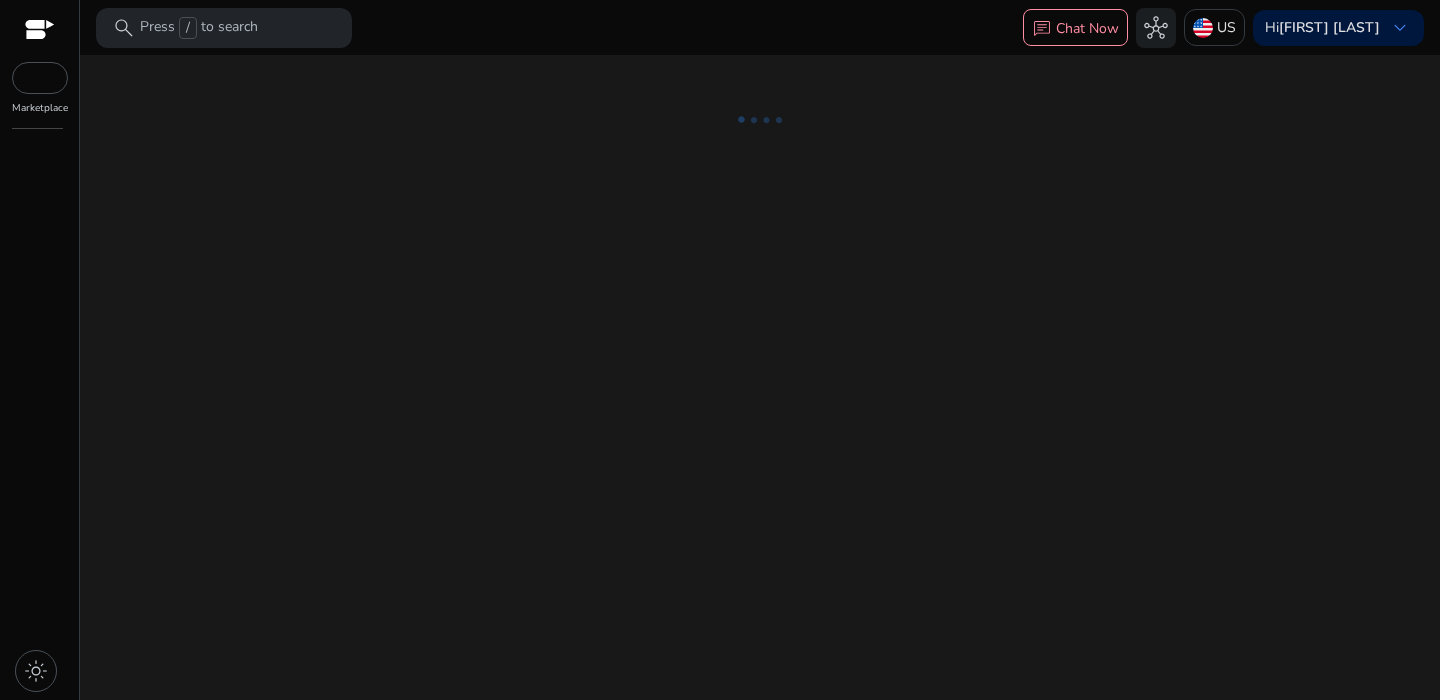 scroll, scrollTop: 0, scrollLeft: 0, axis: both 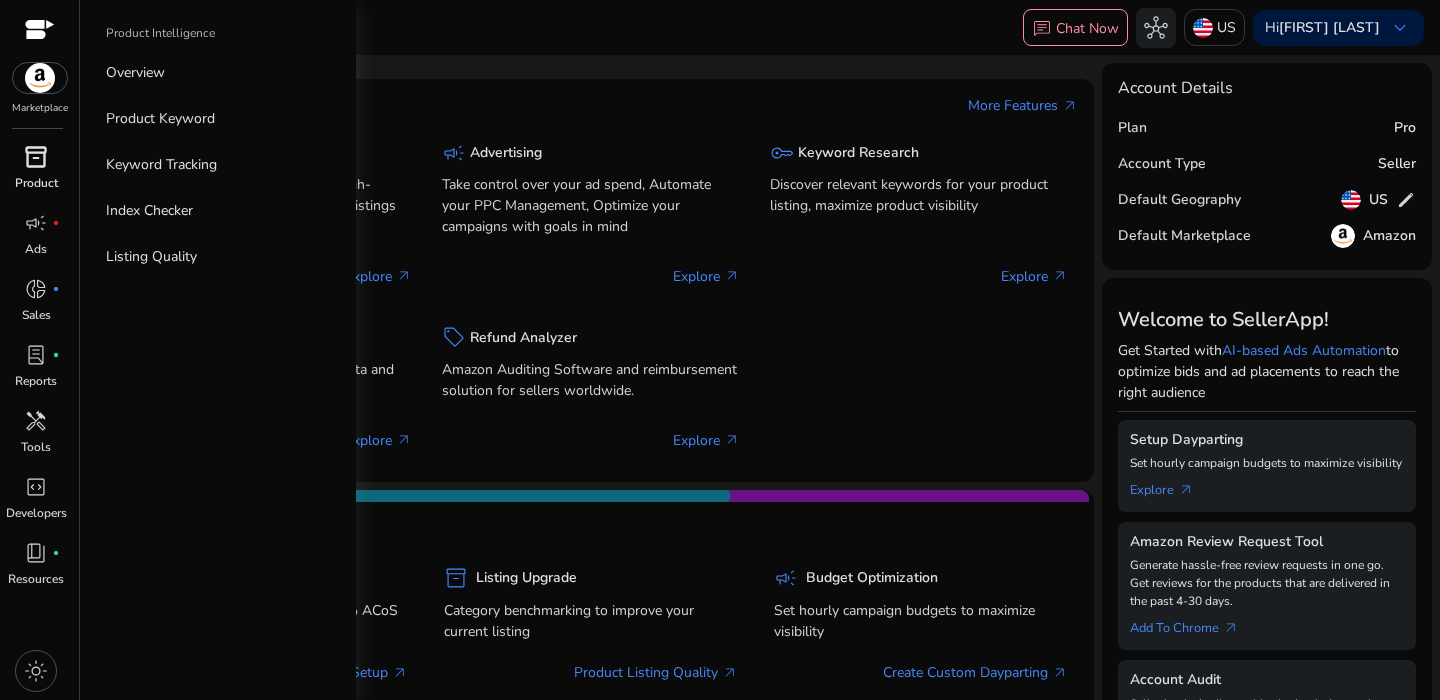 click on "inventory_2" at bounding box center [36, 157] 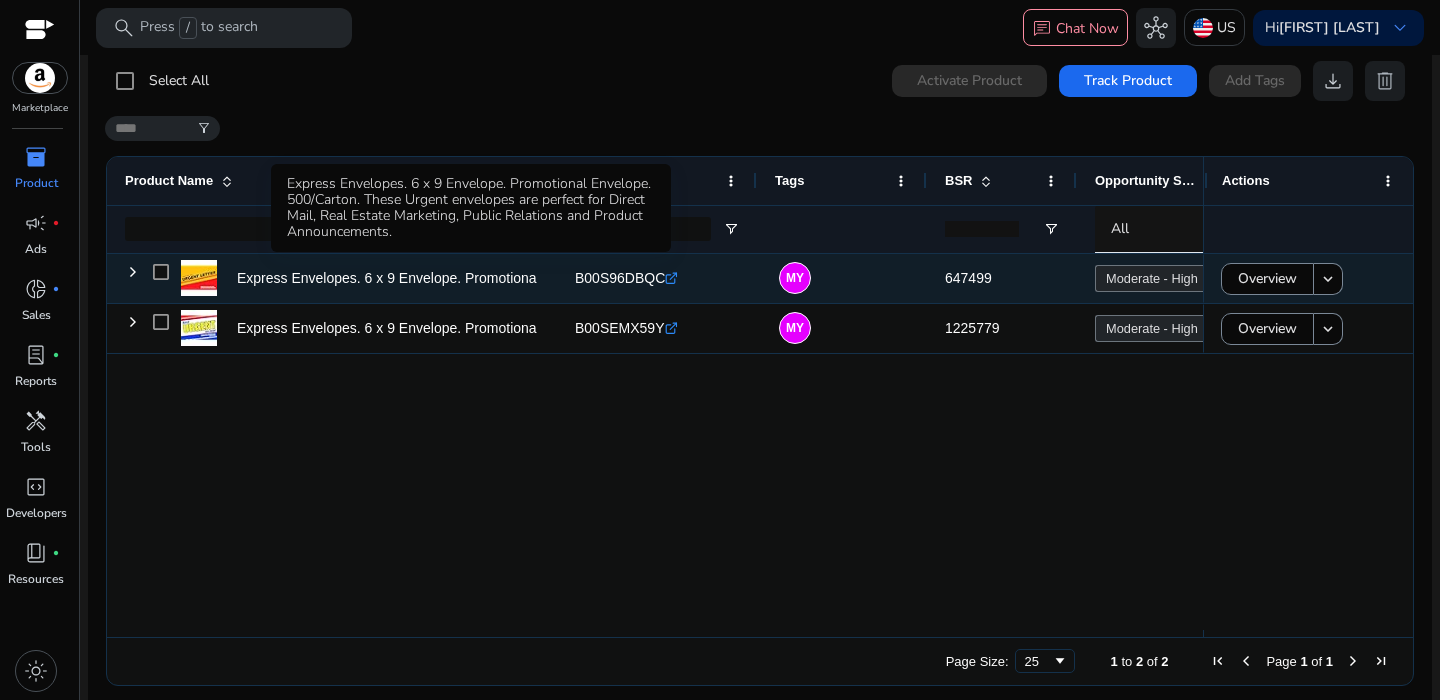 scroll, scrollTop: 62, scrollLeft: 0, axis: vertical 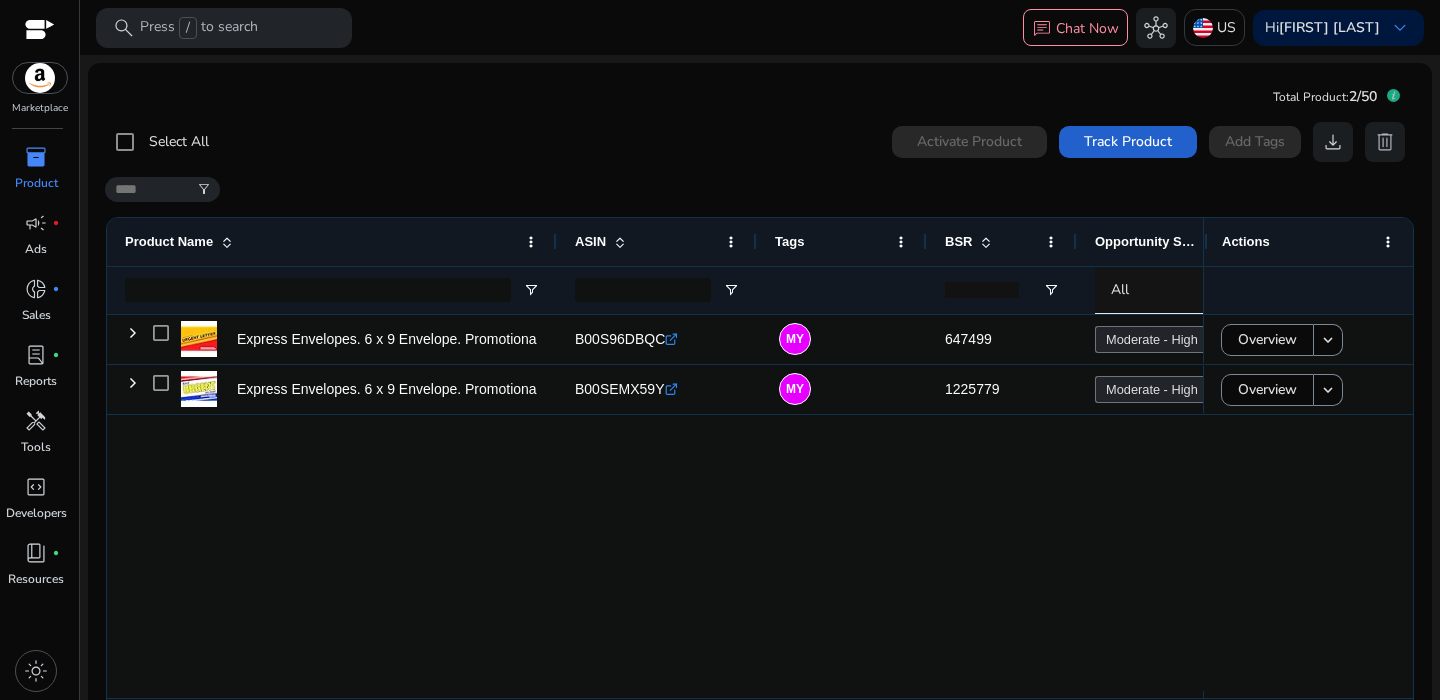 click on "Track Product" 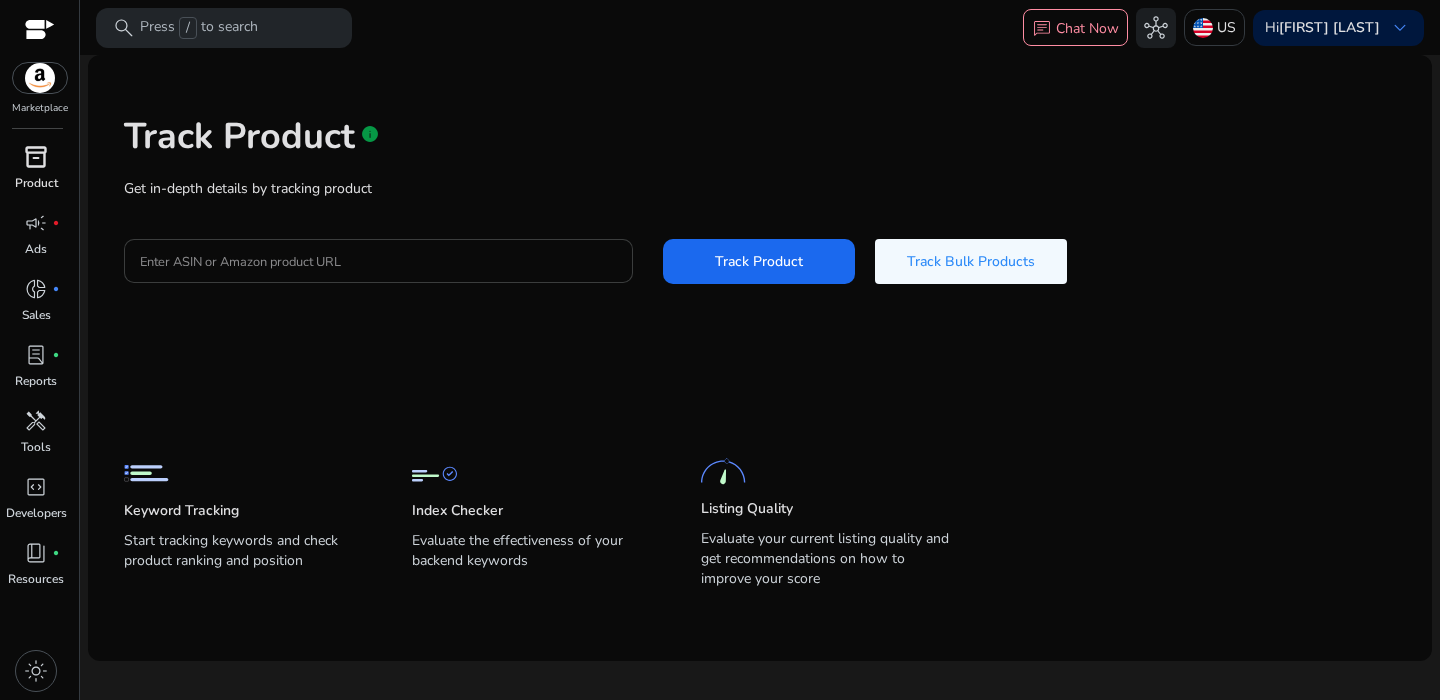 click on "Enter ASIN or Amazon product URL" at bounding box center [378, 261] 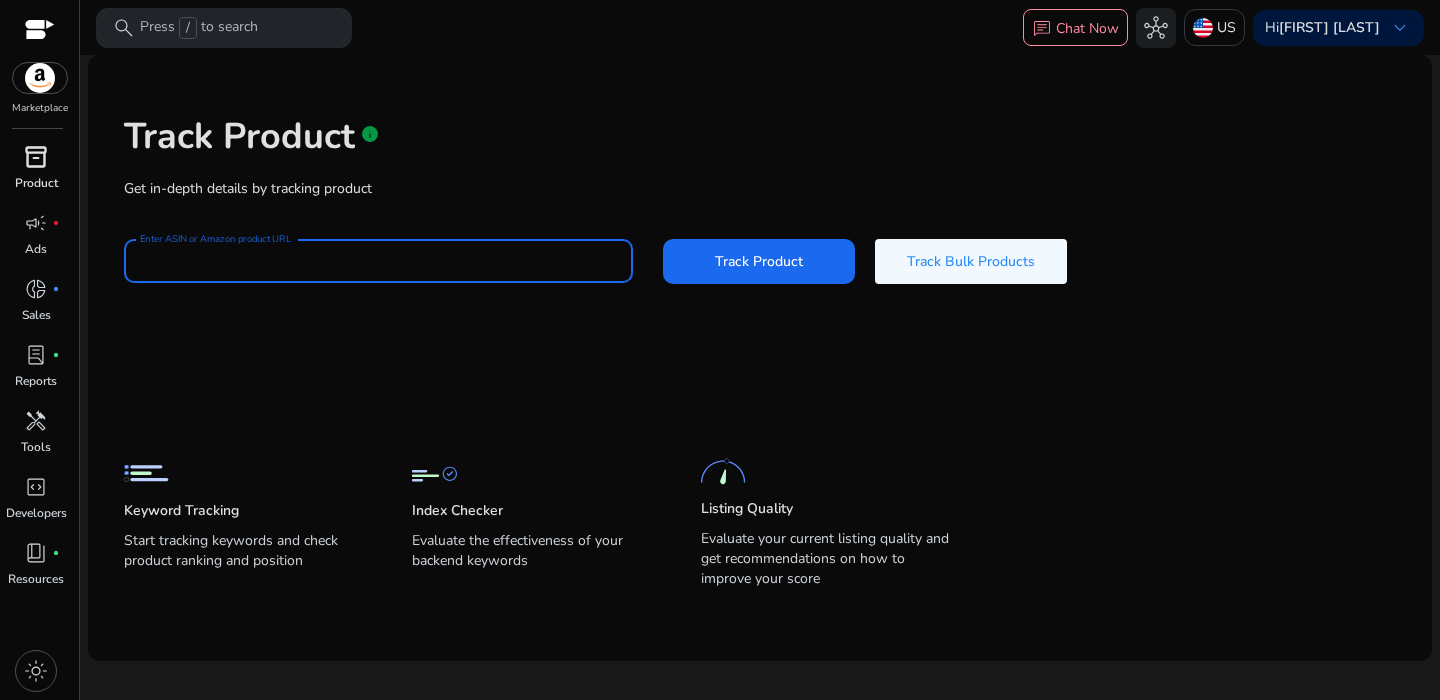 paste on "**********" 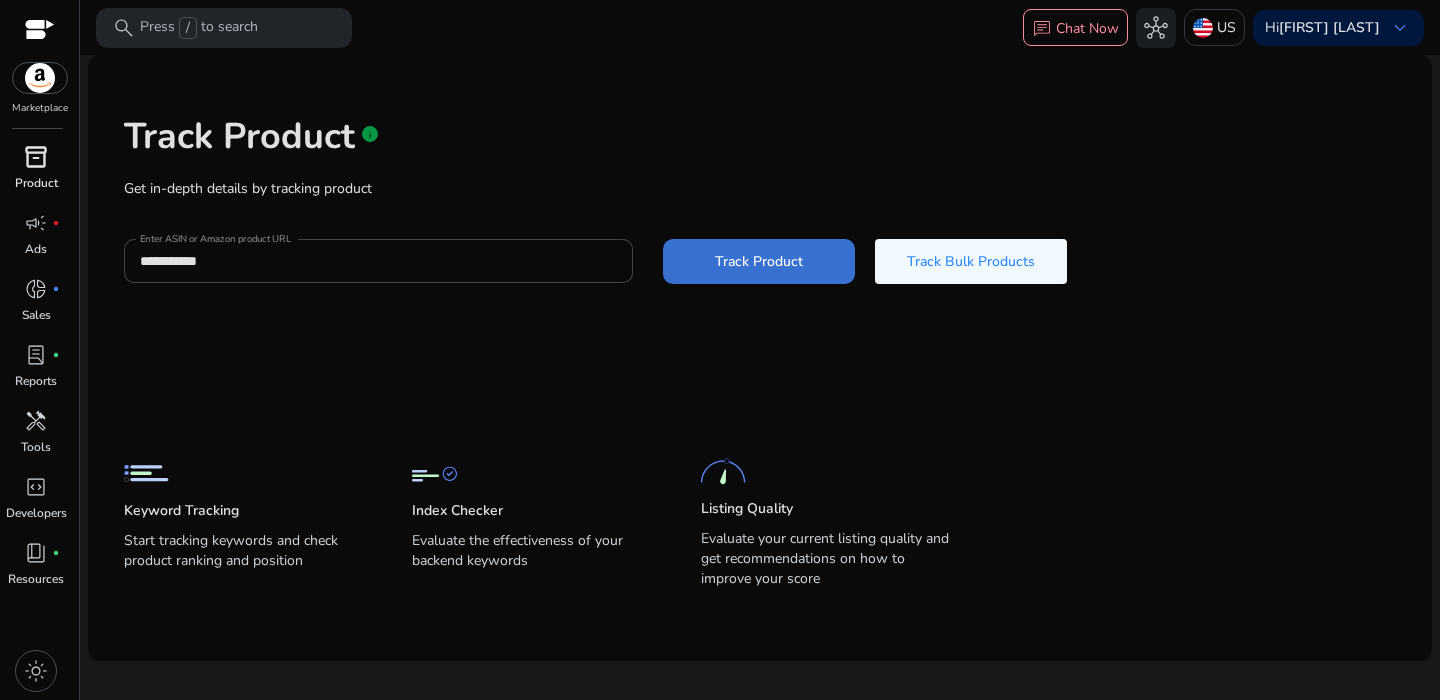click 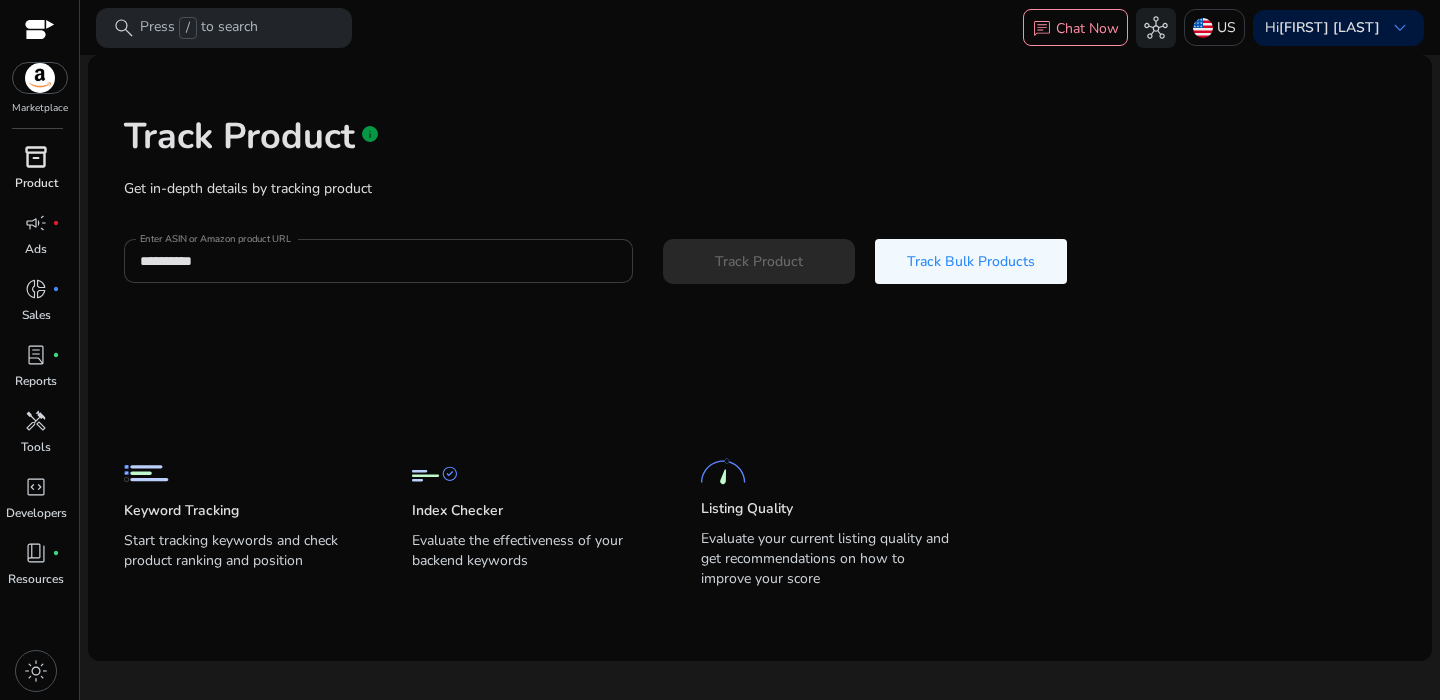 type 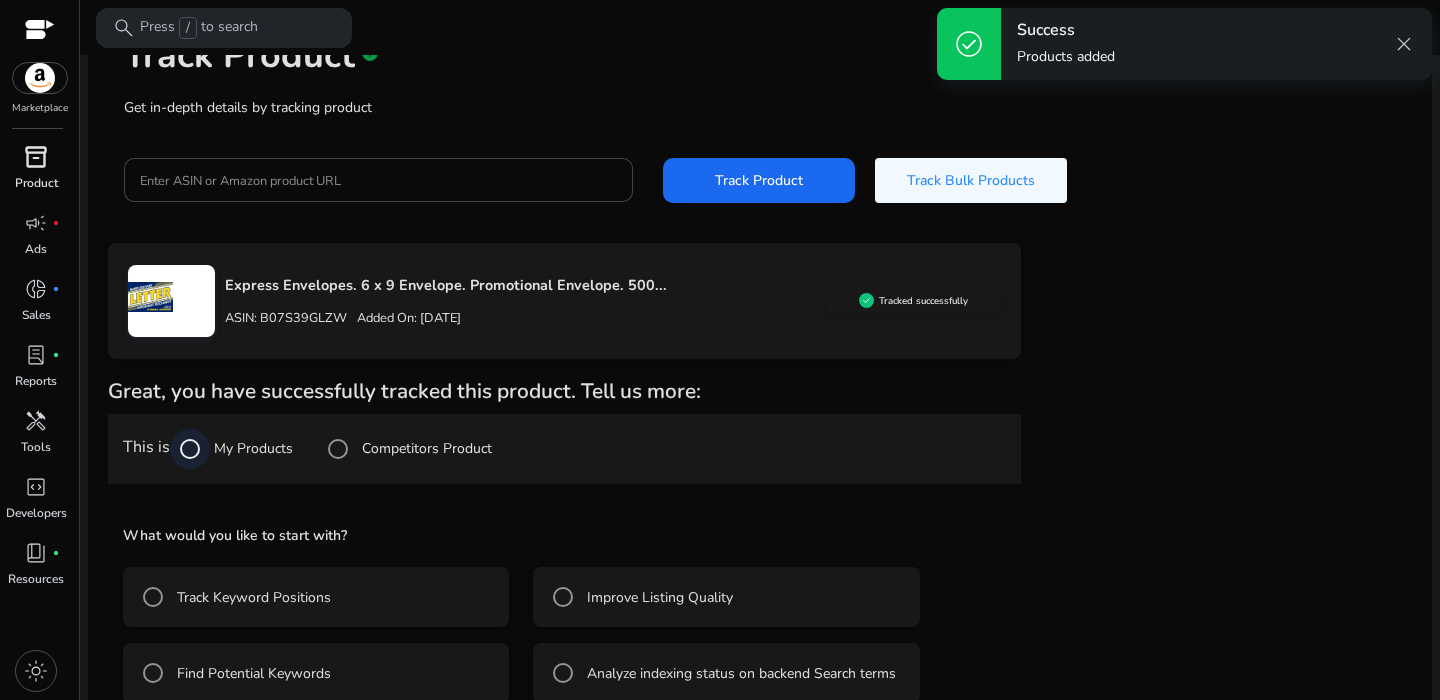 scroll, scrollTop: 114, scrollLeft: 0, axis: vertical 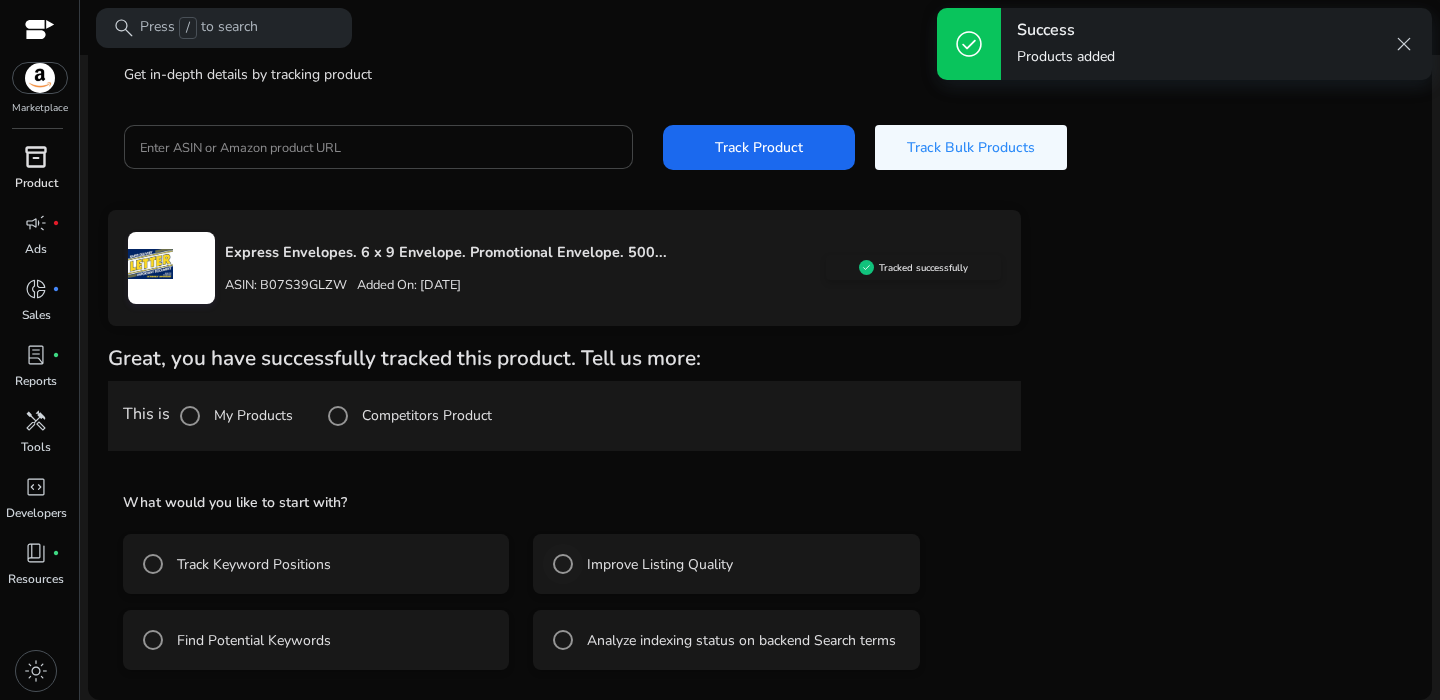 click on "Improve Listing Quality" at bounding box center [658, 564] 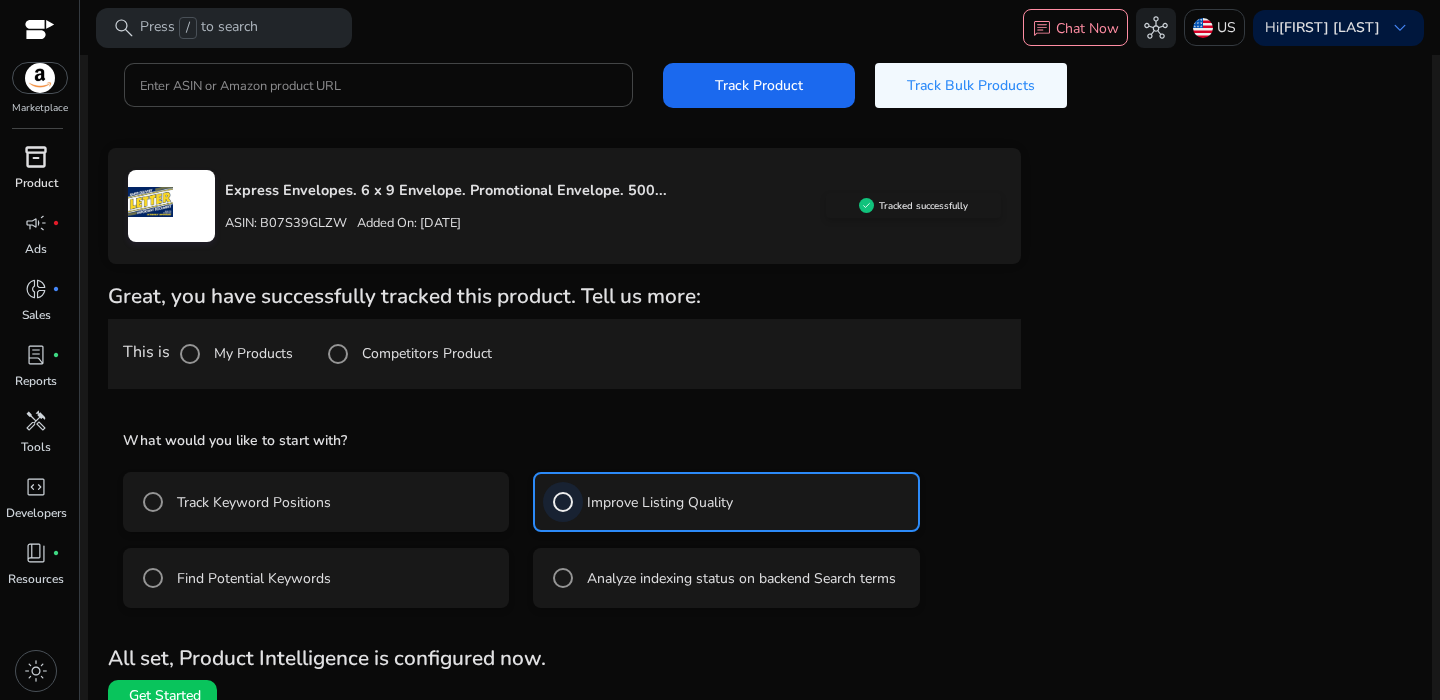 scroll, scrollTop: 203, scrollLeft: 0, axis: vertical 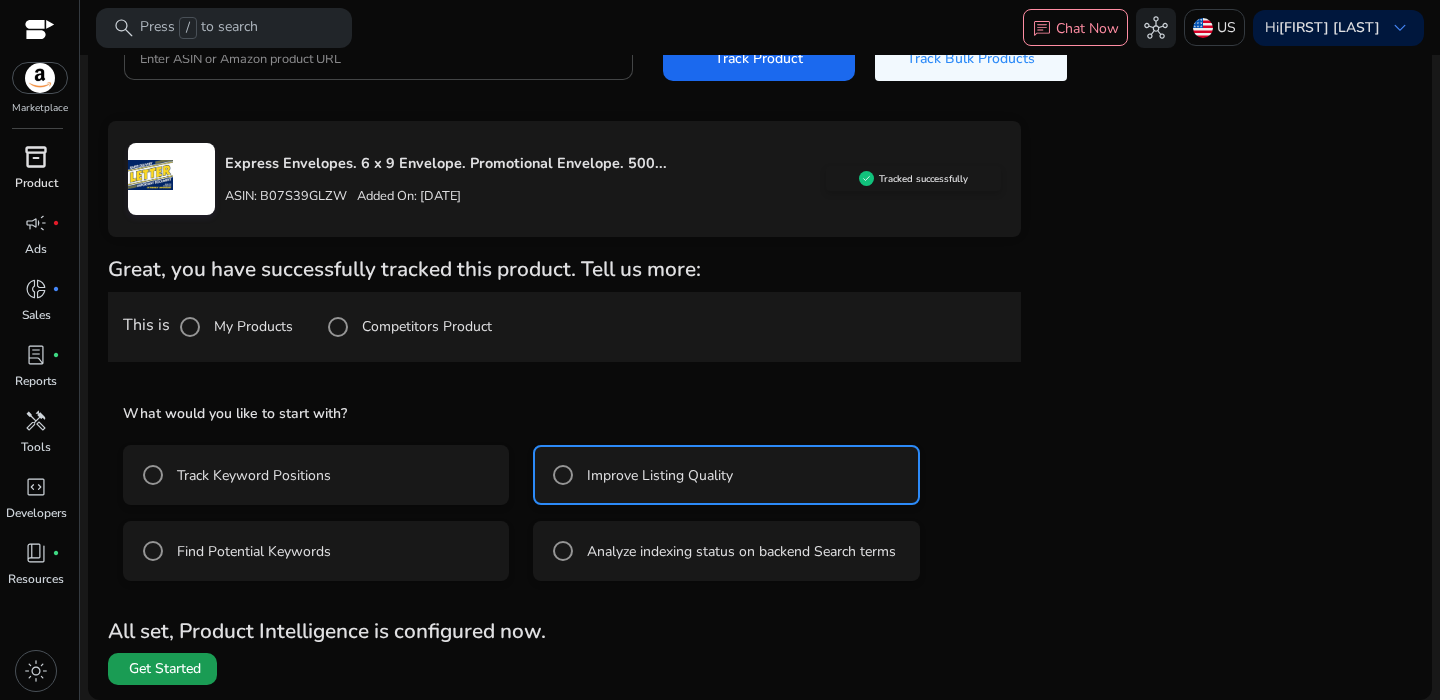 click on "Get Started" at bounding box center [165, 669] 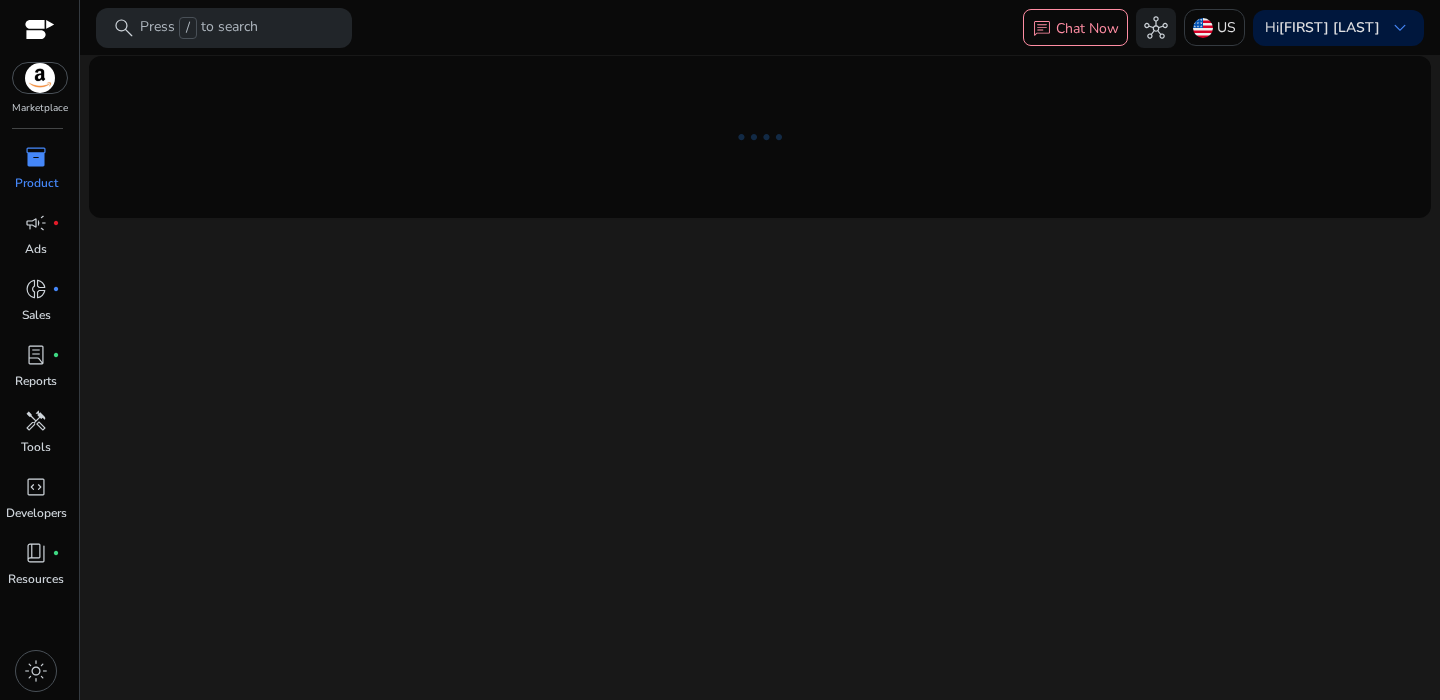 scroll, scrollTop: 0, scrollLeft: 0, axis: both 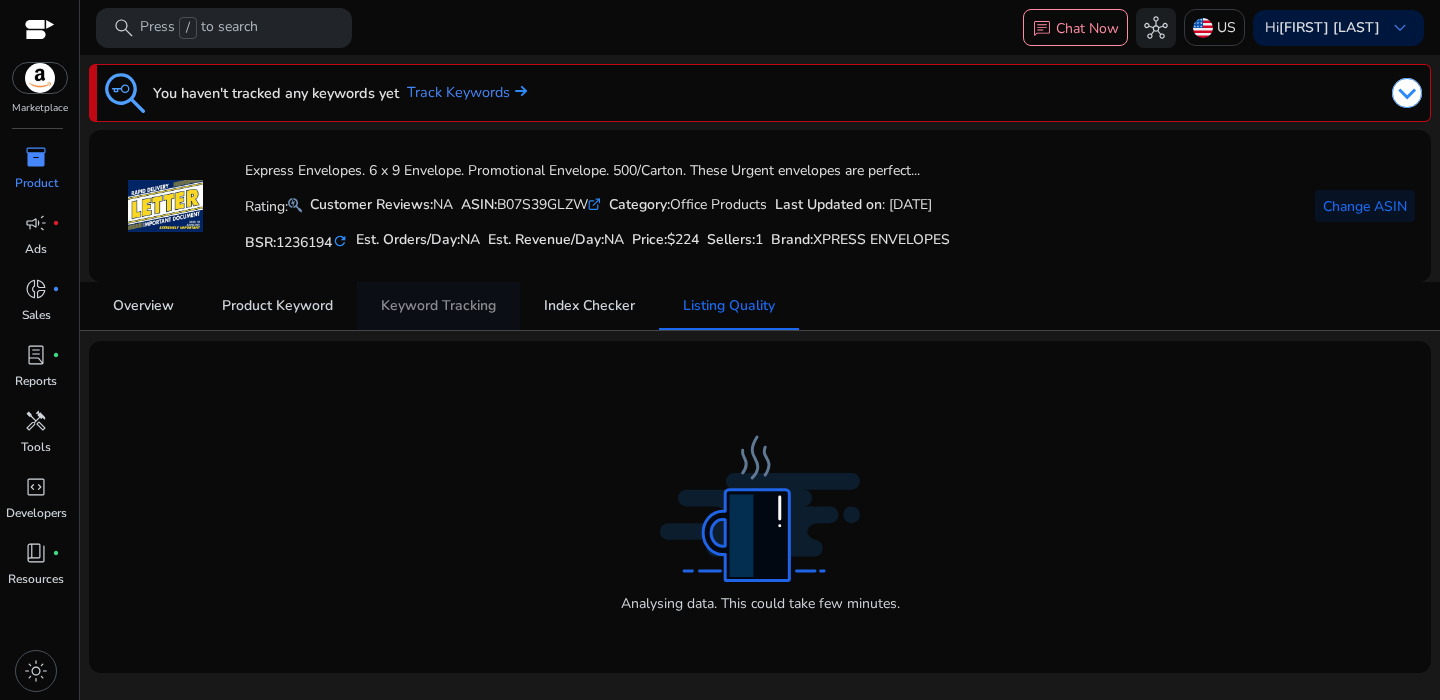 click on "Keyword Tracking" at bounding box center [438, 306] 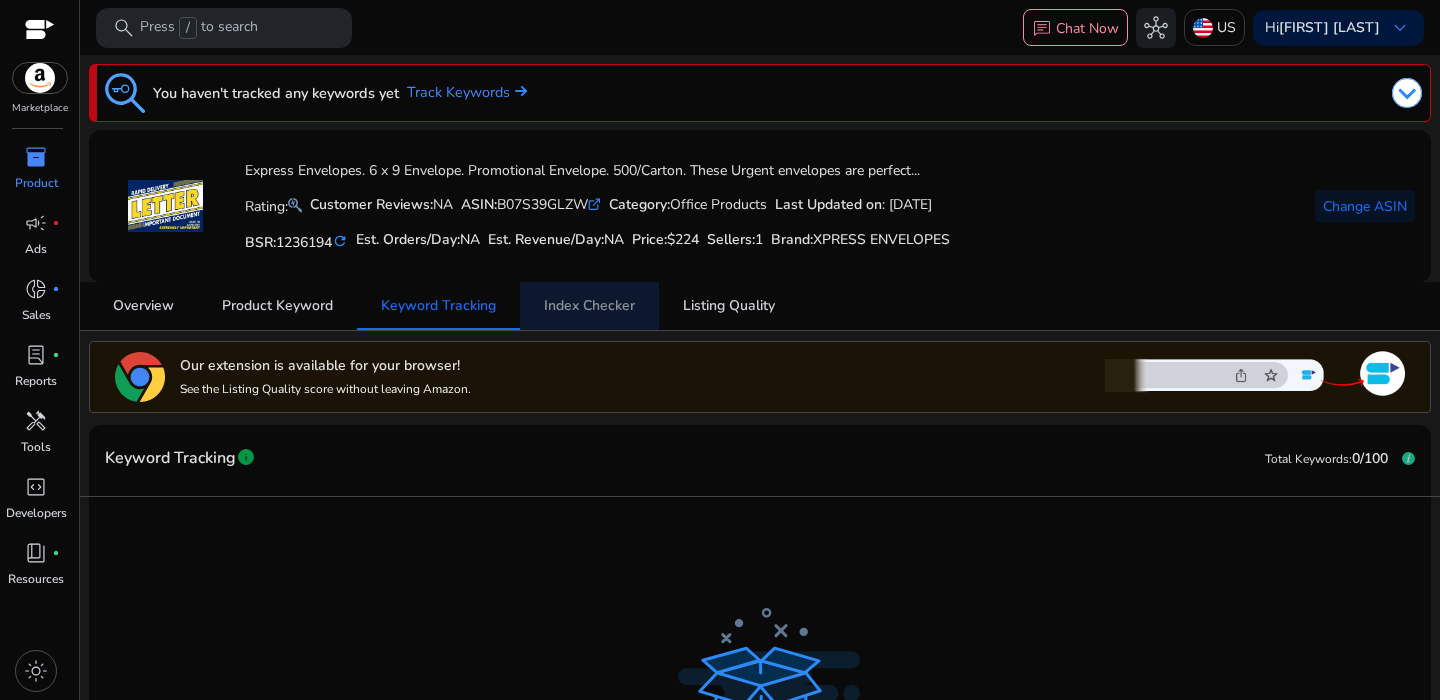 click on "Index Checker" at bounding box center [589, 306] 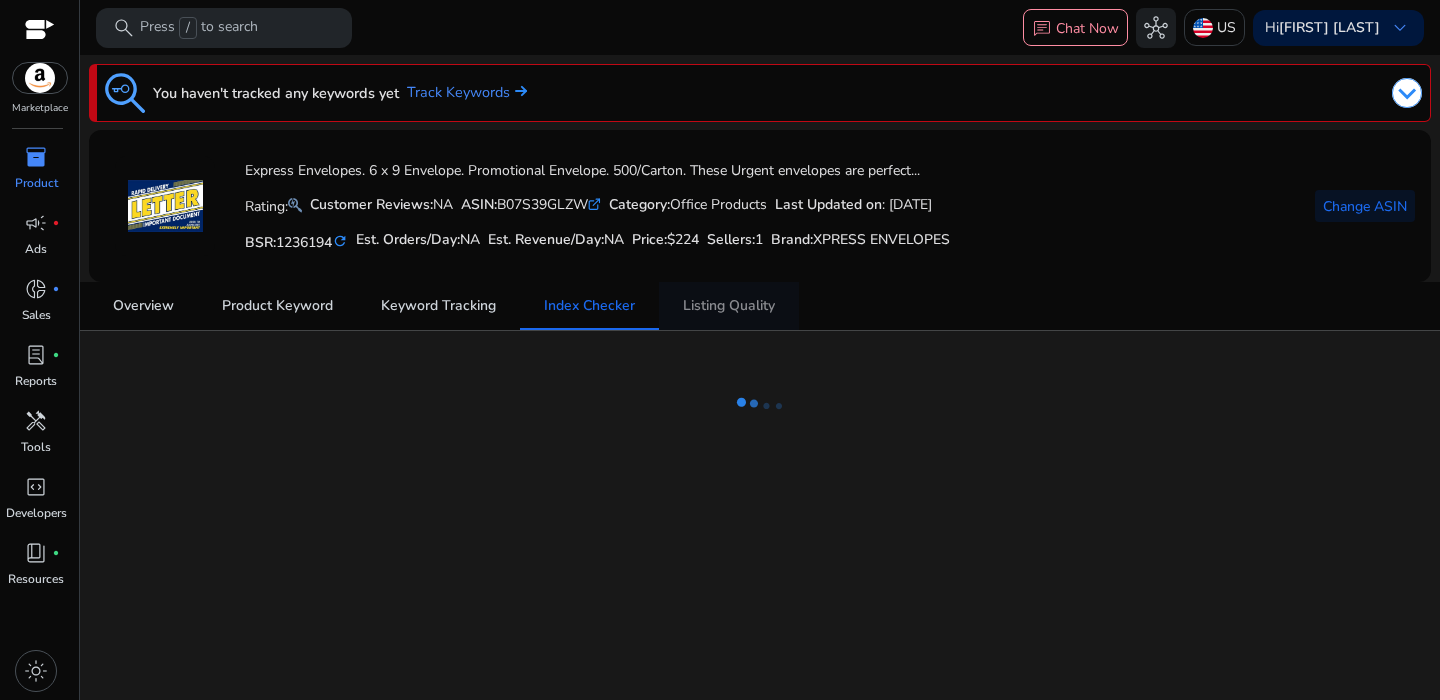 click on "Listing Quality" at bounding box center [729, 306] 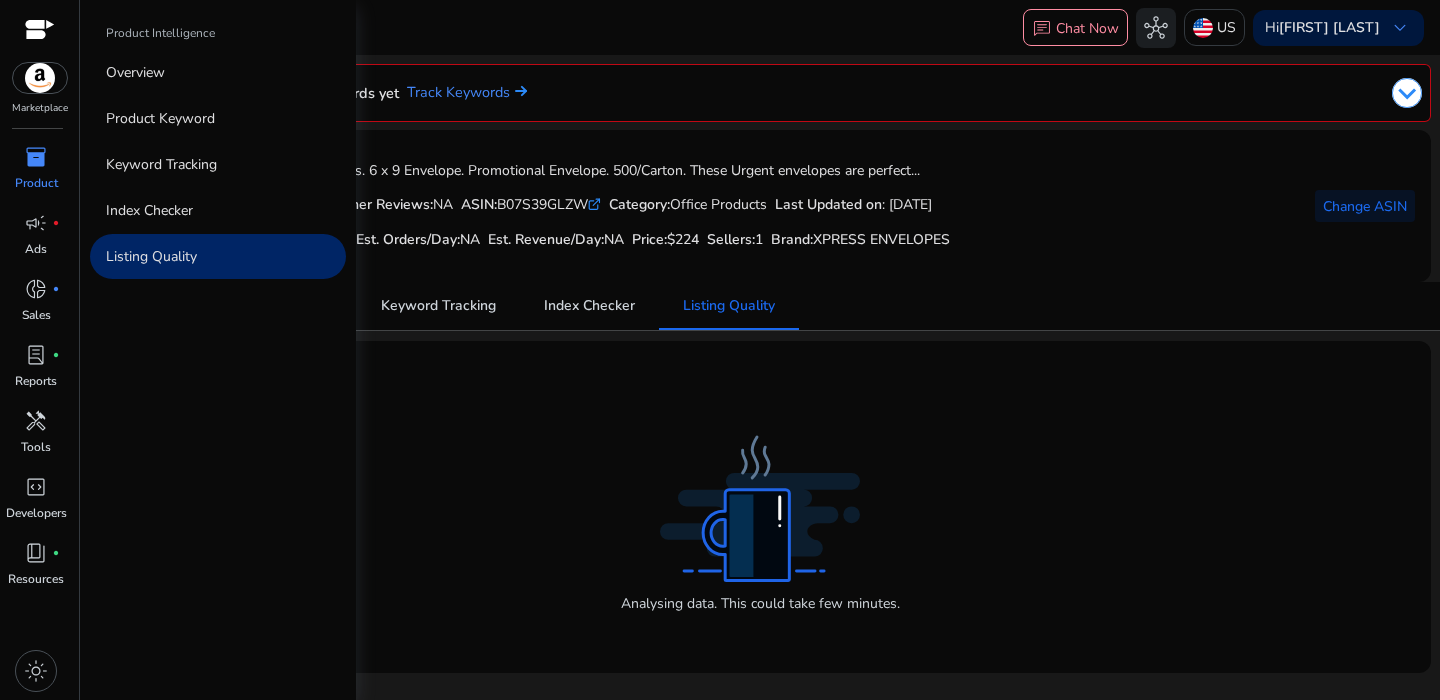 click on "inventory_2" at bounding box center (36, 157) 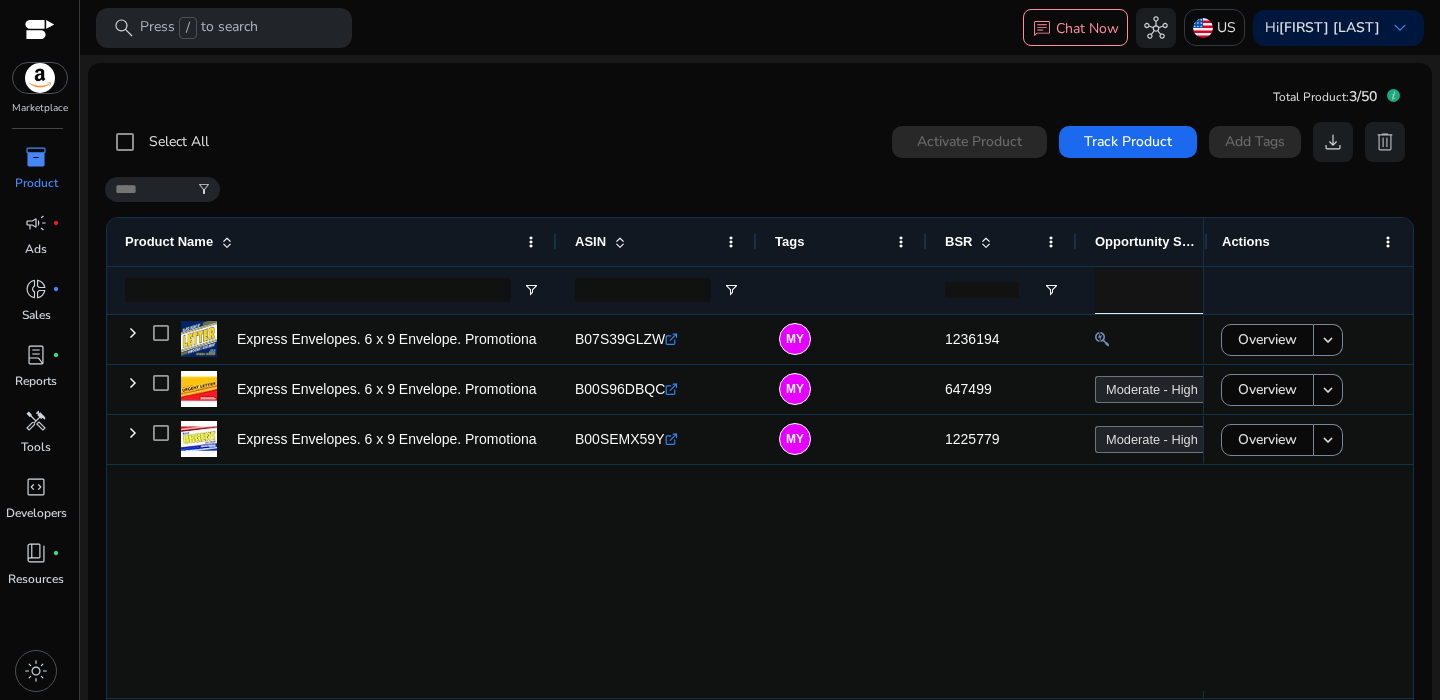 click on "Select All  0  products selected Activate Product Track Product  Add Tags   download   delete" 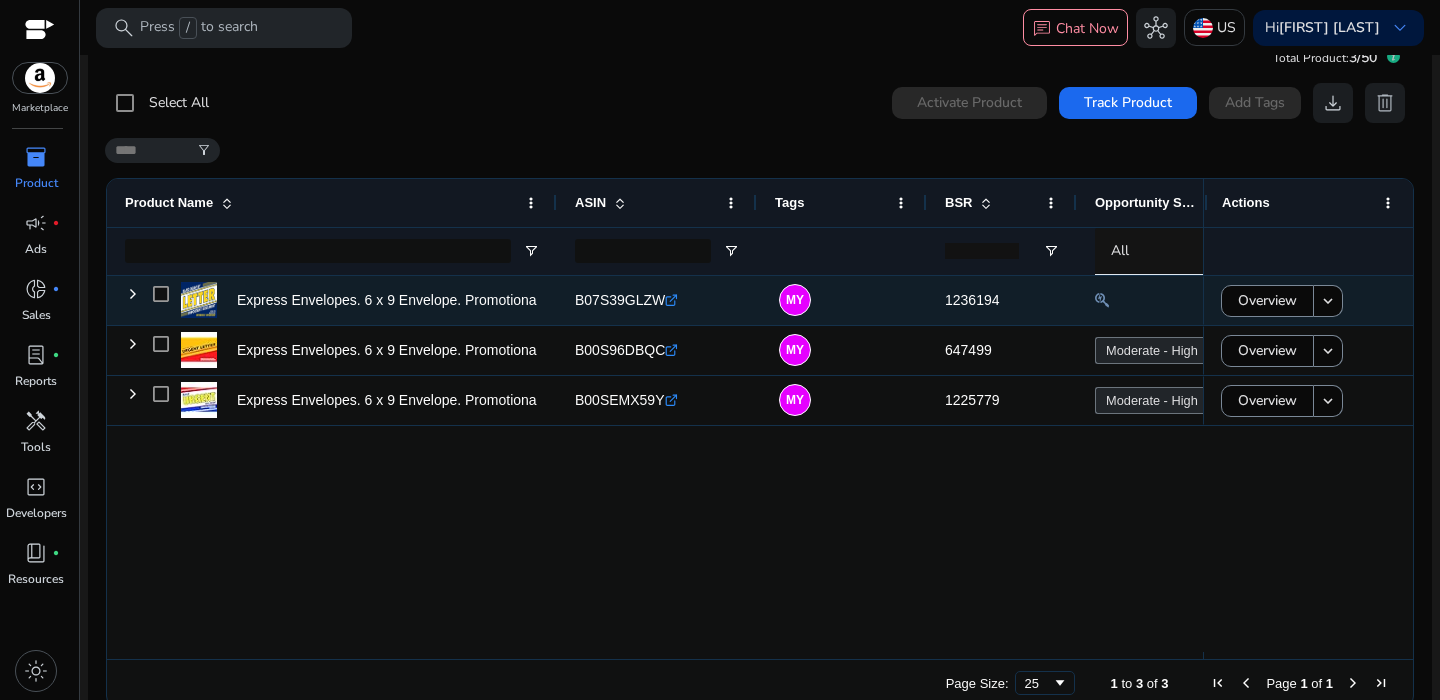 scroll, scrollTop: 0, scrollLeft: 57, axis: horizontal 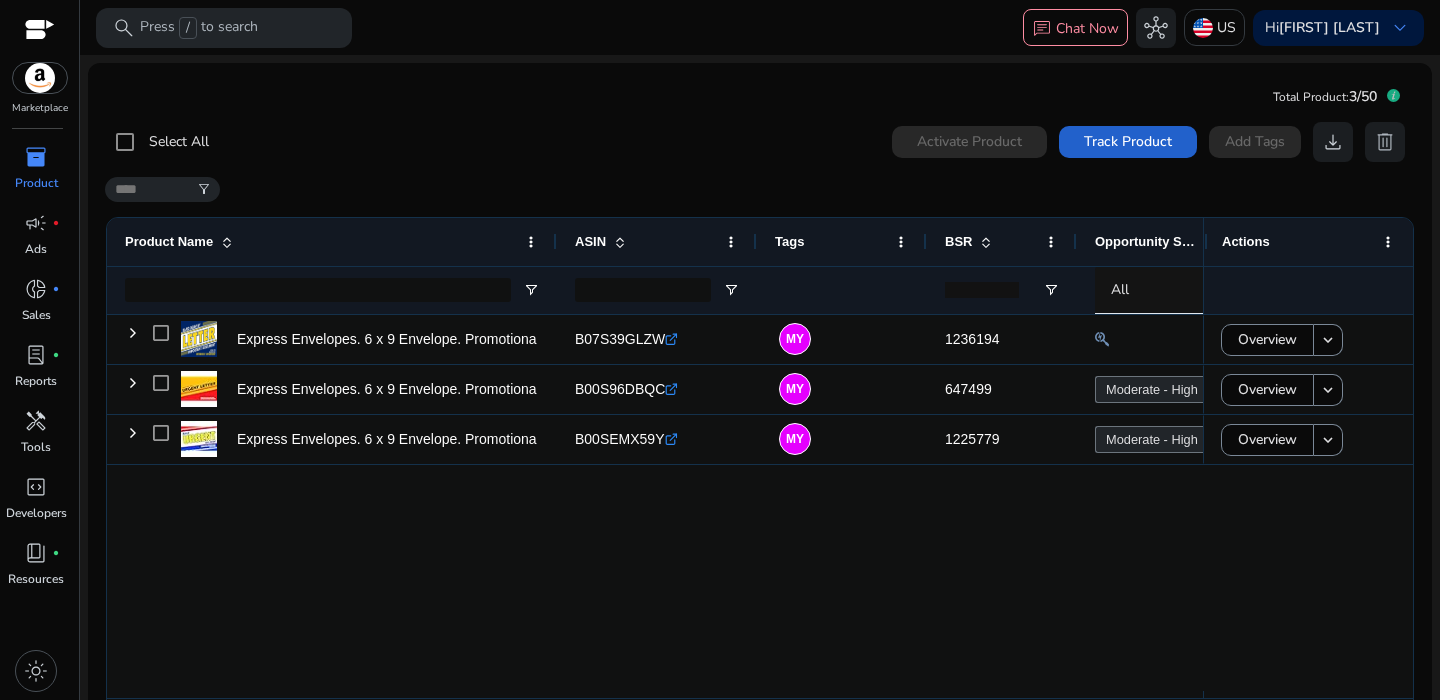 click 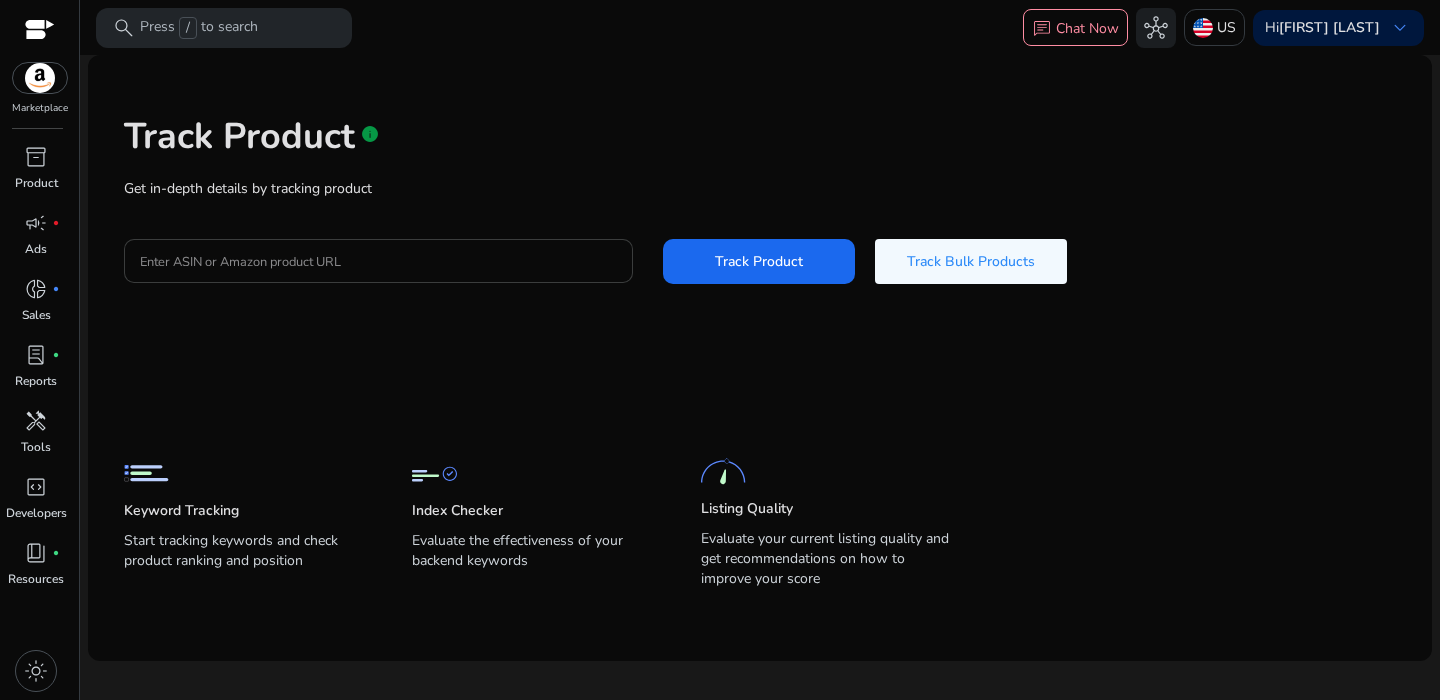 click 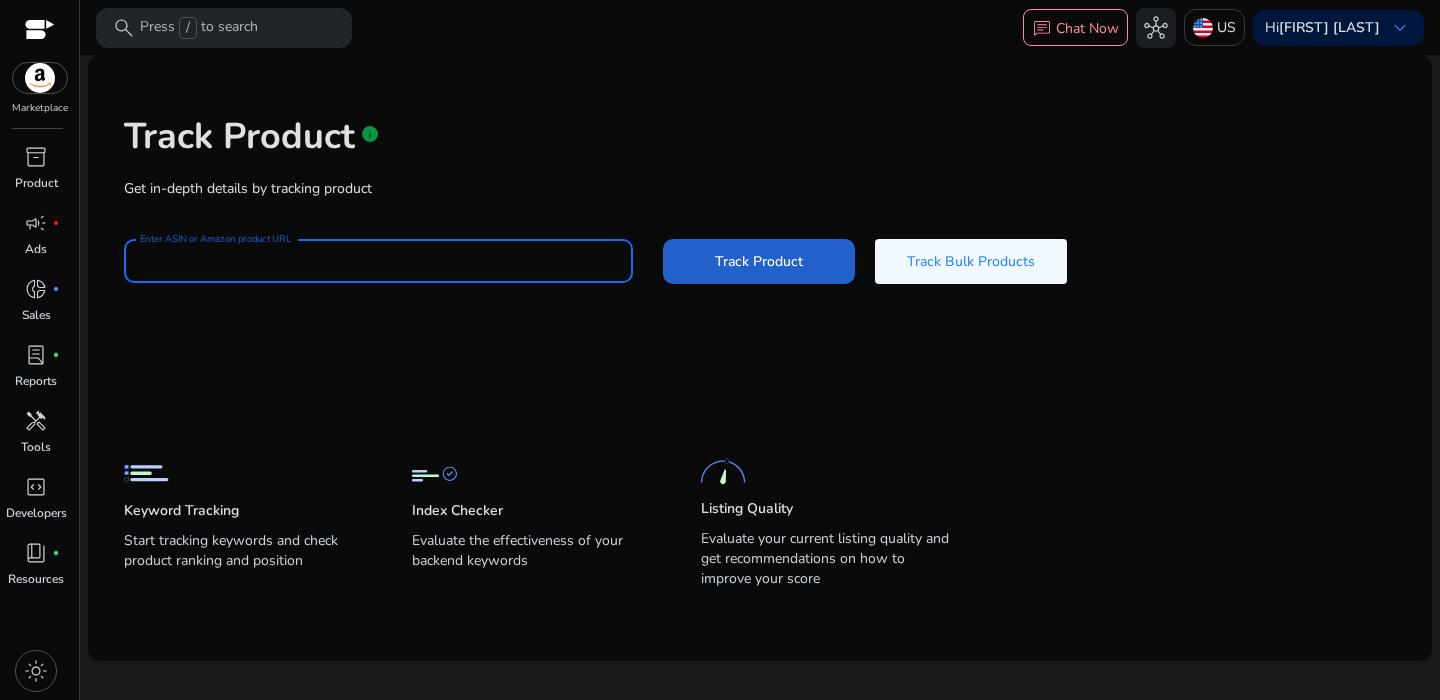 paste on "**********" 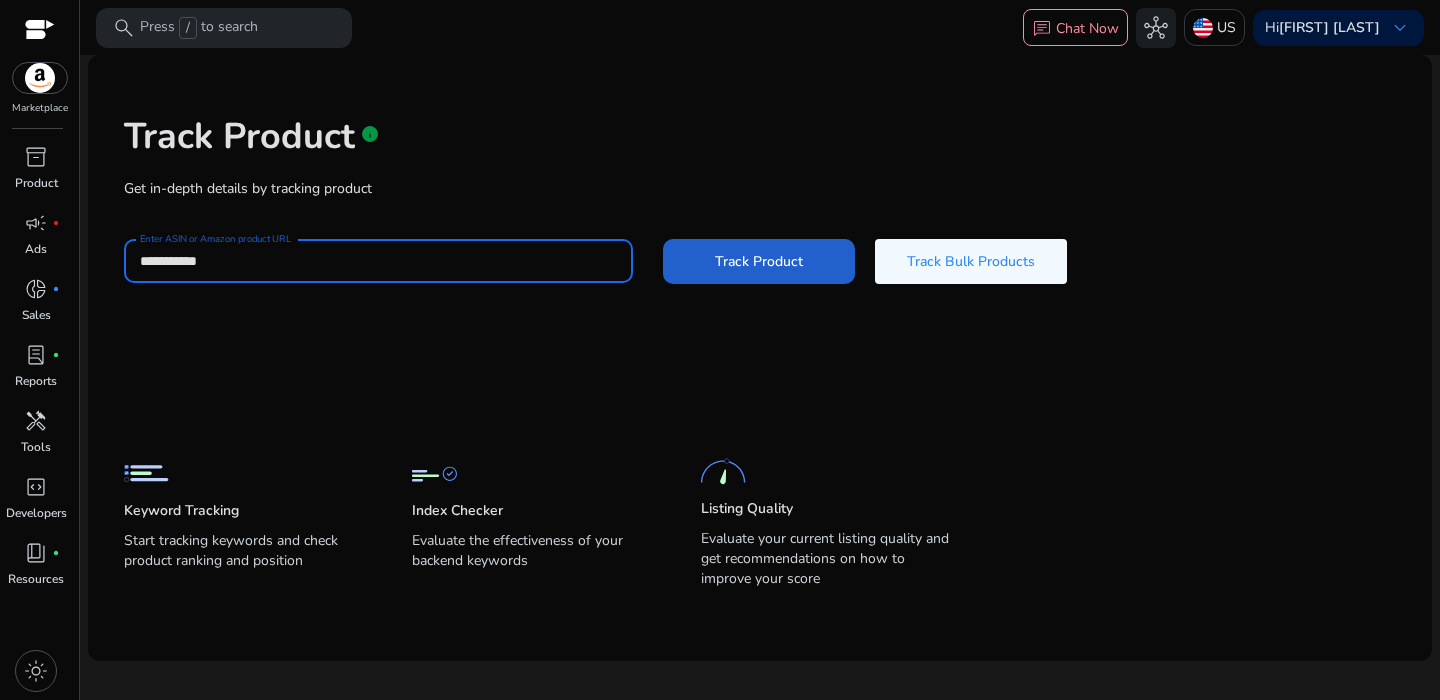click on "Track Product" 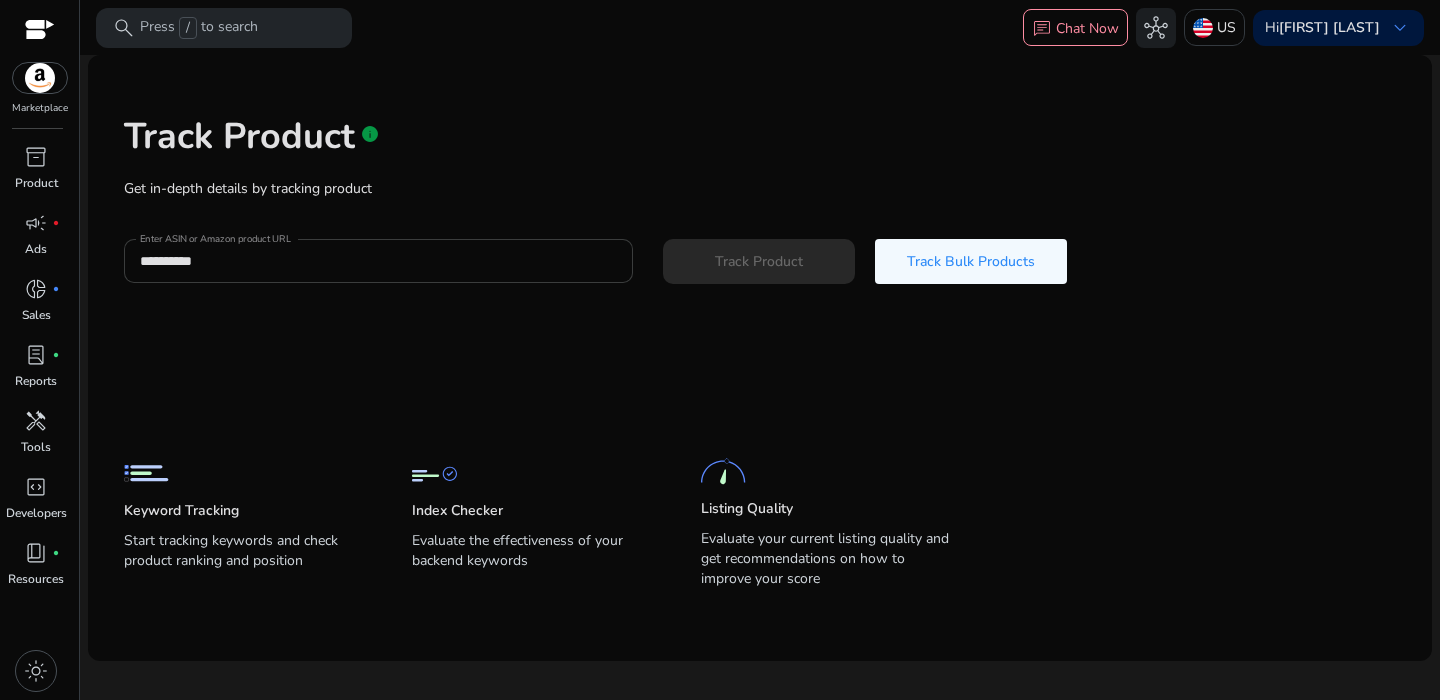 type 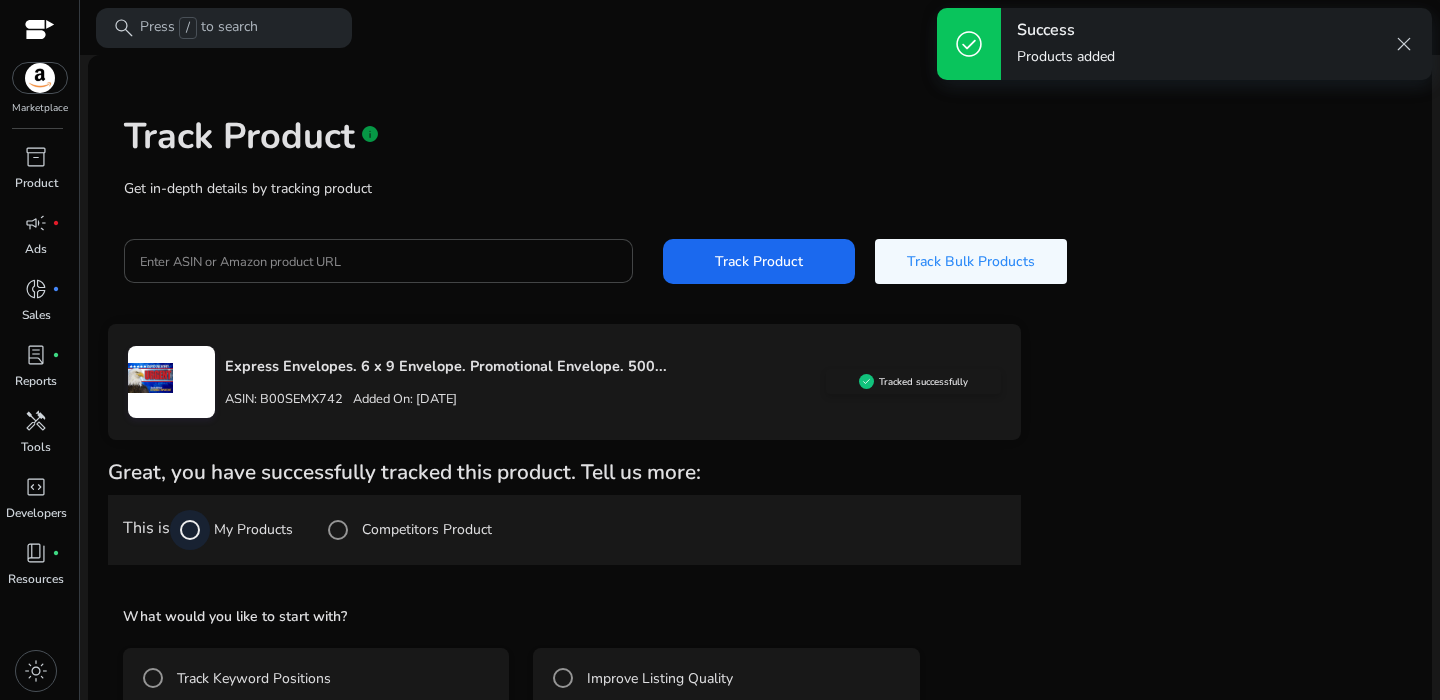 scroll, scrollTop: 114, scrollLeft: 0, axis: vertical 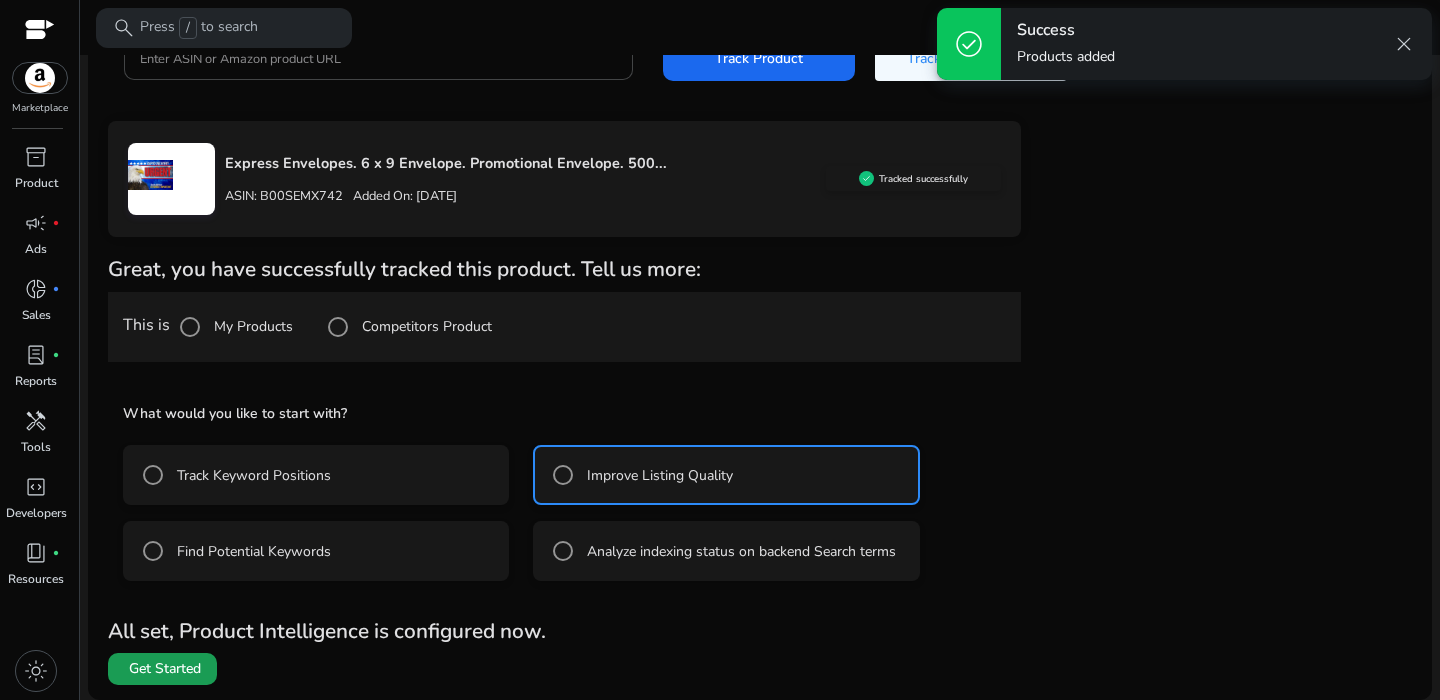 click on "Get Started" at bounding box center (165, 669) 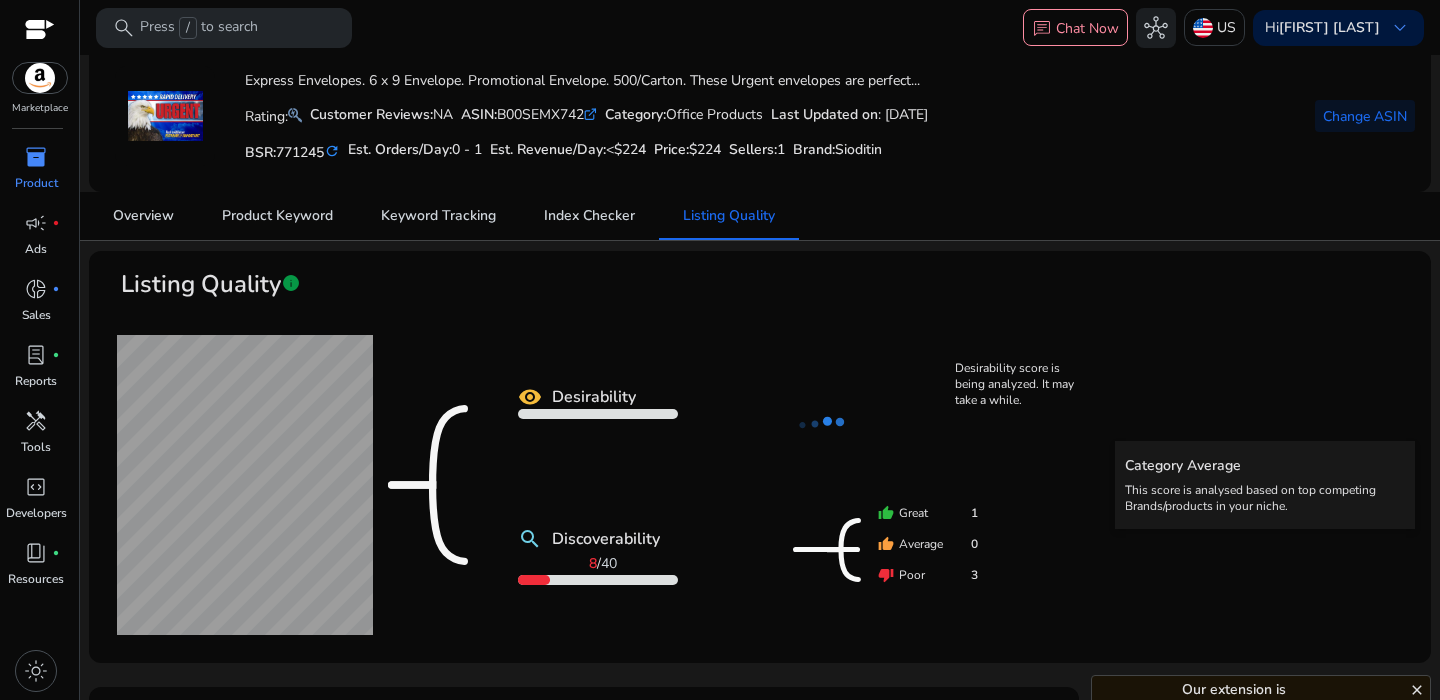 scroll, scrollTop: 0, scrollLeft: 0, axis: both 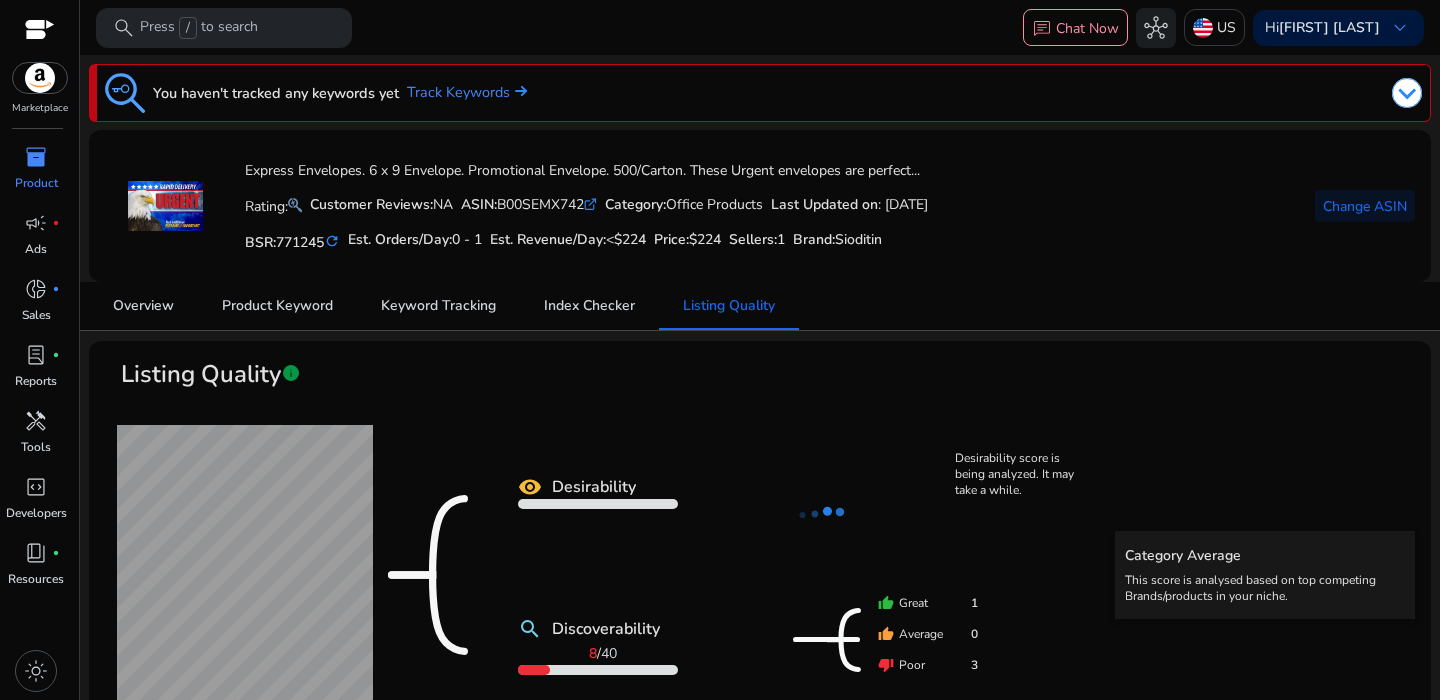 click on "inventory_2" at bounding box center (36, 157) 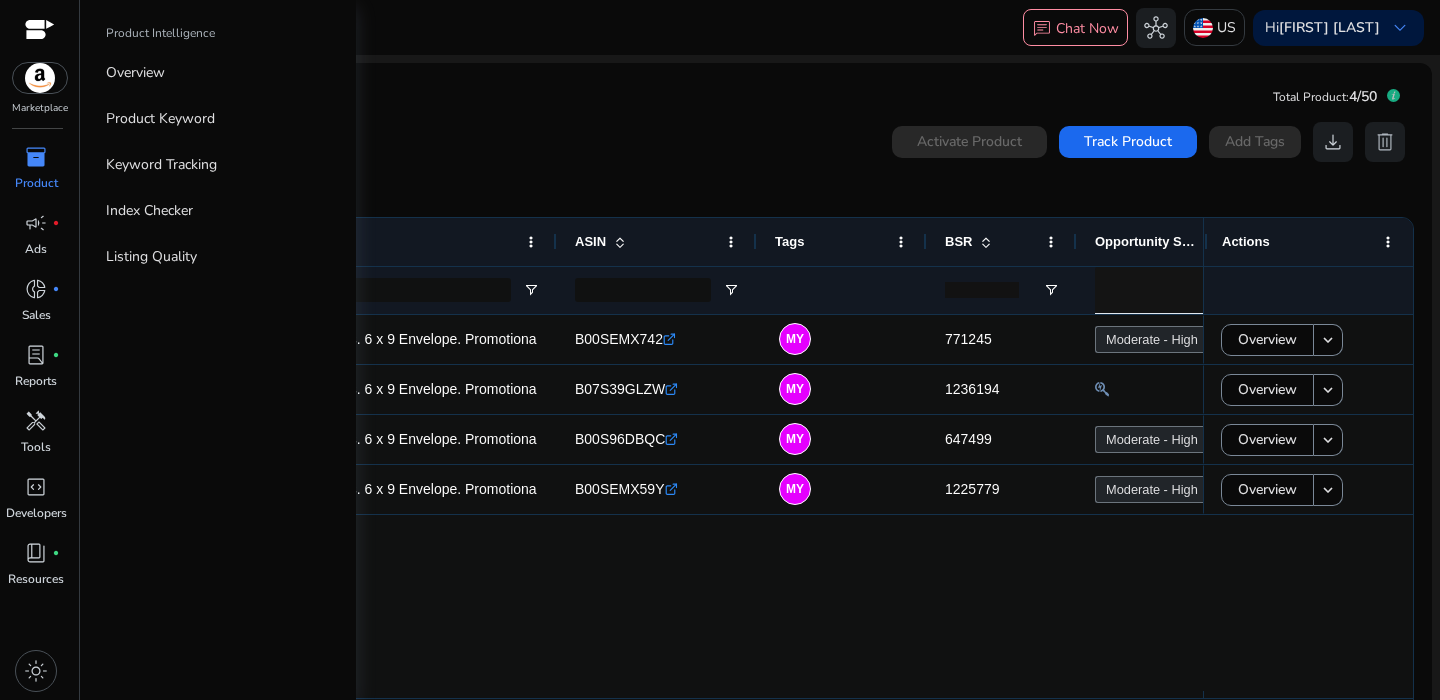 click on "Select All  0  products selected Activate Product Track Product  Add Tags   download   delete" 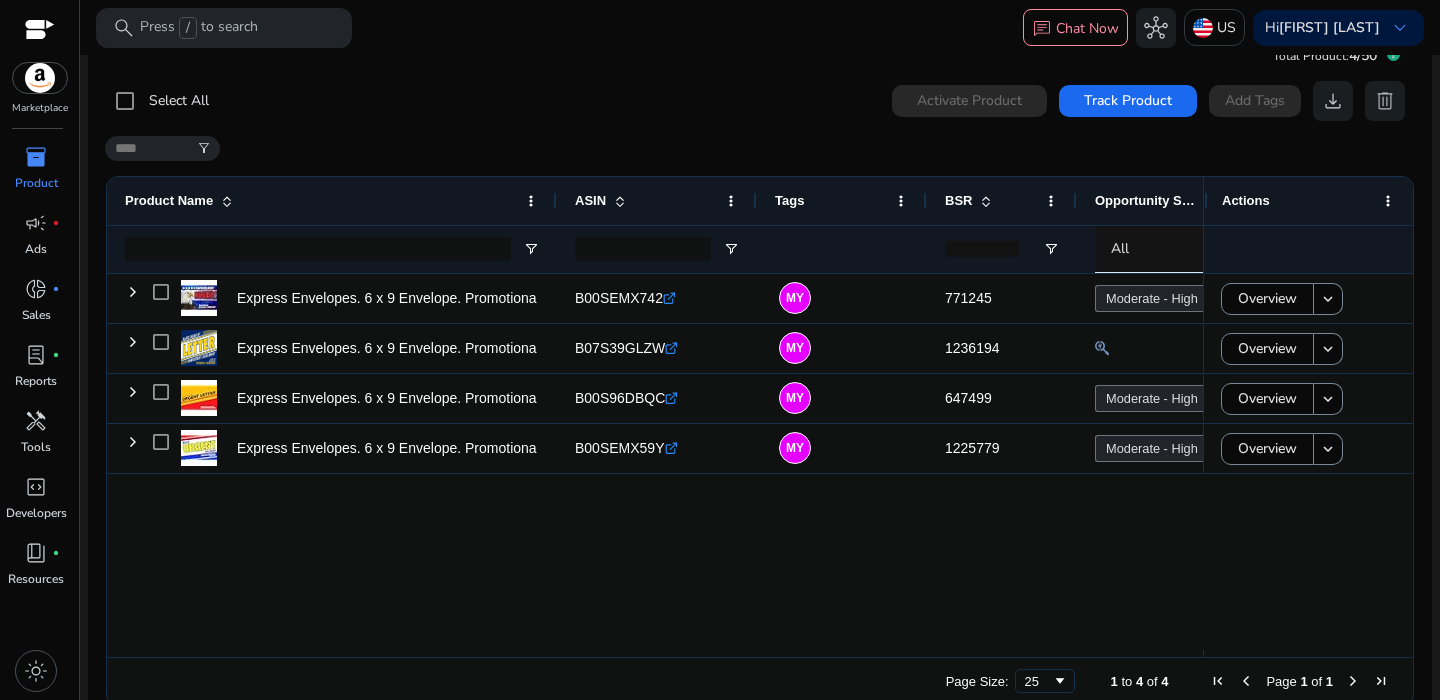 scroll, scrollTop: 0, scrollLeft: 0, axis: both 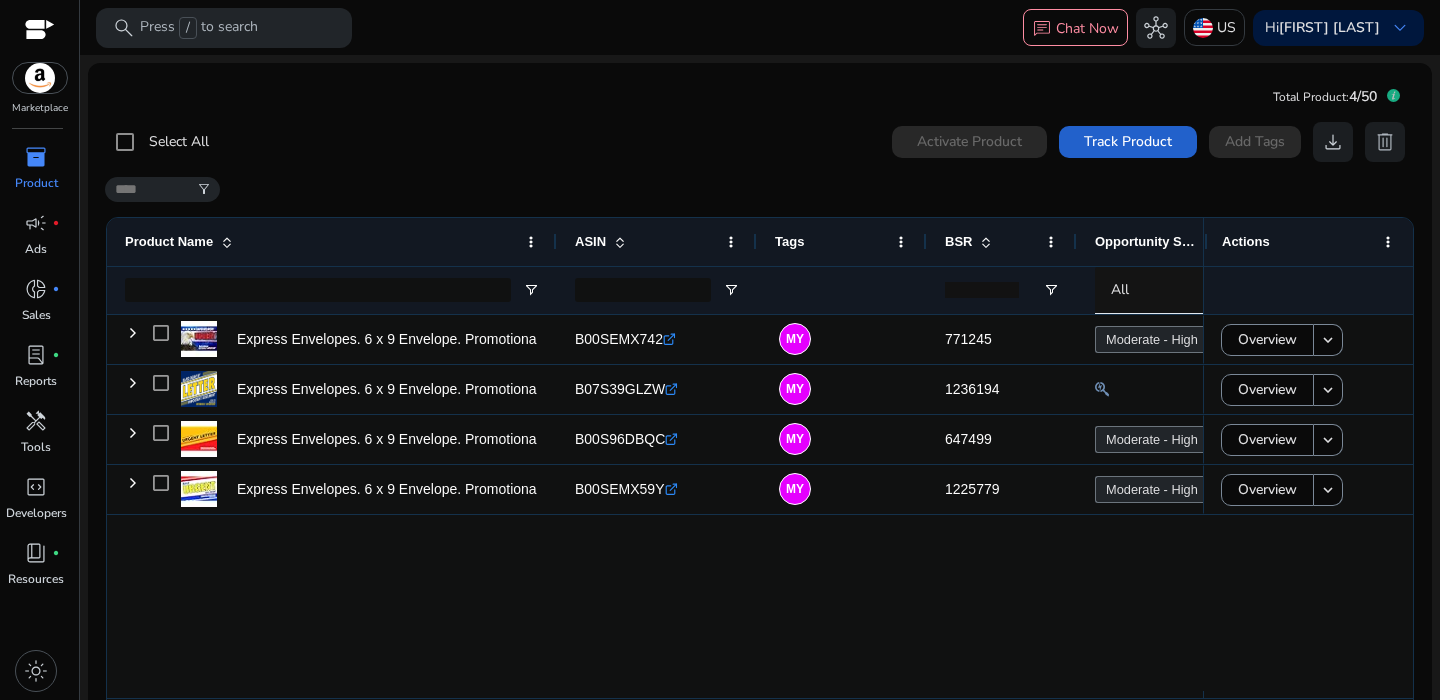 click on "Track Product" 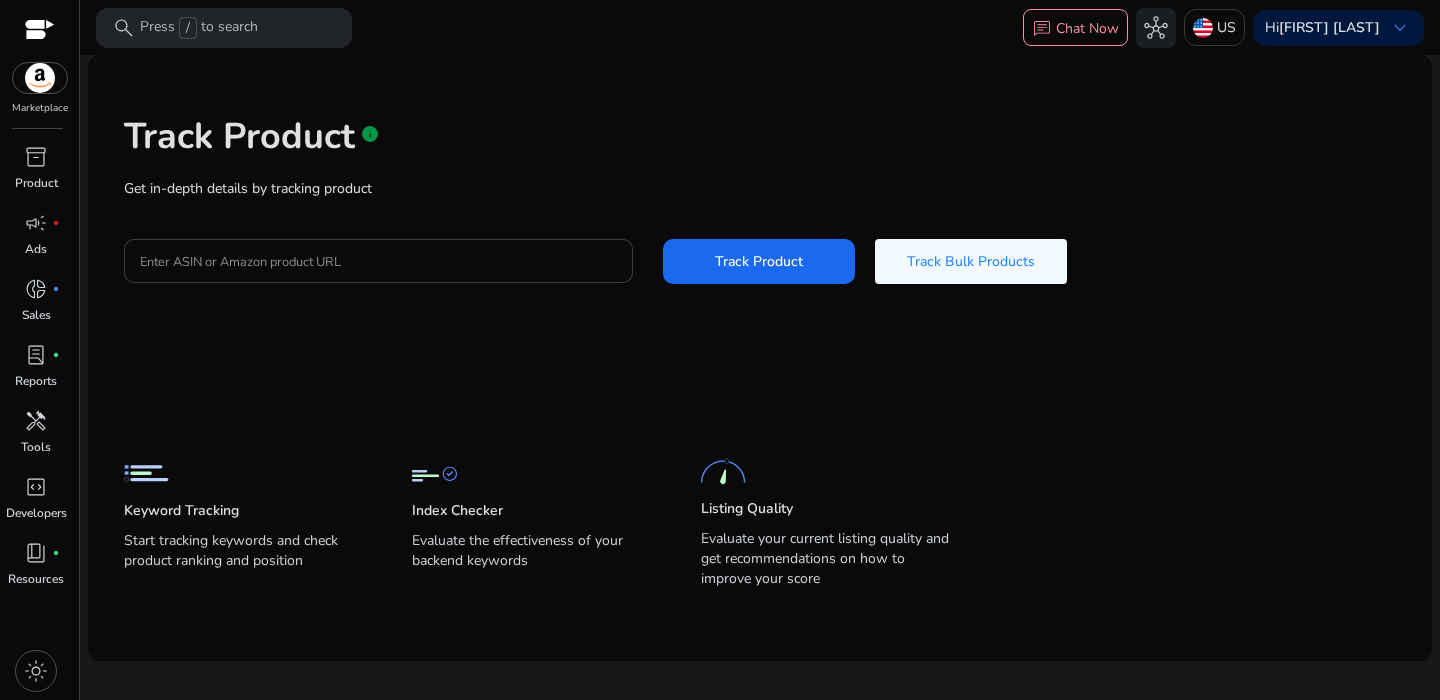 click on "Enter ASIN or Amazon product URL" at bounding box center (378, 261) 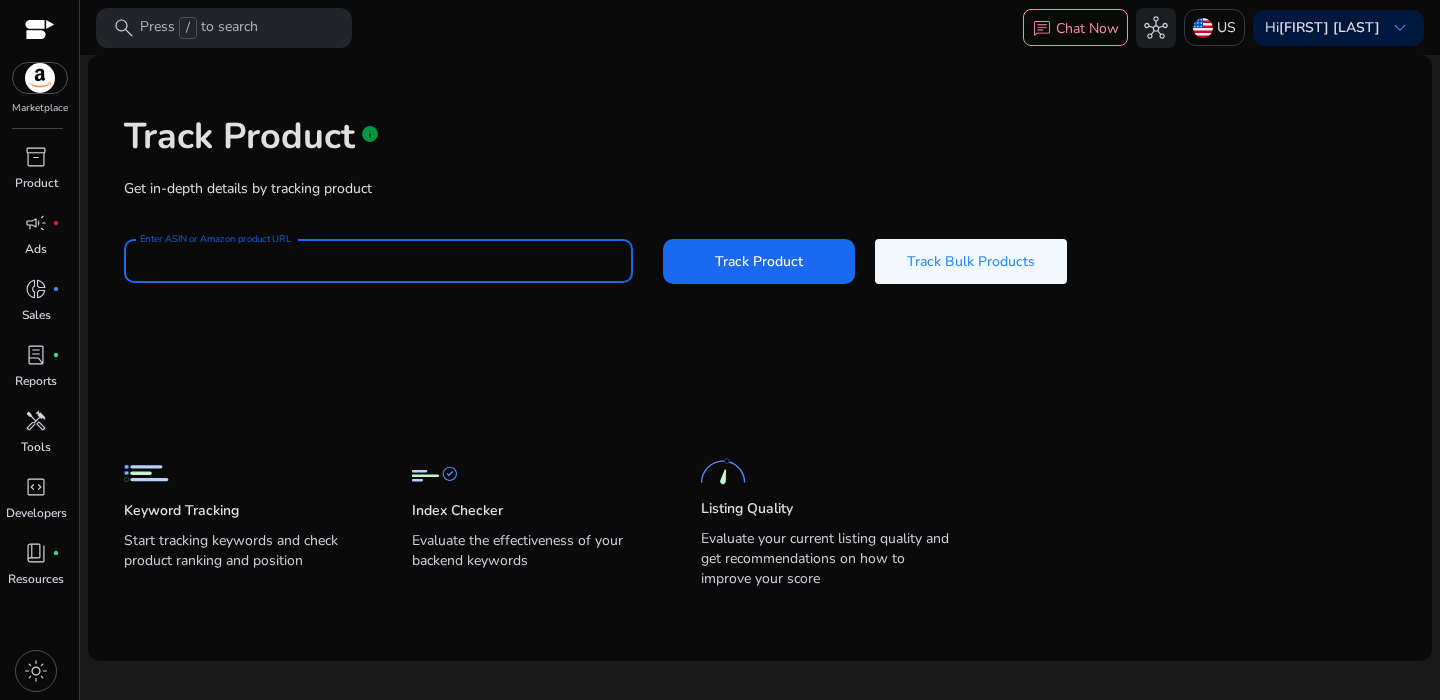 paste on "**********" 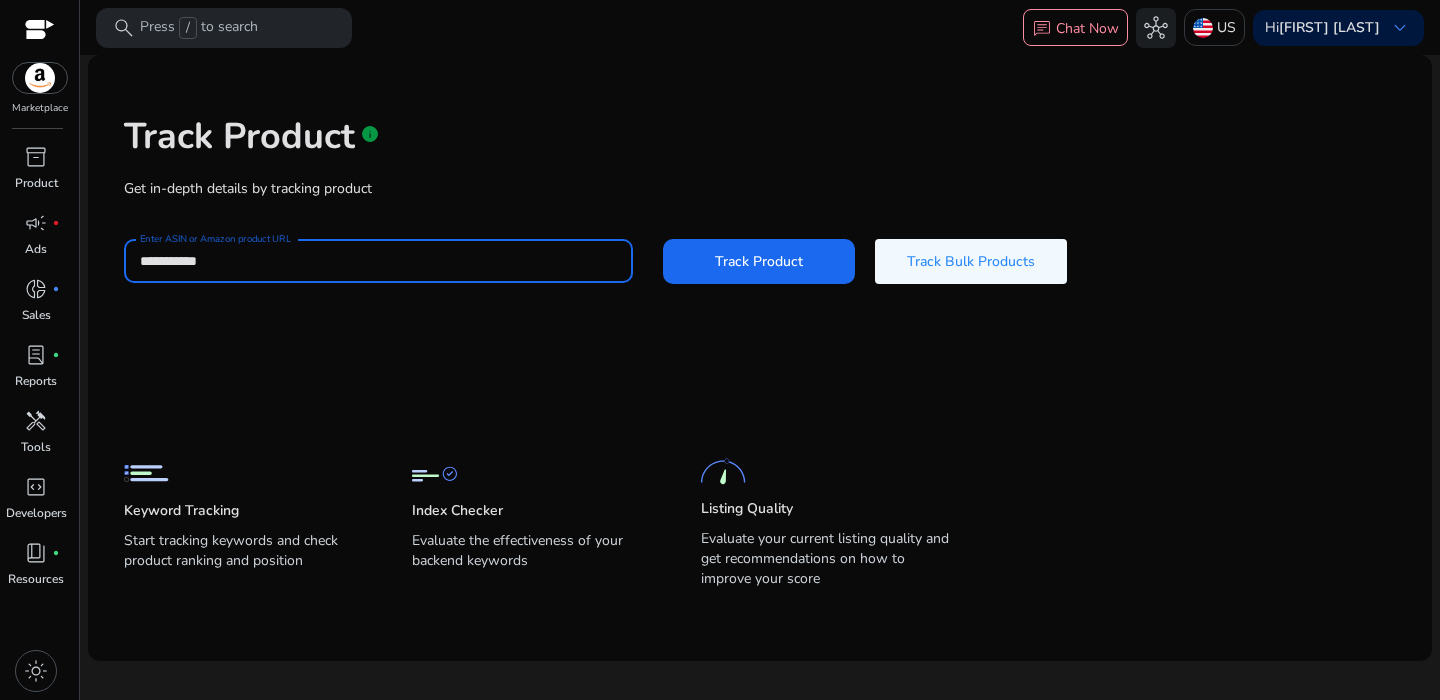 click 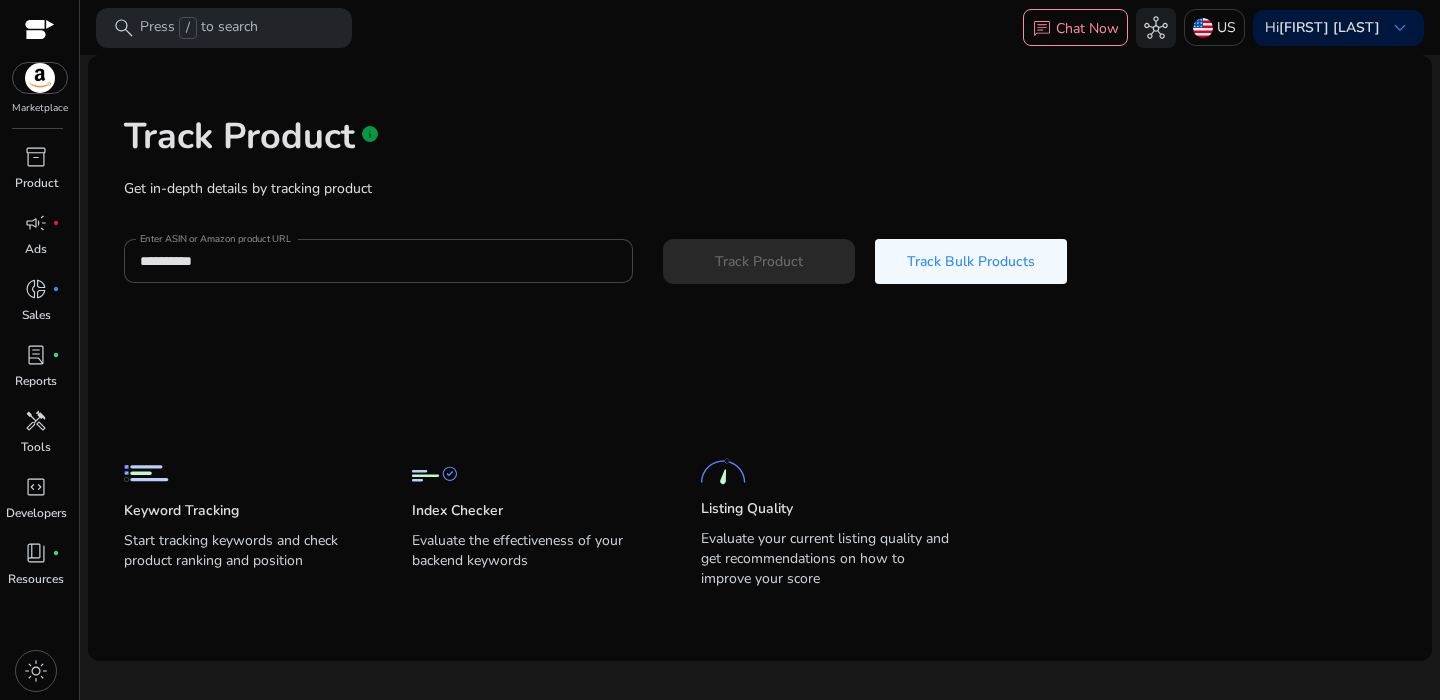 type 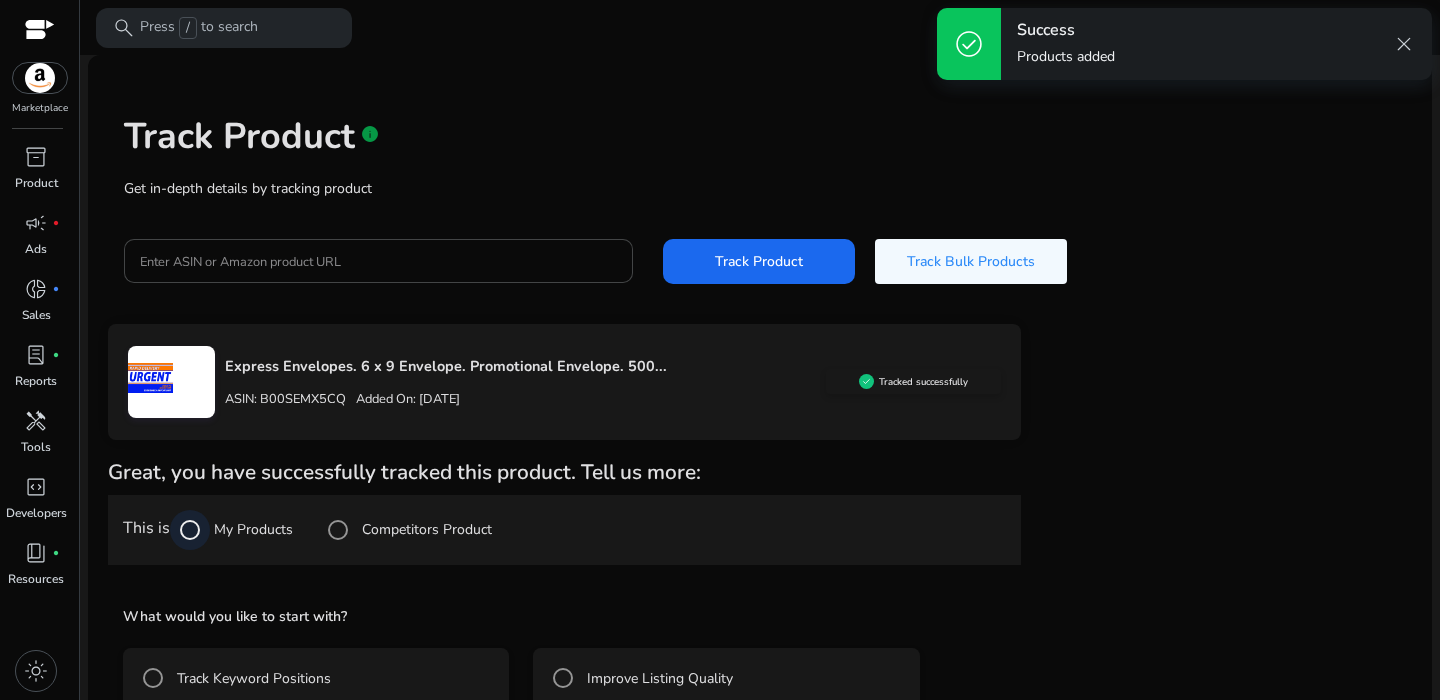 scroll, scrollTop: 114, scrollLeft: 0, axis: vertical 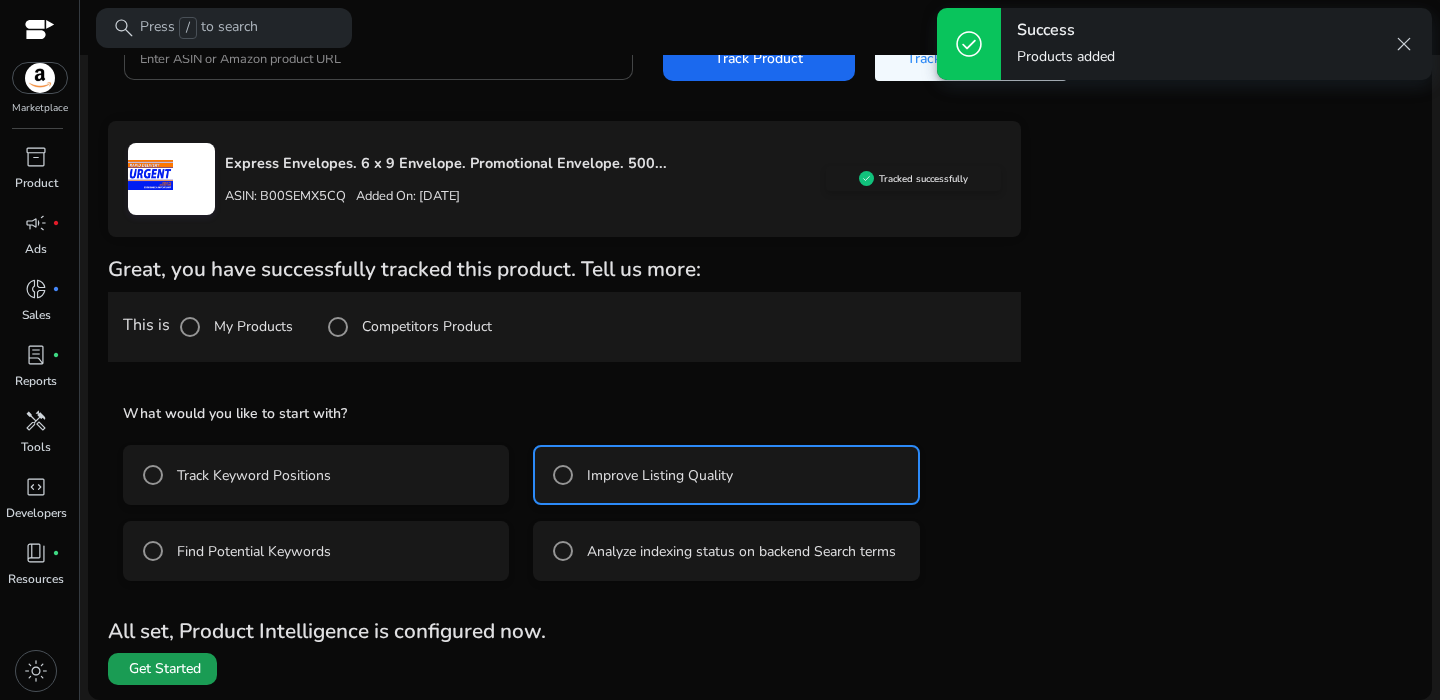 click at bounding box center (162, 669) 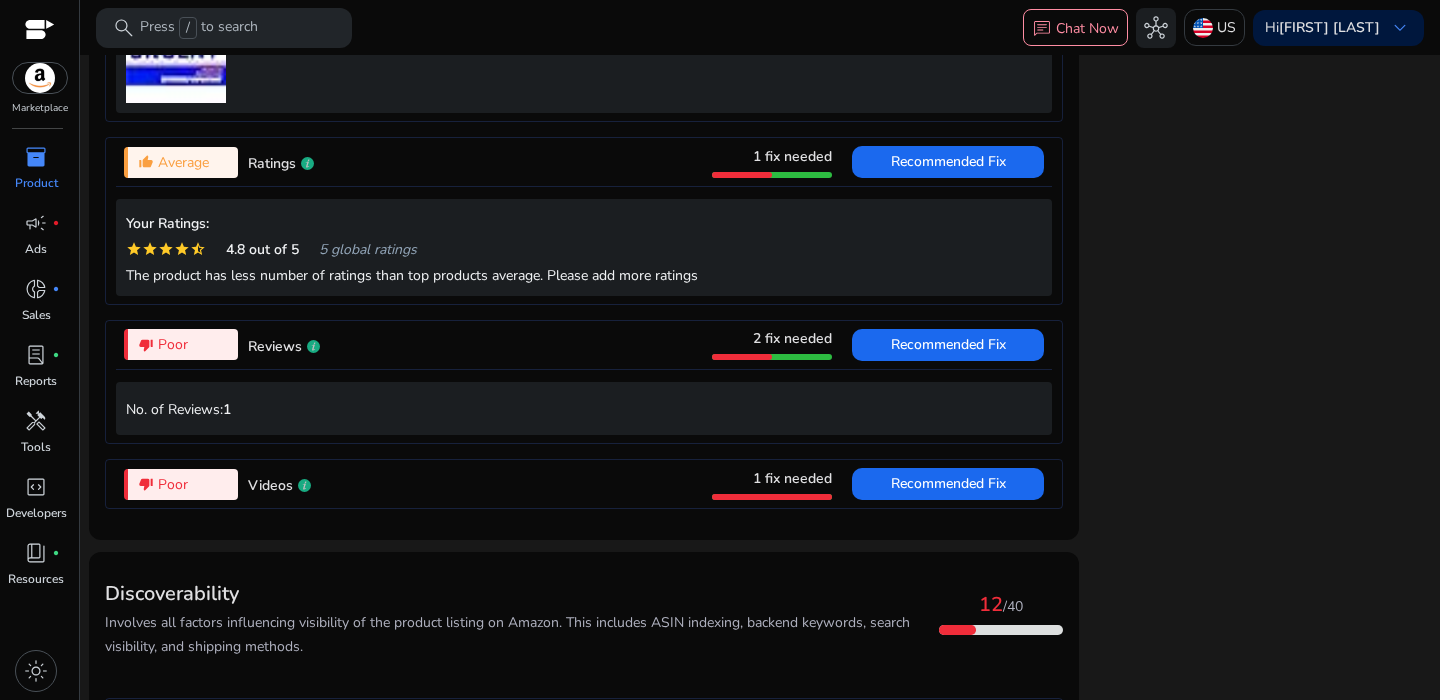 scroll, scrollTop: 1691, scrollLeft: 0, axis: vertical 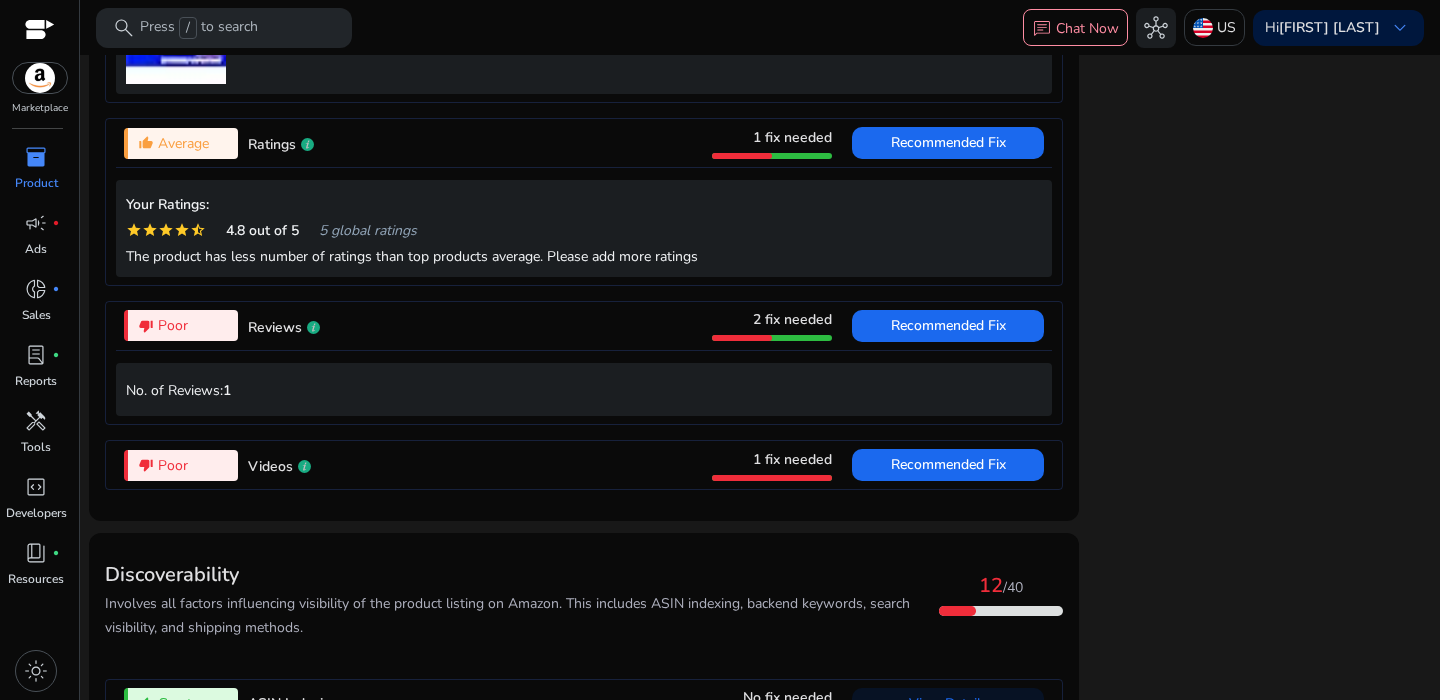 click on "Marketplace" at bounding box center (39, 58) 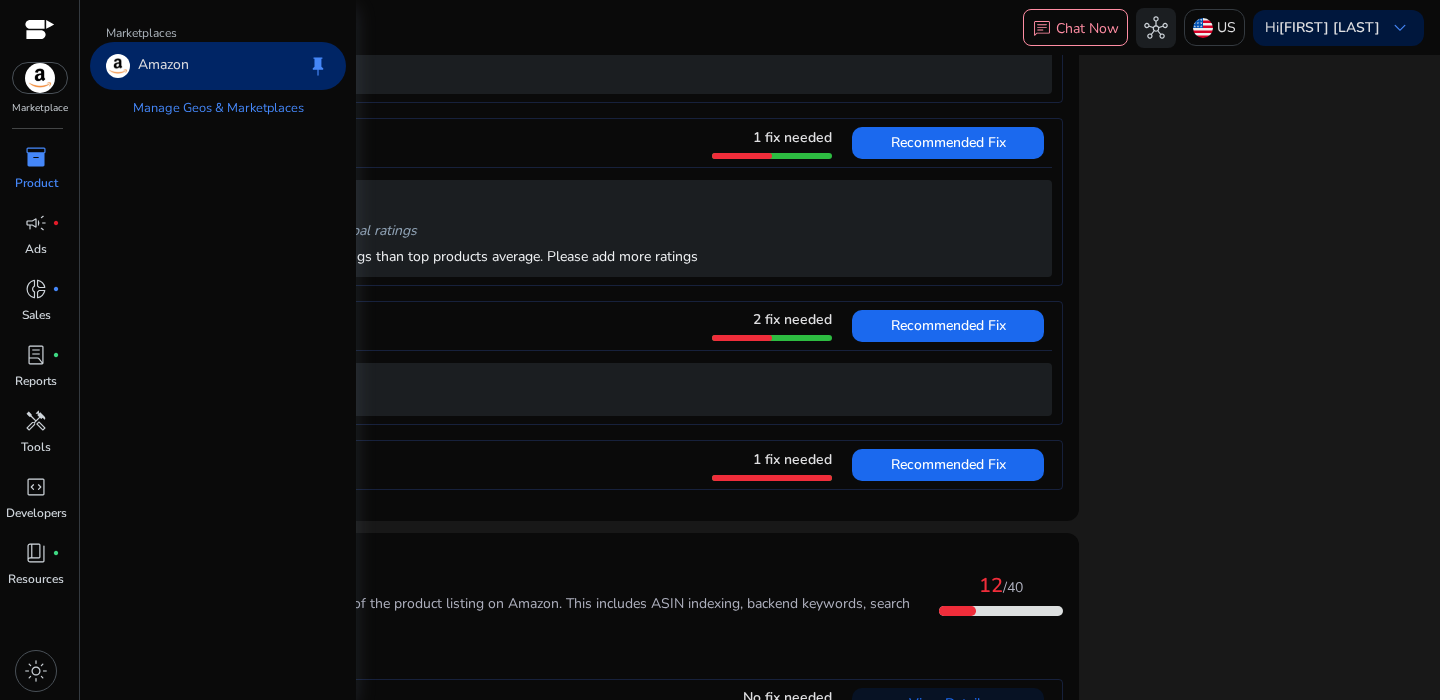 click on "inventory_2" at bounding box center (36, 157) 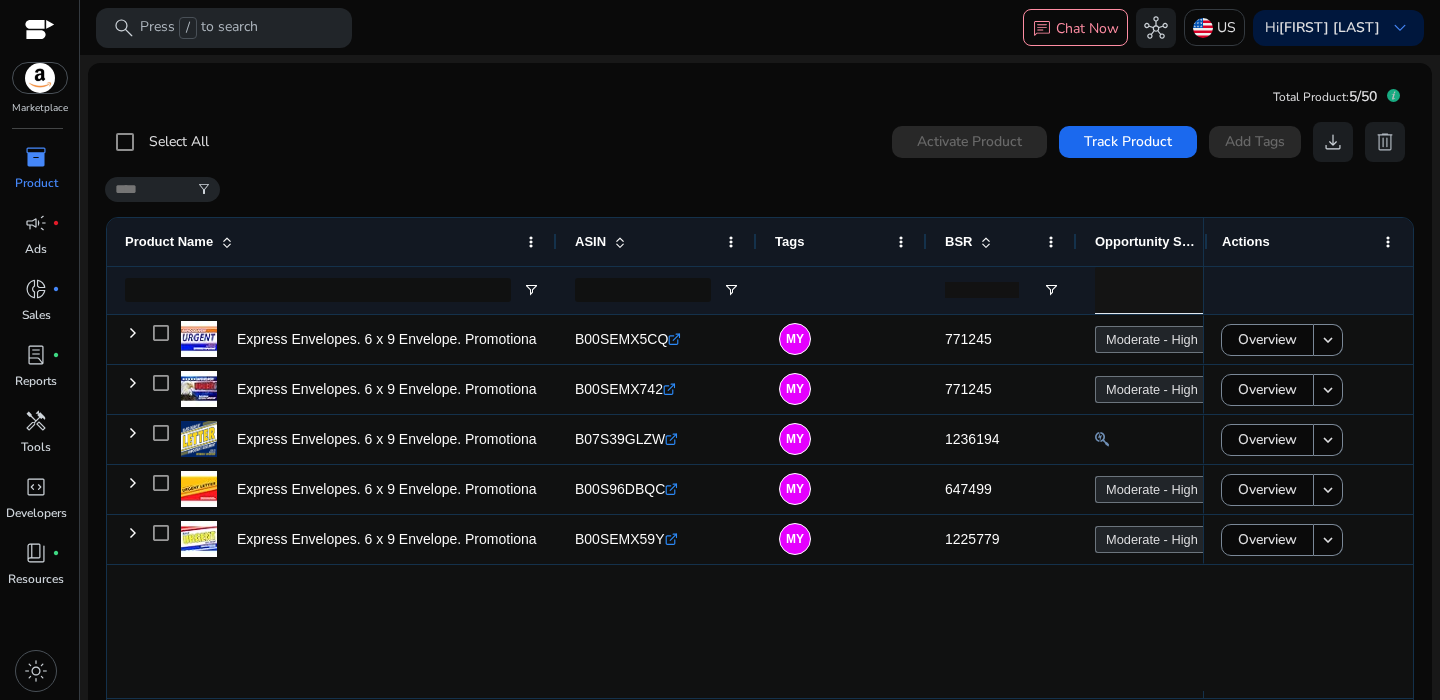 click on "Select All  0  products selected Activate Product Track Product  Add Tags   download   delete   filter_alt  1 to 5 of 5. Page 1 of 1
Drag here to set row groups Drag here to set column labels
Product Name
ASIN
Tags" 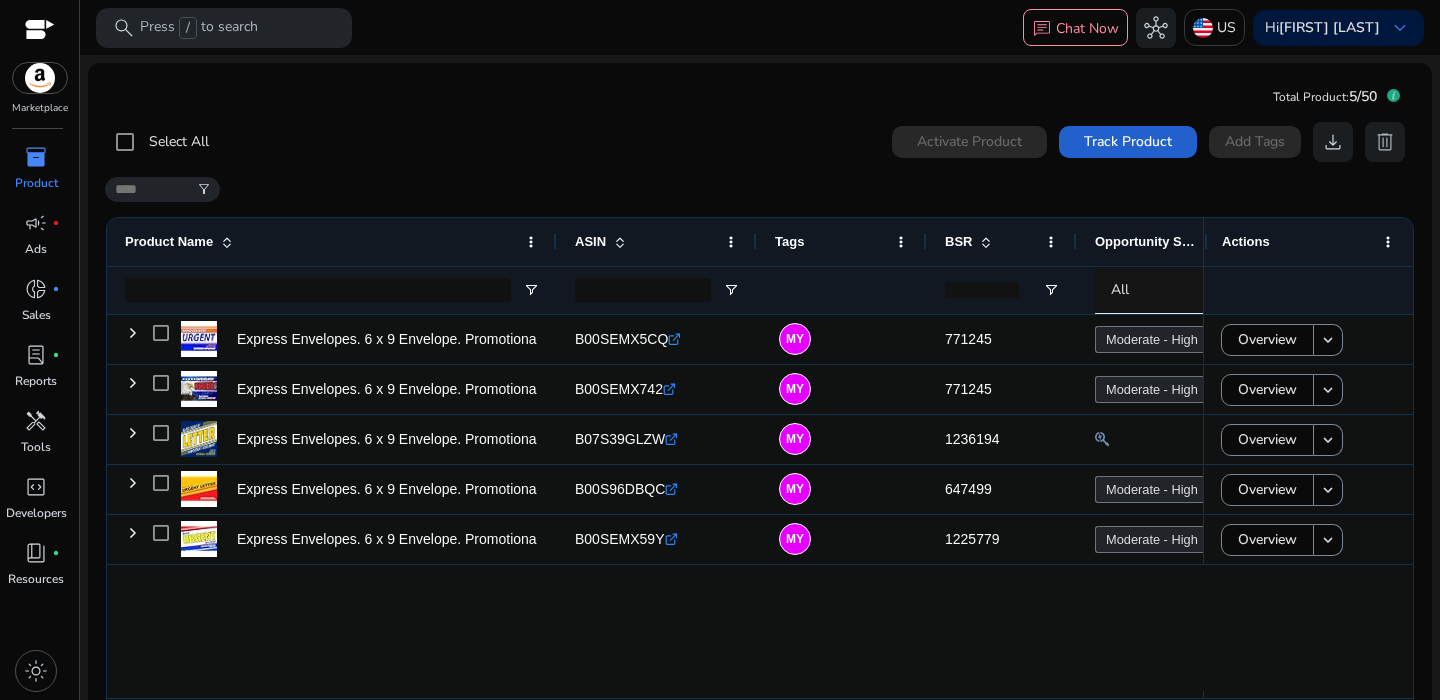 click 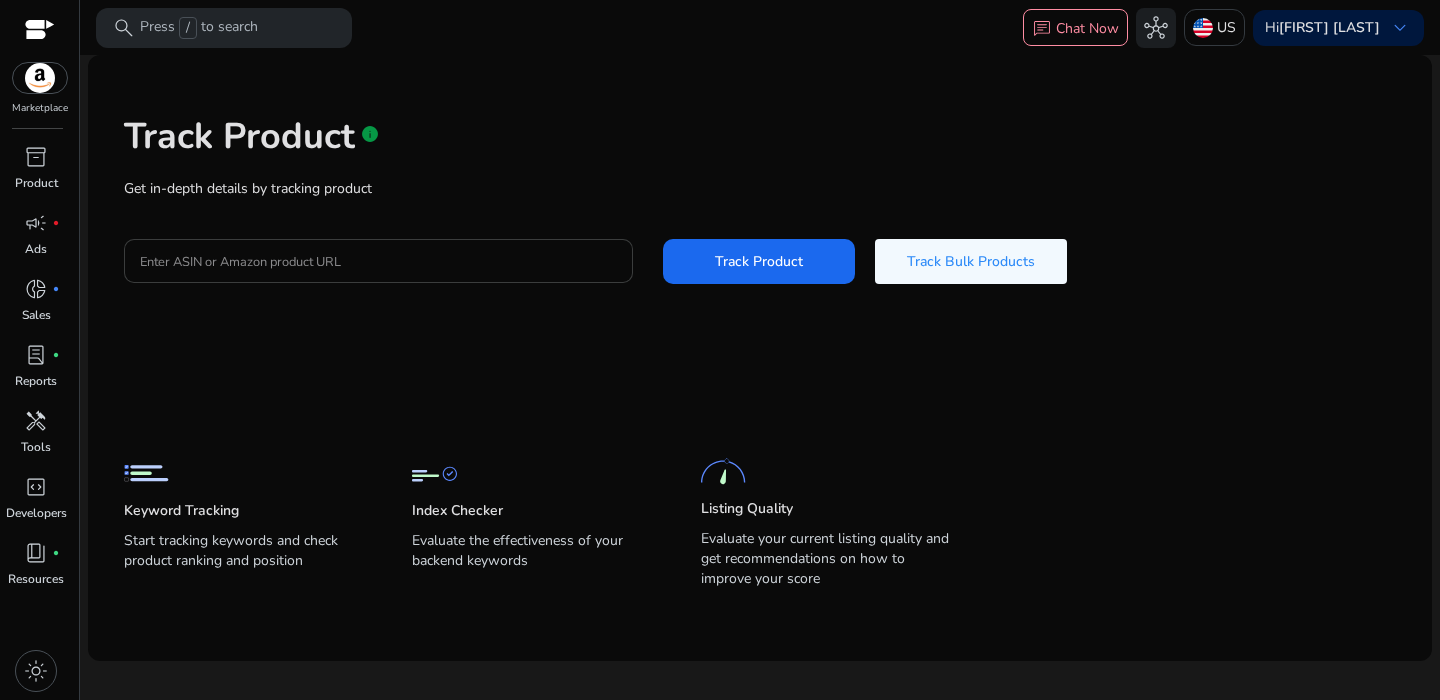 click on "Enter ASIN or Amazon product URL" at bounding box center [378, 261] 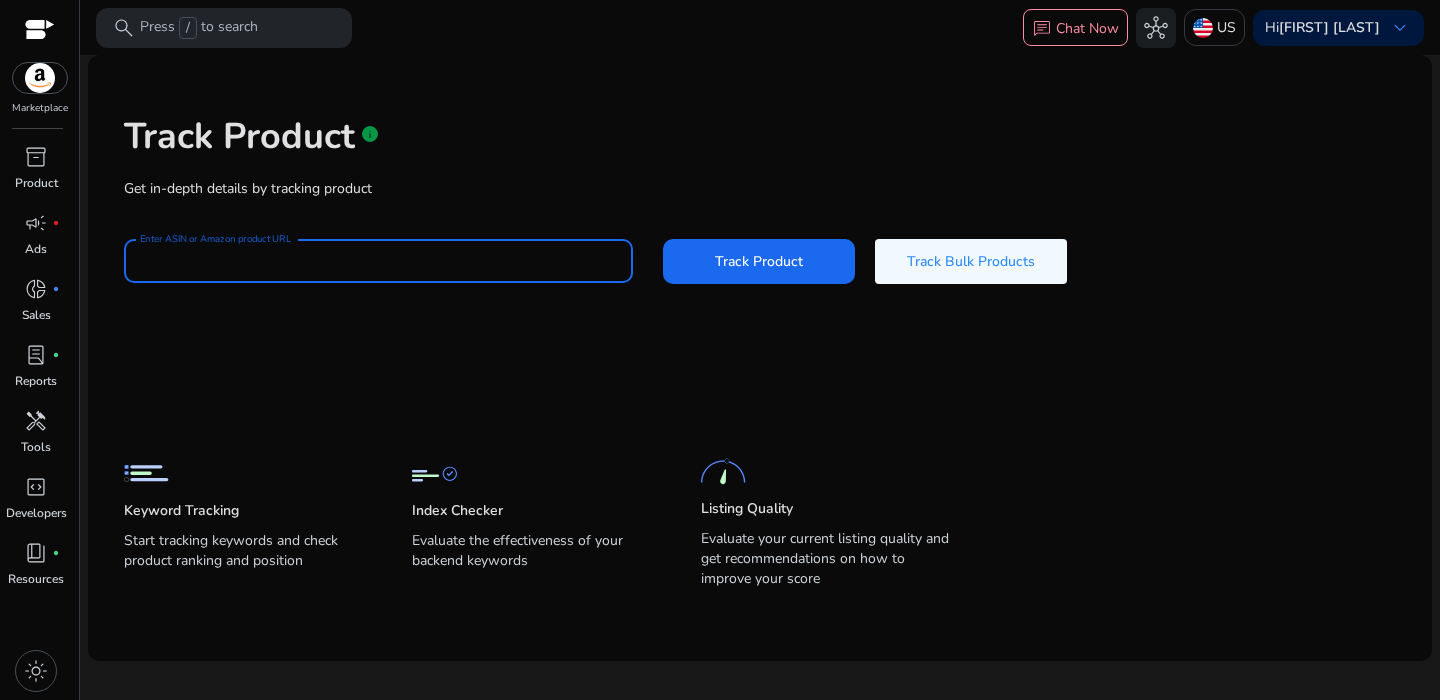 paste on "**********" 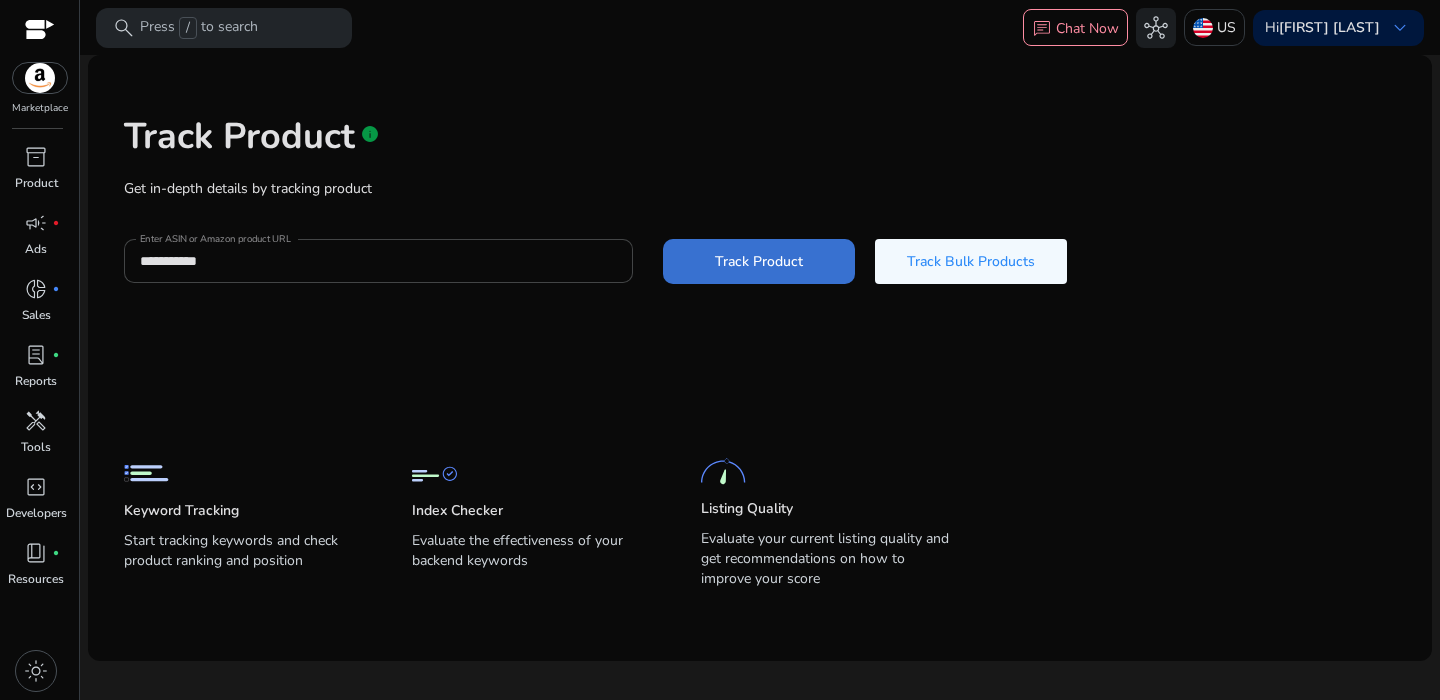 click 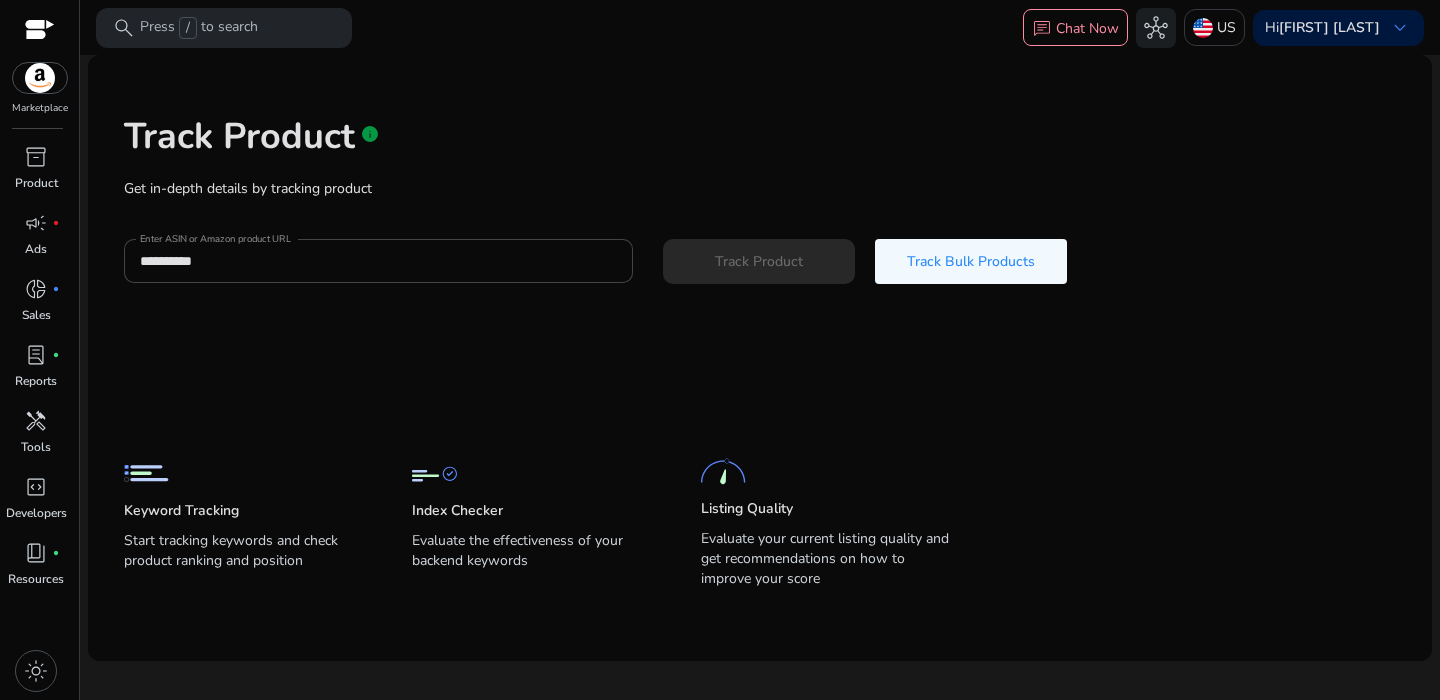 type 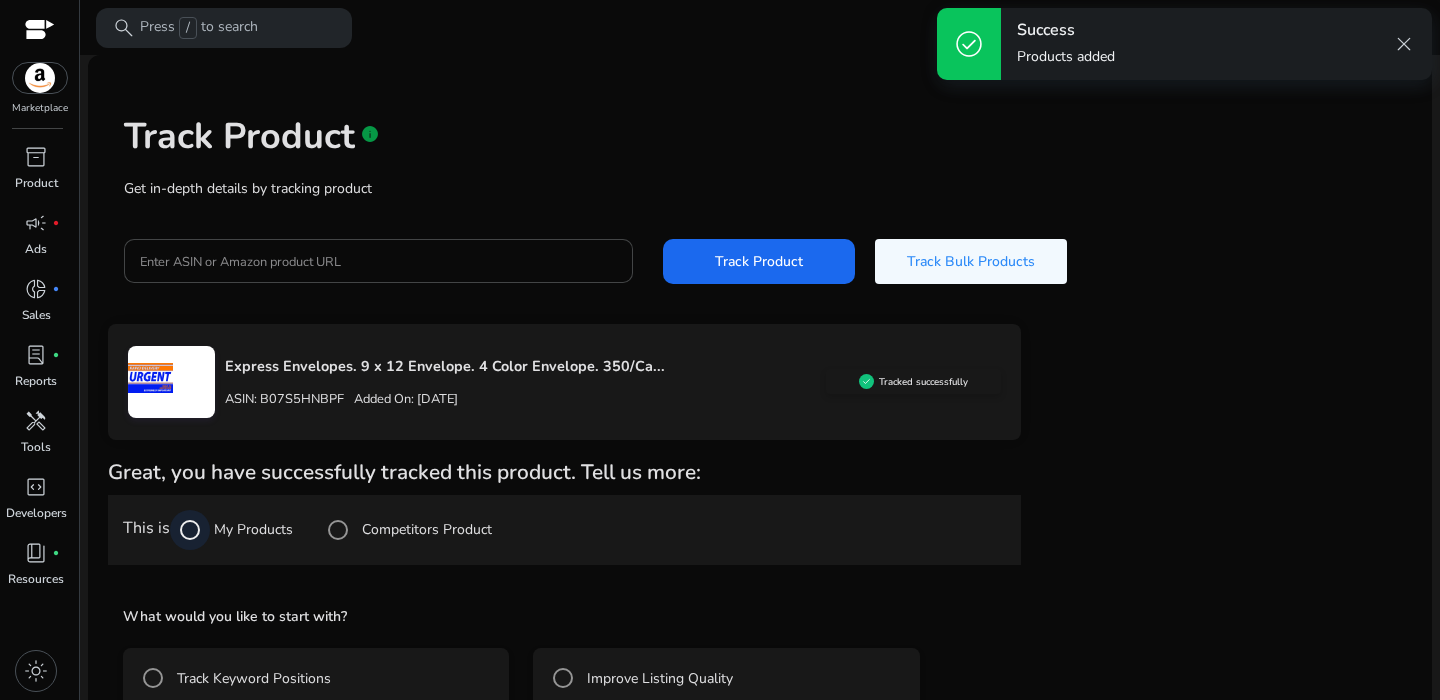 scroll, scrollTop: 114, scrollLeft: 0, axis: vertical 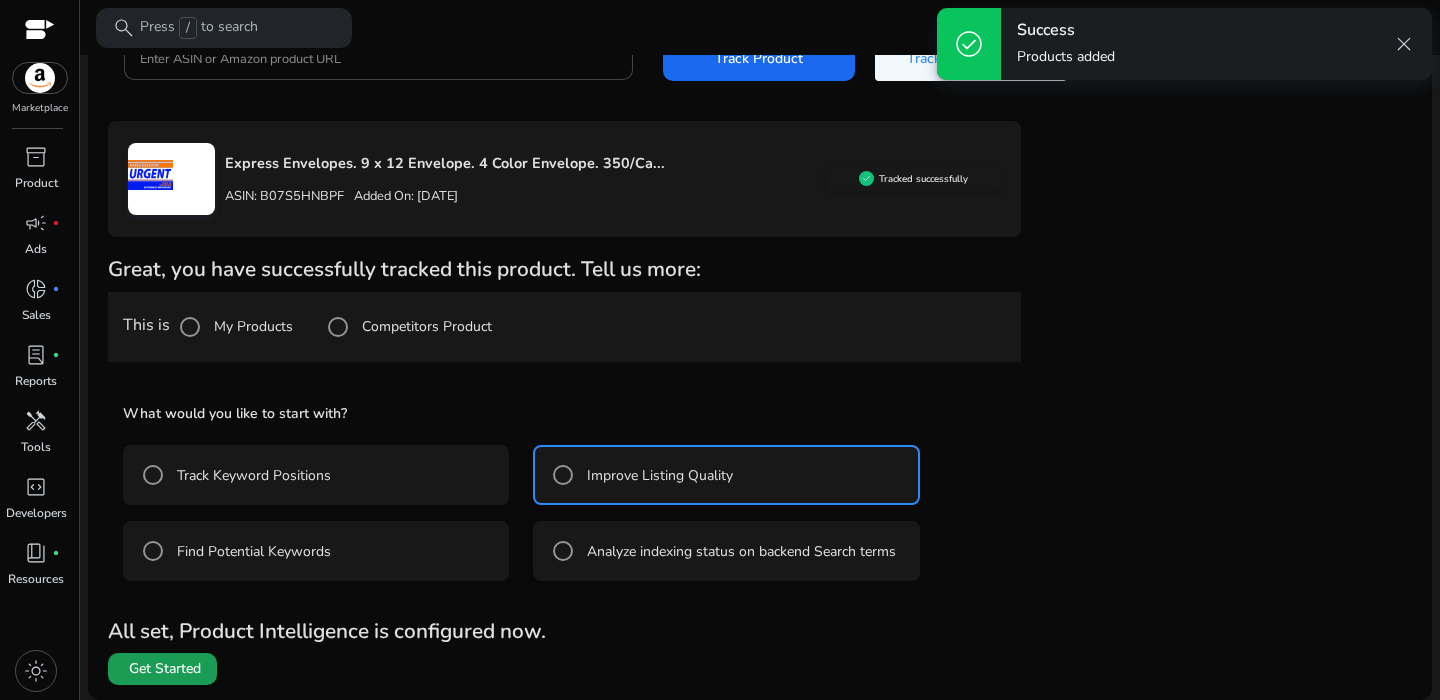 click at bounding box center (162, 669) 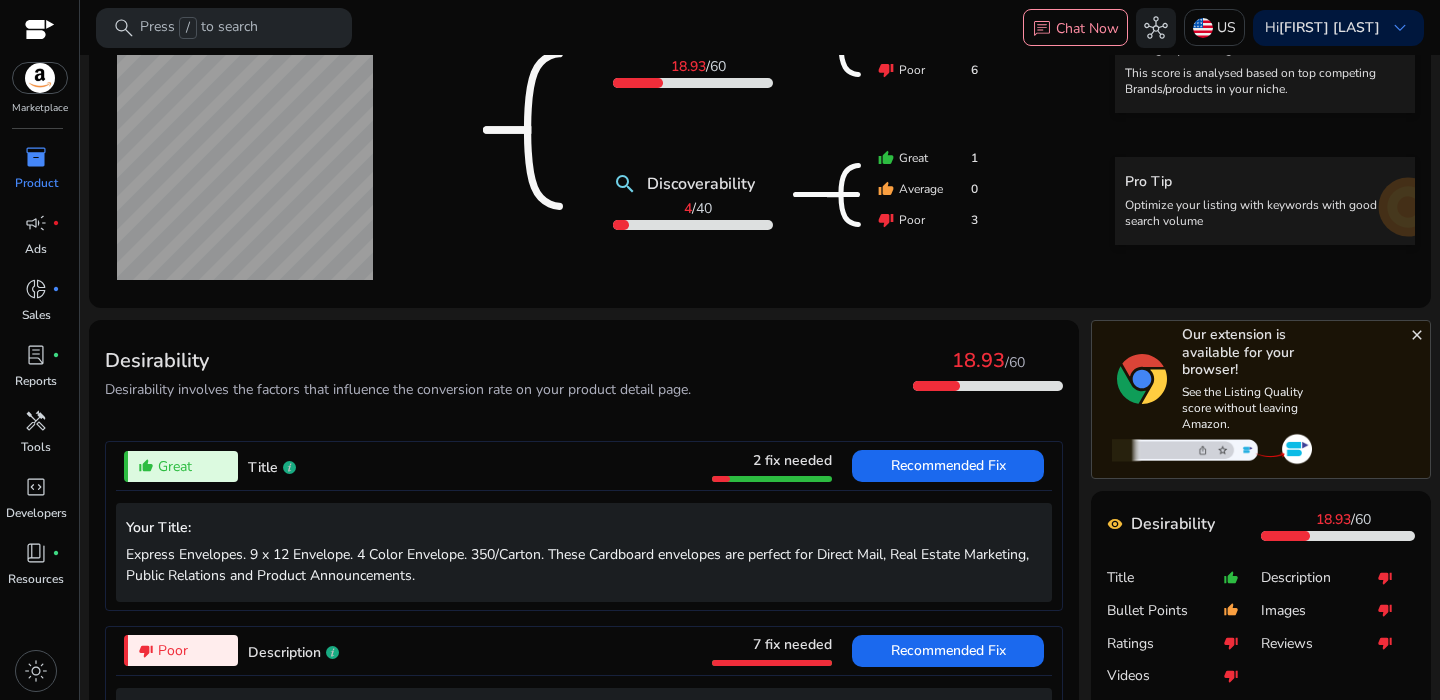 scroll, scrollTop: 90, scrollLeft: 0, axis: vertical 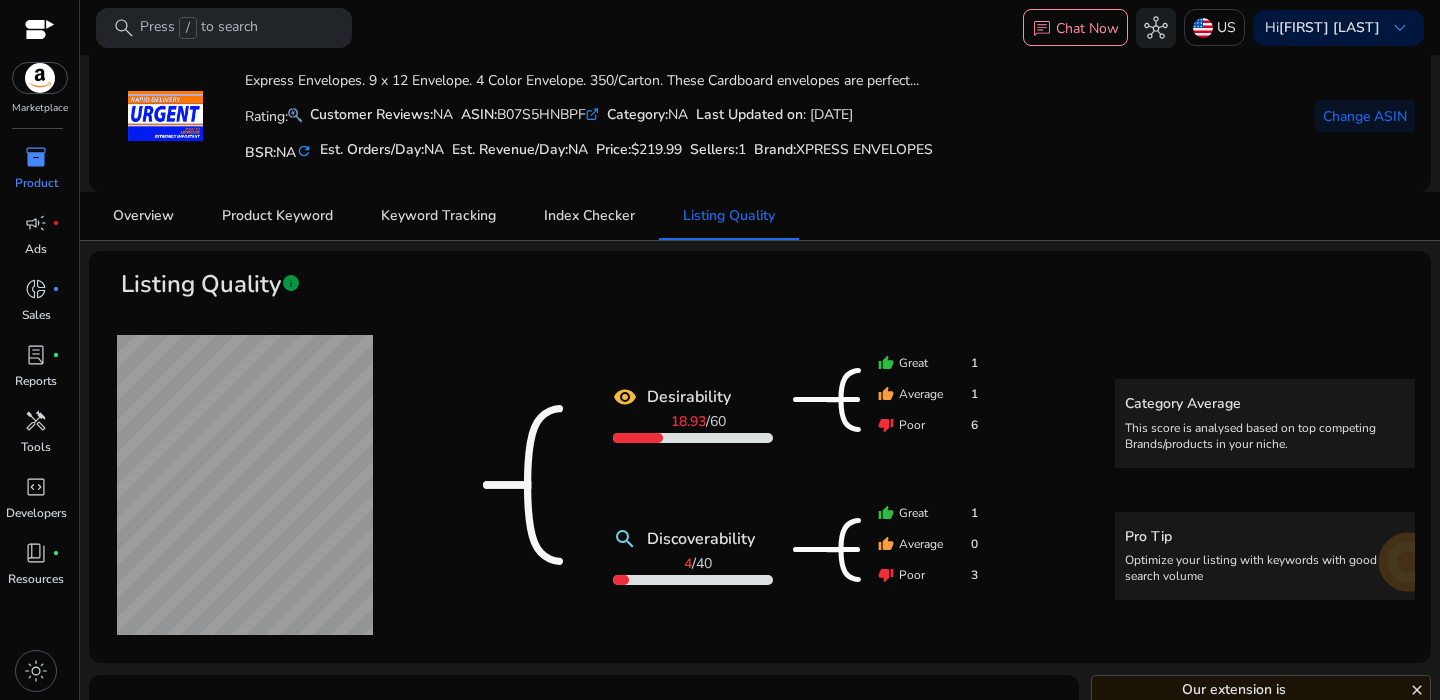 click on "inventory_2" at bounding box center [36, 157] 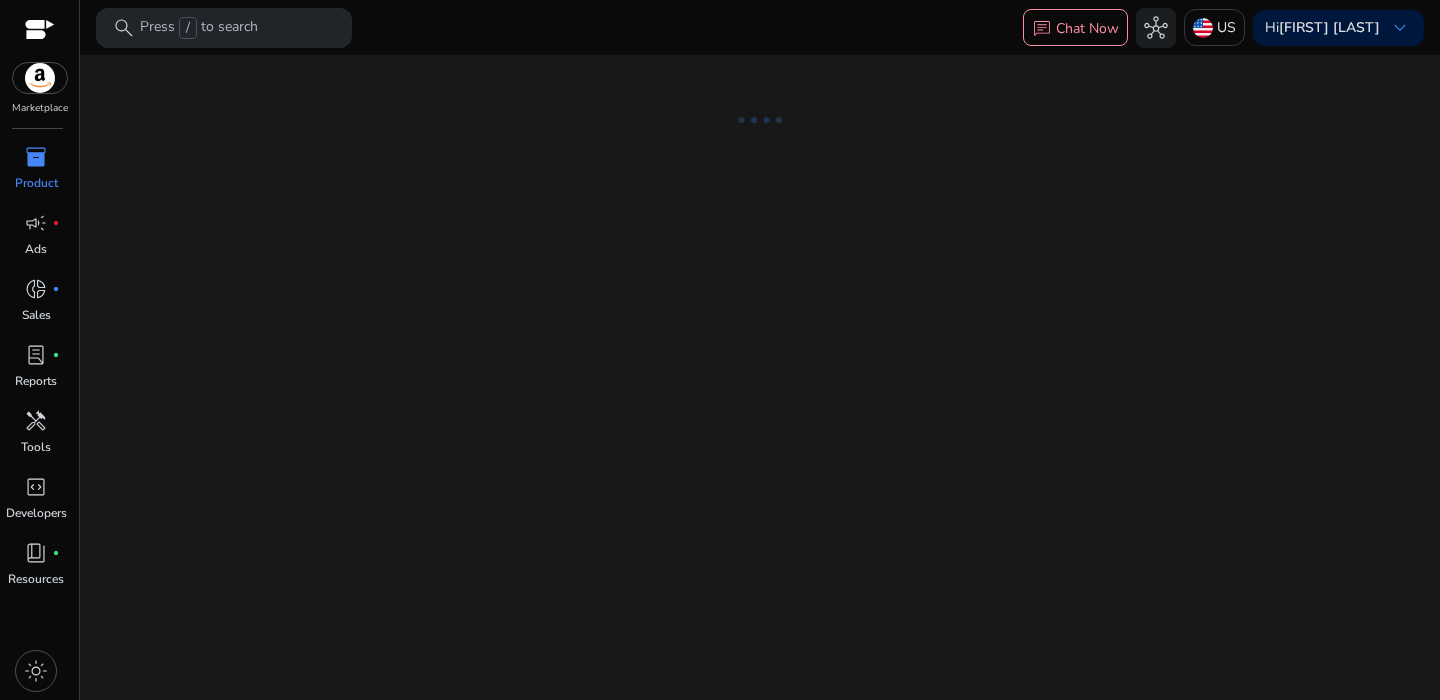 scroll, scrollTop: 0, scrollLeft: 0, axis: both 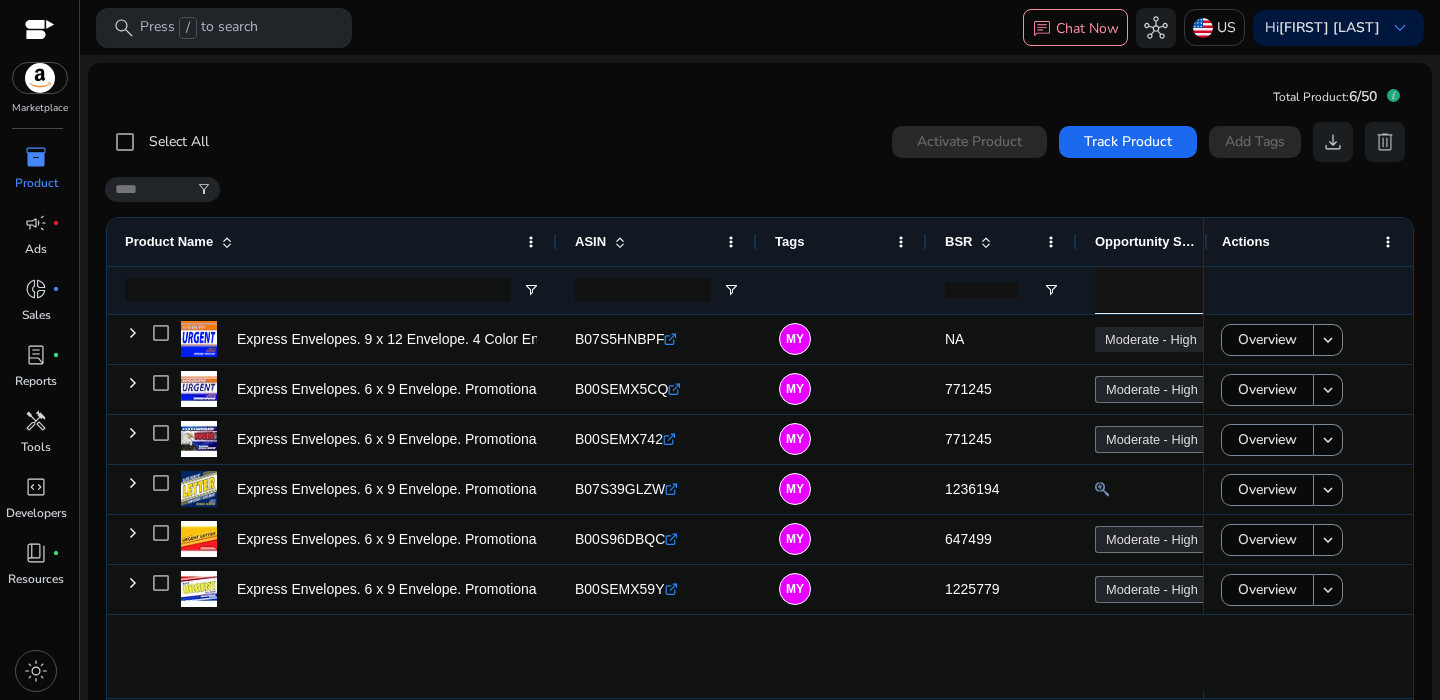 click on "Select All  0  products selected Activate Product Track Product  Add Tags   download   delete   filter_alt  1 to 6 of 6. Page 1 of 1
Drag here to set row groups Drag here to set column labels
Product Name
ASIN
Tags" 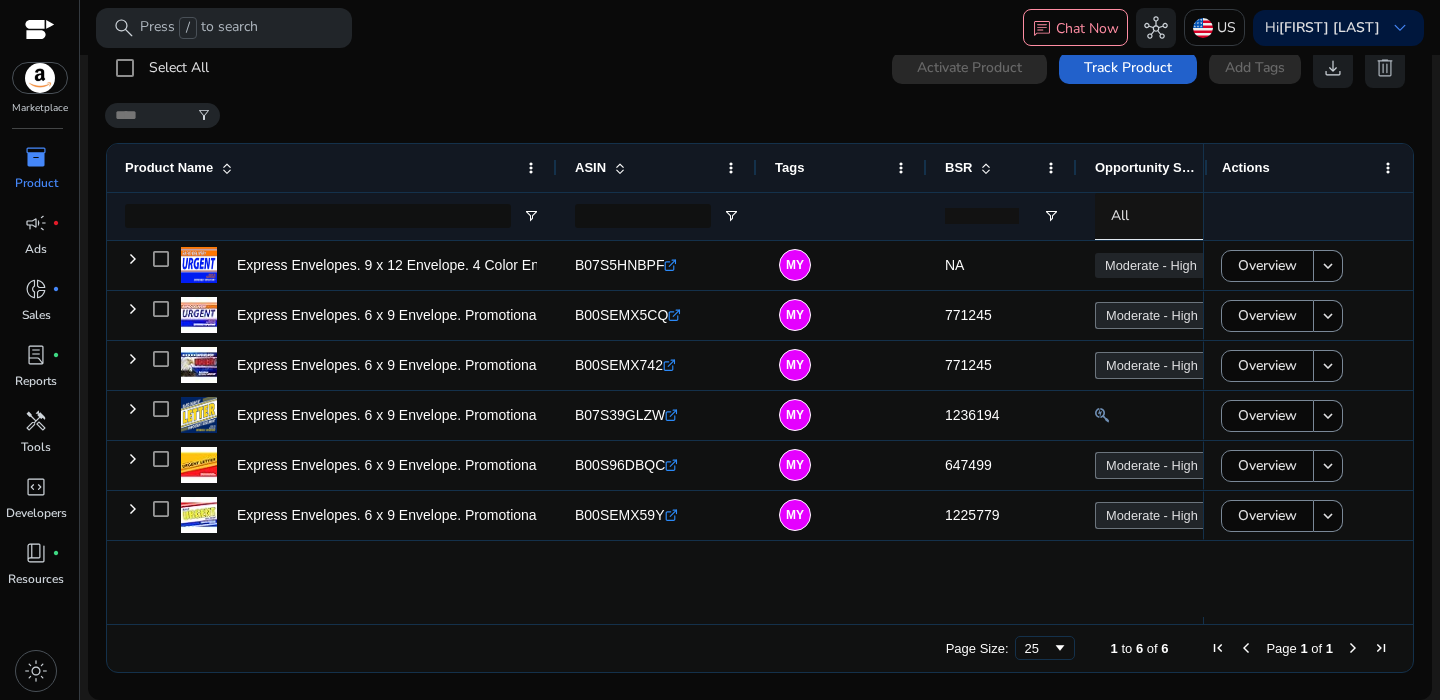 click on "Track Product" 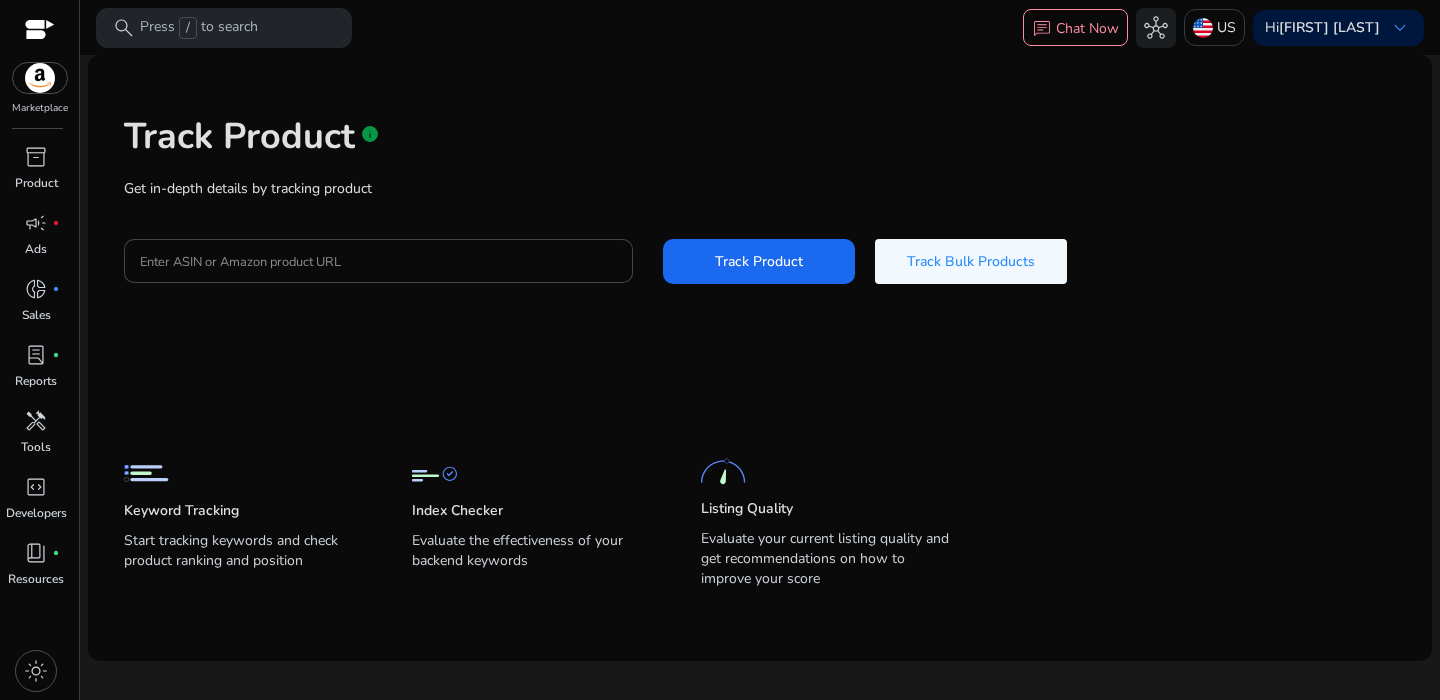 scroll, scrollTop: 0, scrollLeft: 0, axis: both 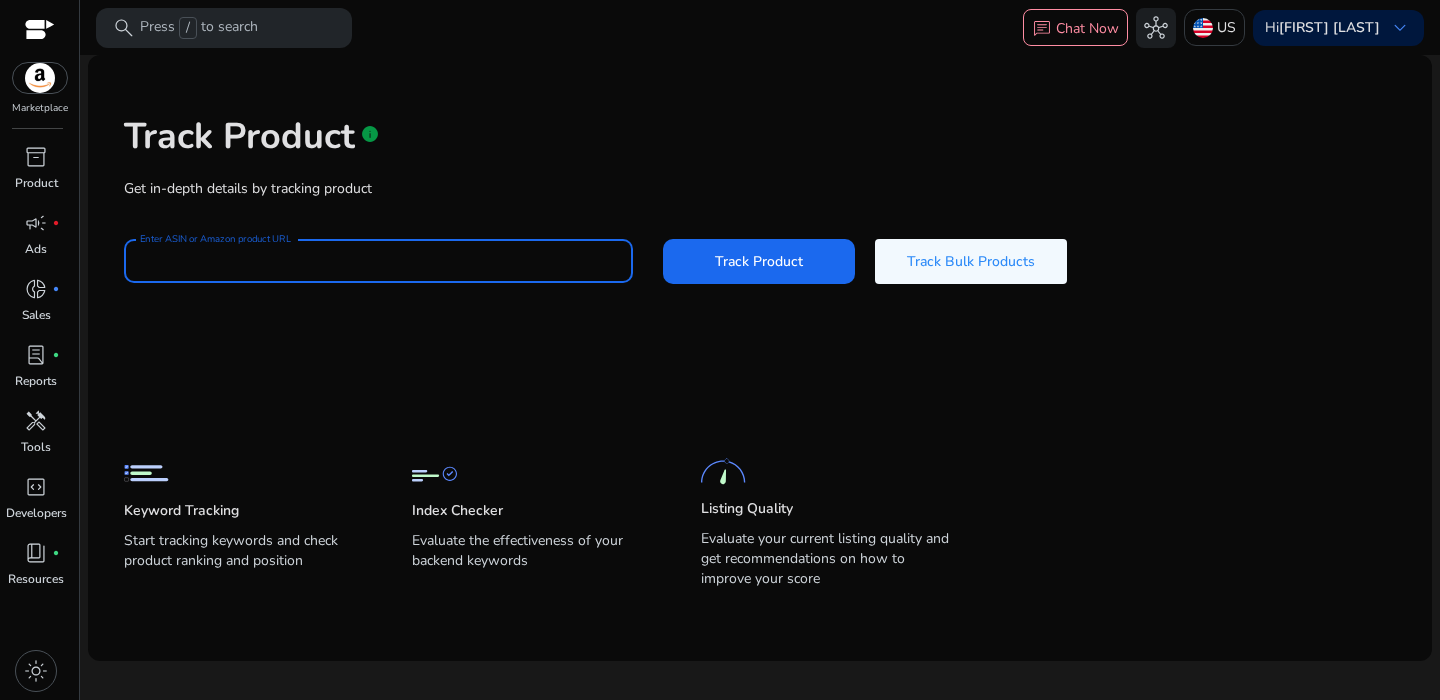click on "Enter ASIN or Amazon product URL" at bounding box center [378, 261] 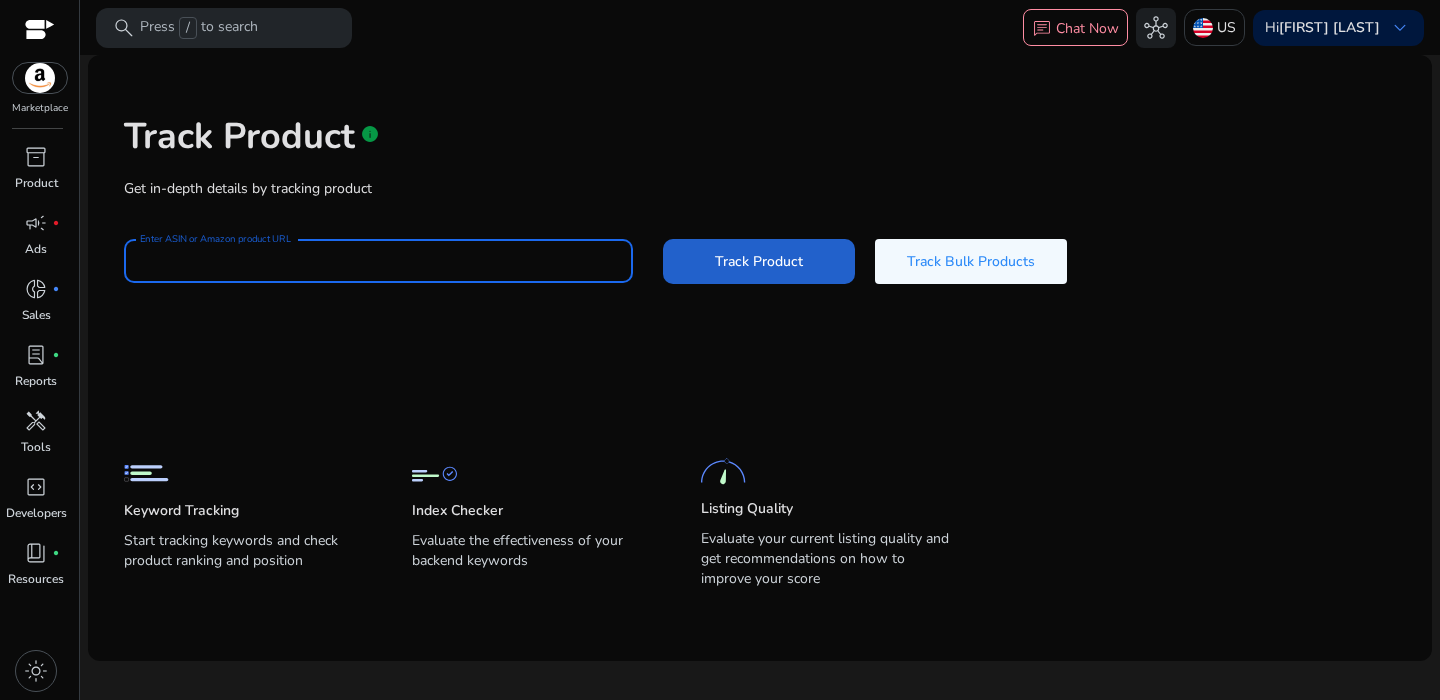 paste on "**********" 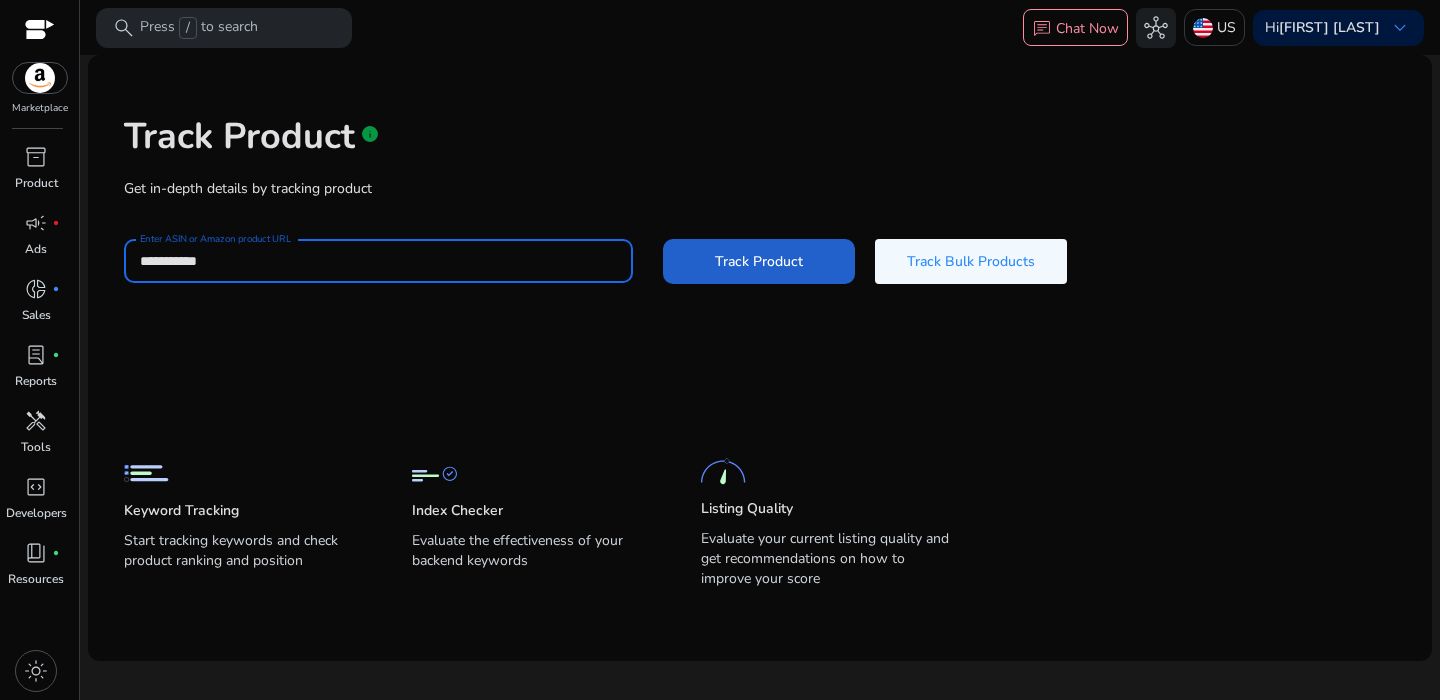 click on "Track Product" 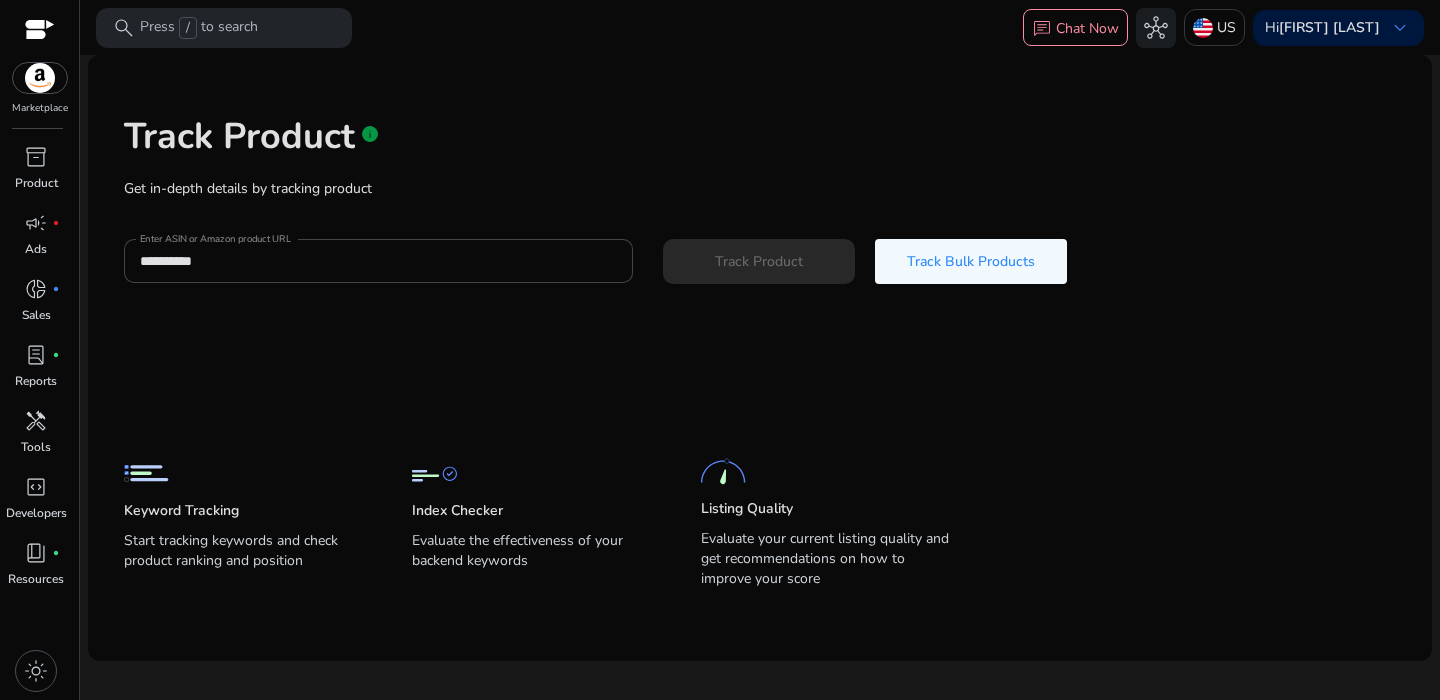 type 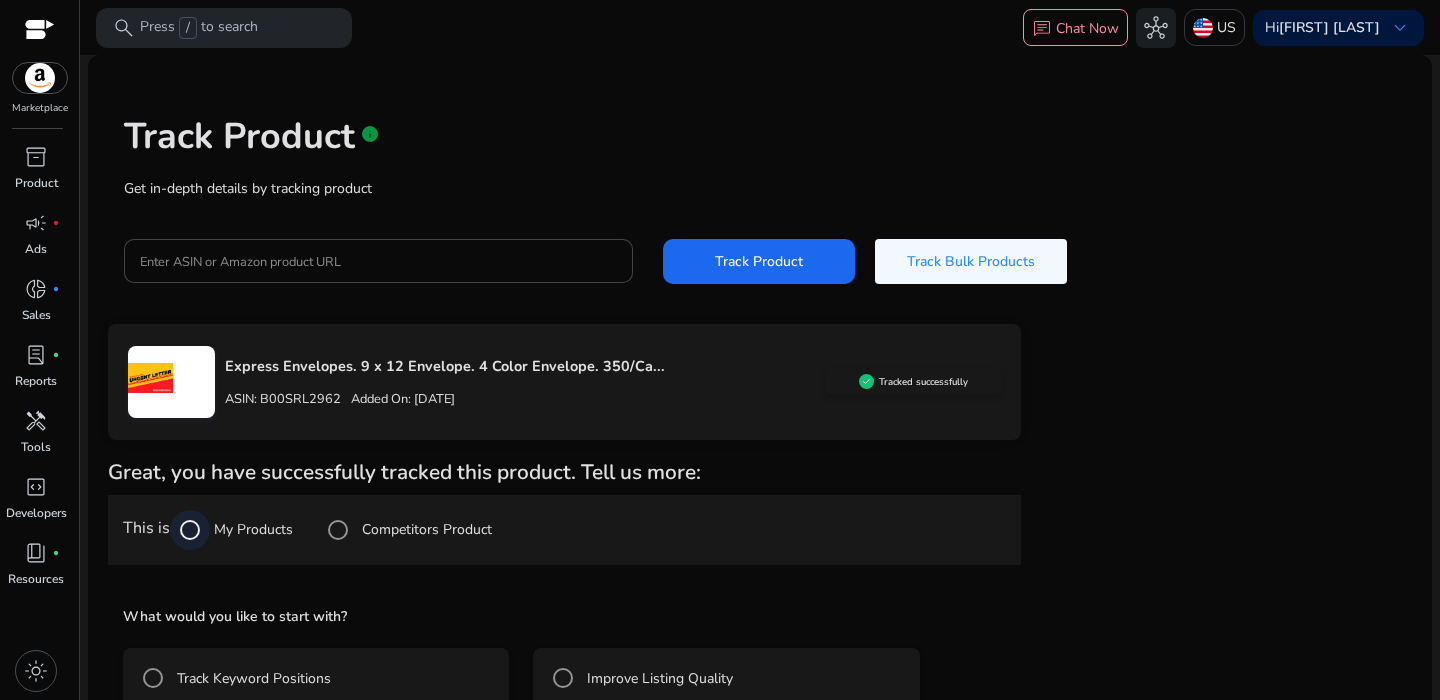 scroll, scrollTop: 114, scrollLeft: 0, axis: vertical 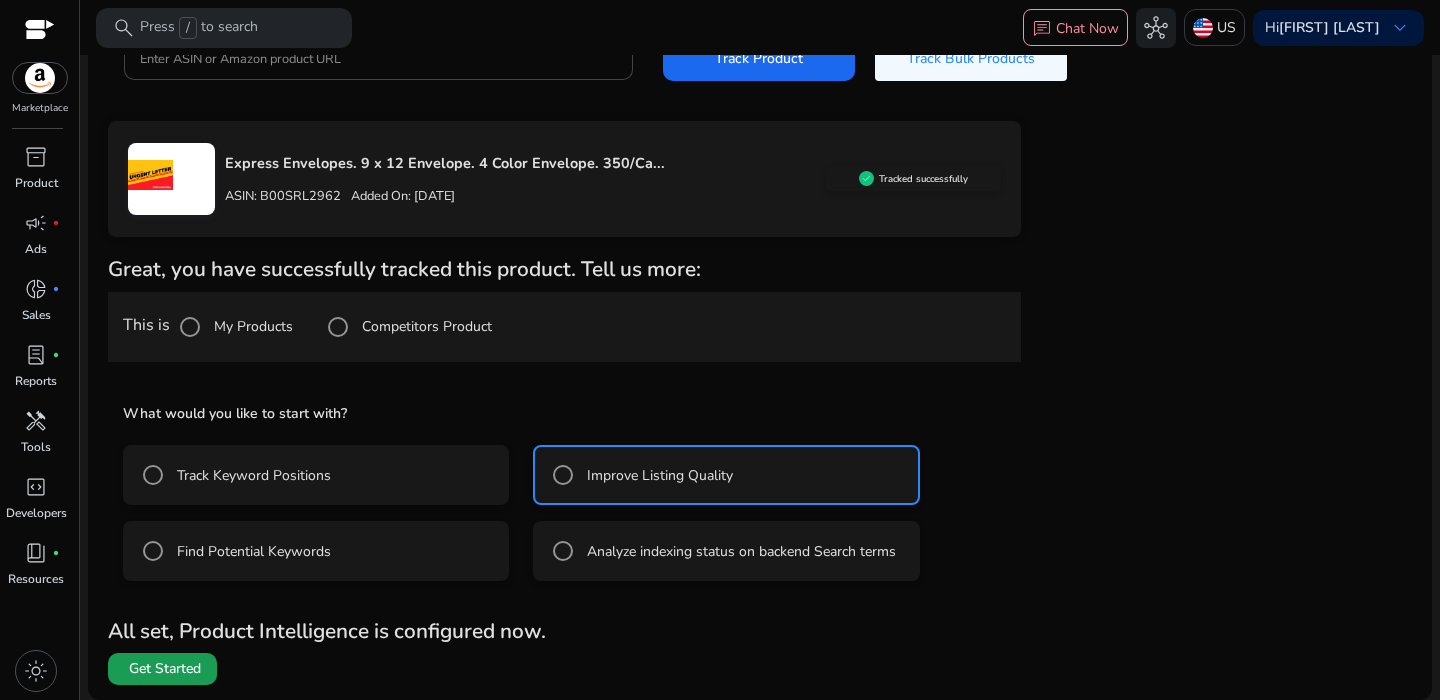 click on "Get Started" at bounding box center [165, 669] 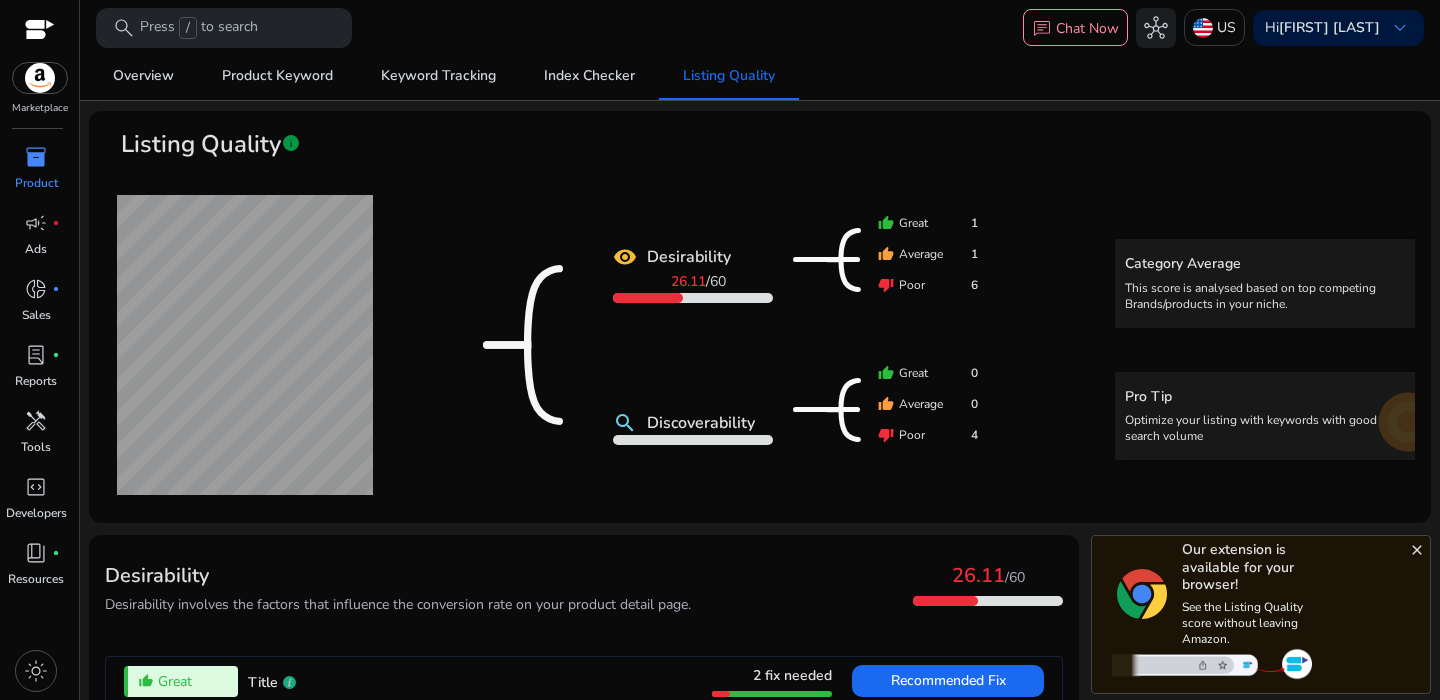 scroll, scrollTop: 0, scrollLeft: 0, axis: both 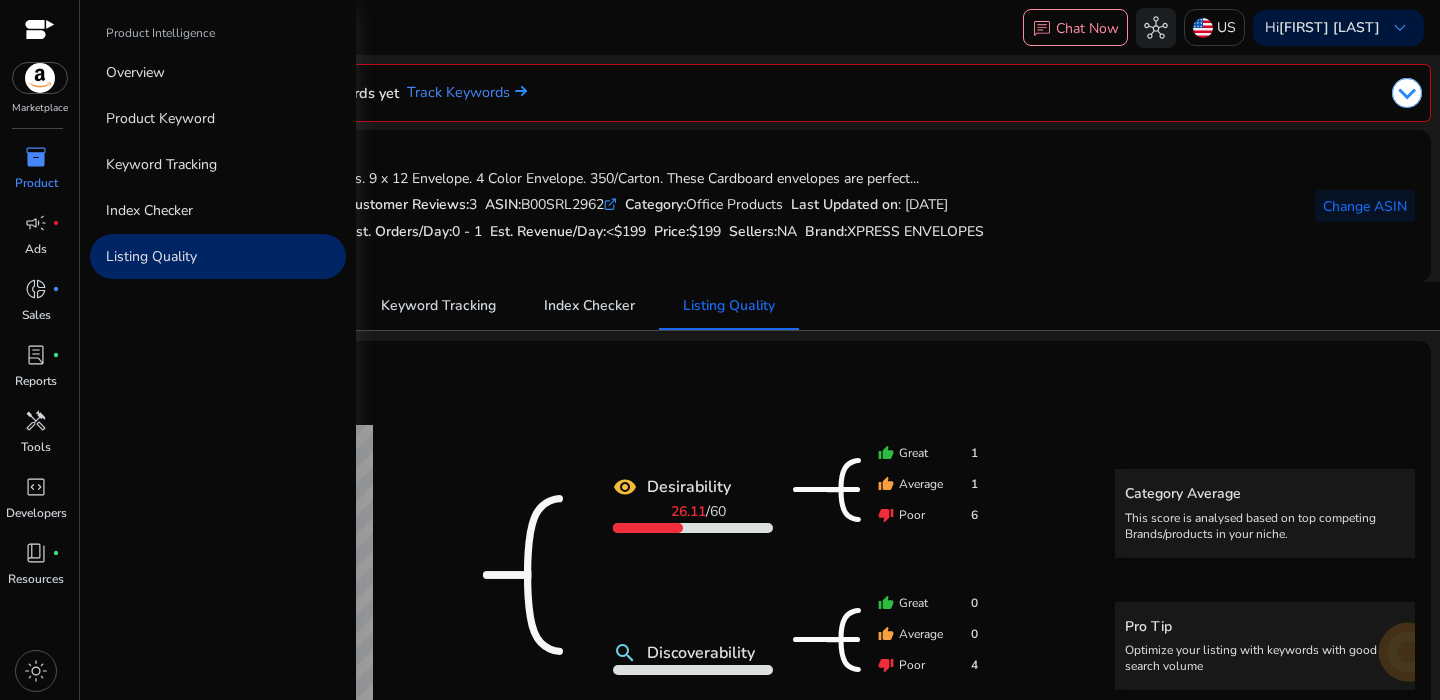 click on "inventory_2" at bounding box center (36, 157) 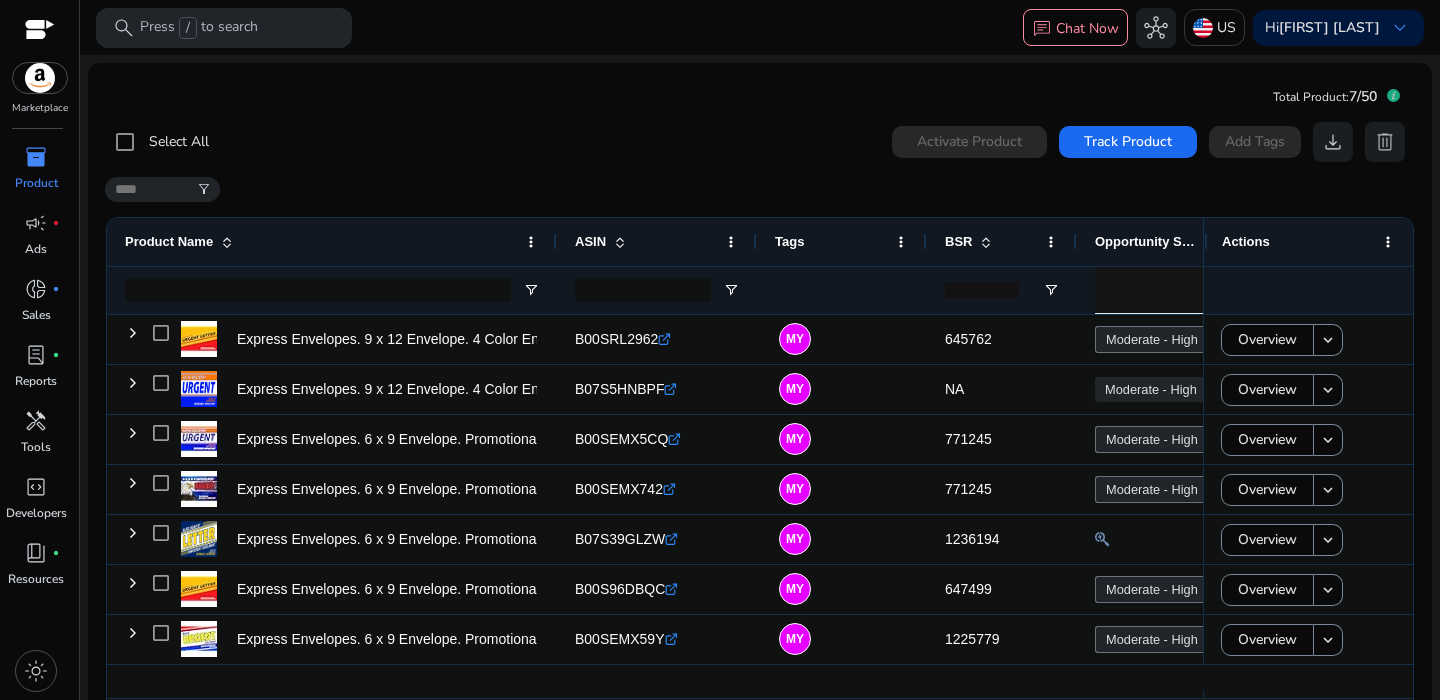 click on "Select All  0  products selected Activate Product Track Product  Add Tags   download   delete   filter_alt  1 to 7 of 7. Page 1 of 1
Drag here to set row groups Drag here to set column labels
Product Name
ASIN
Tags" 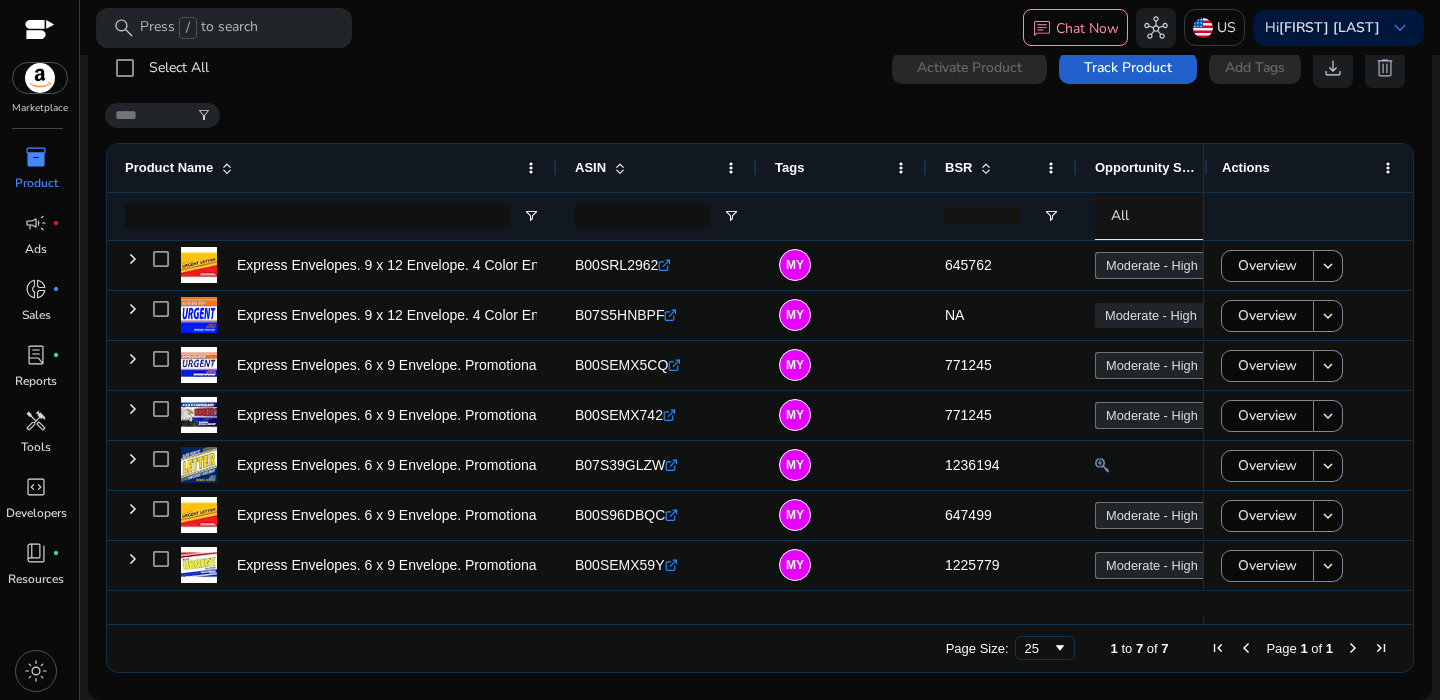 click 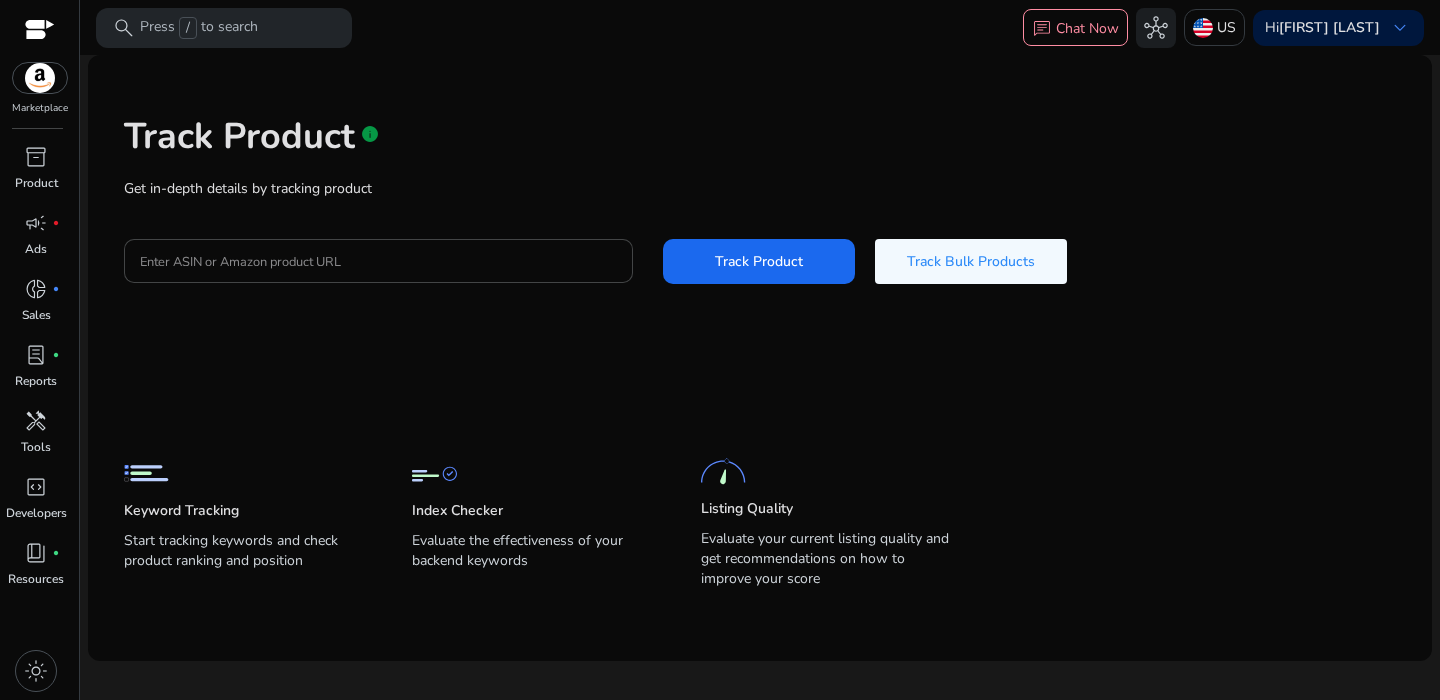 scroll, scrollTop: 0, scrollLeft: 0, axis: both 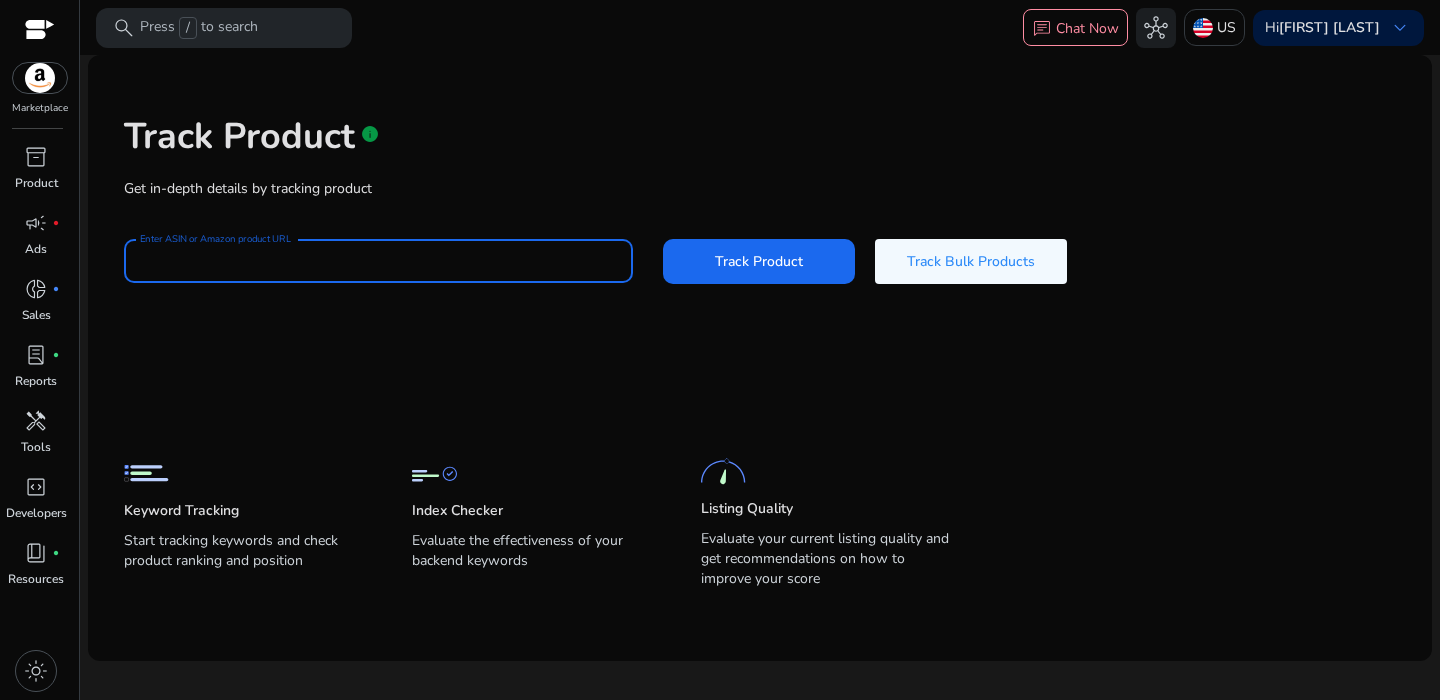 click on "Enter ASIN or Amazon product URL" at bounding box center (378, 261) 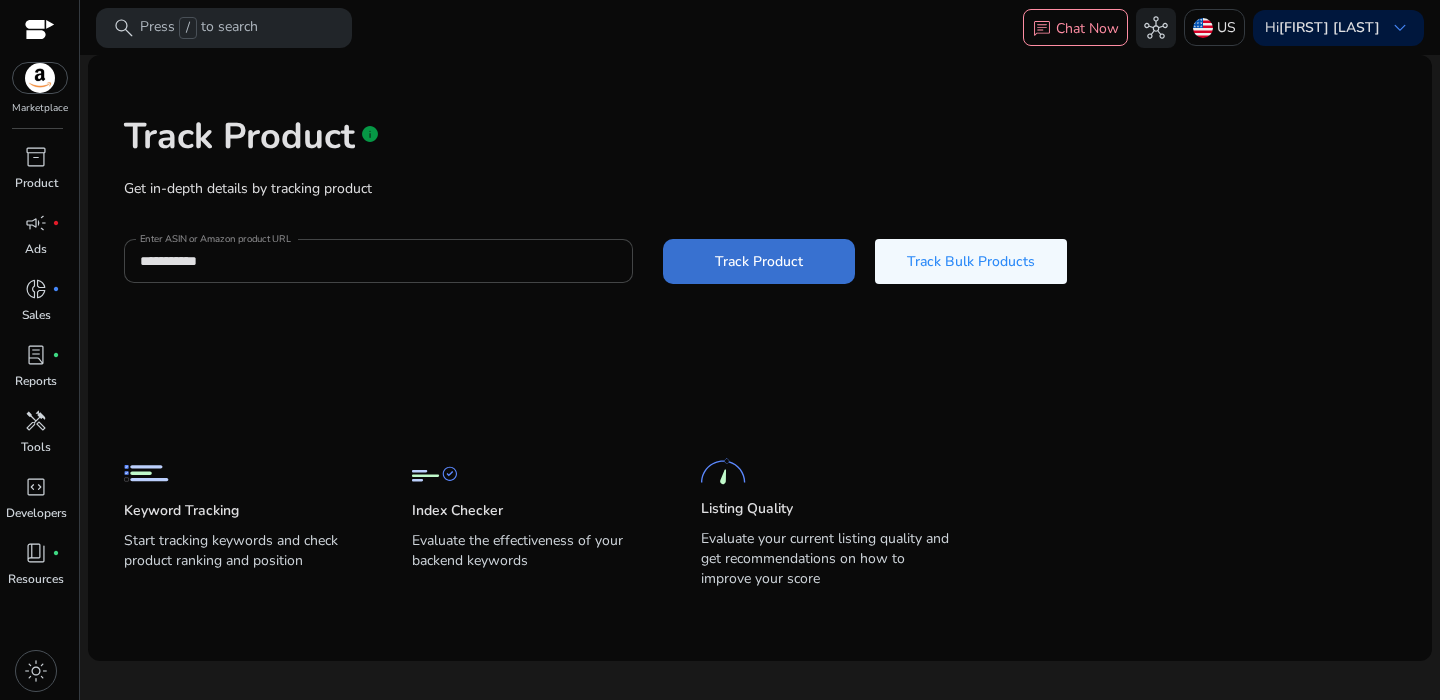 click 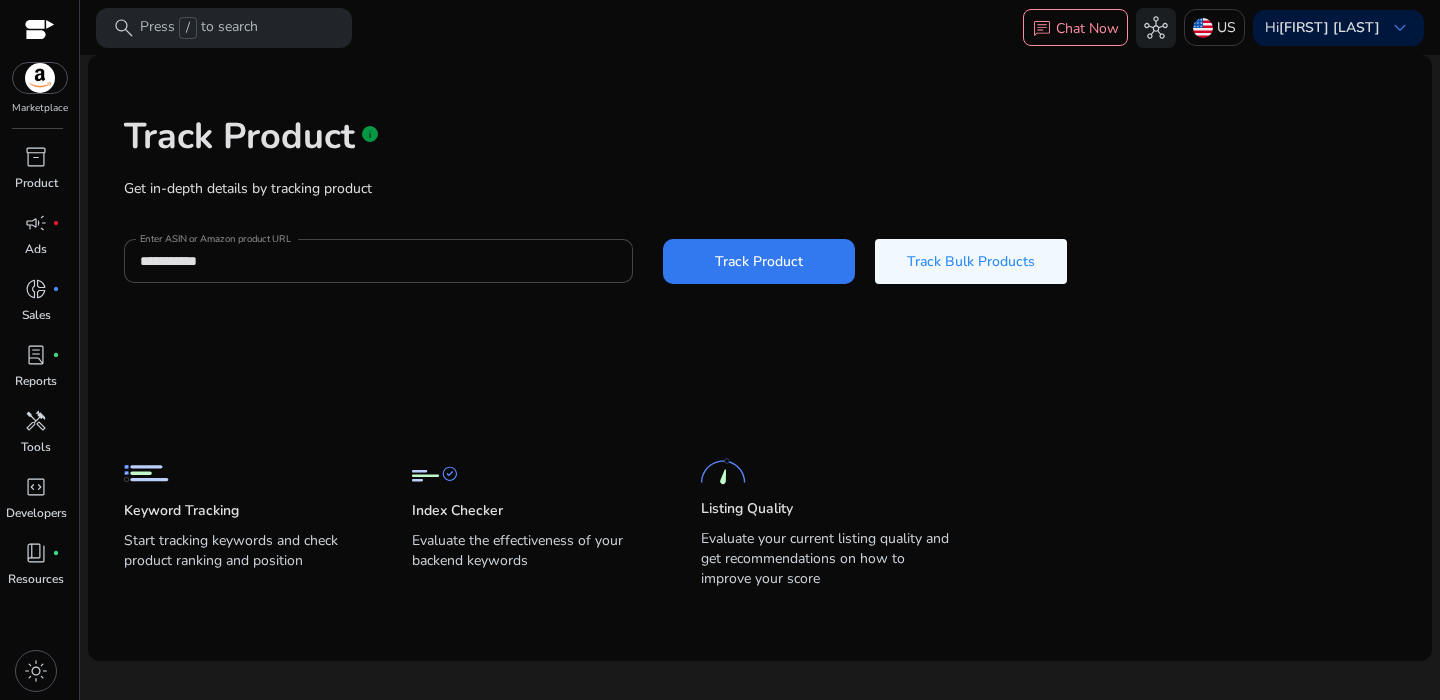 type on "**********" 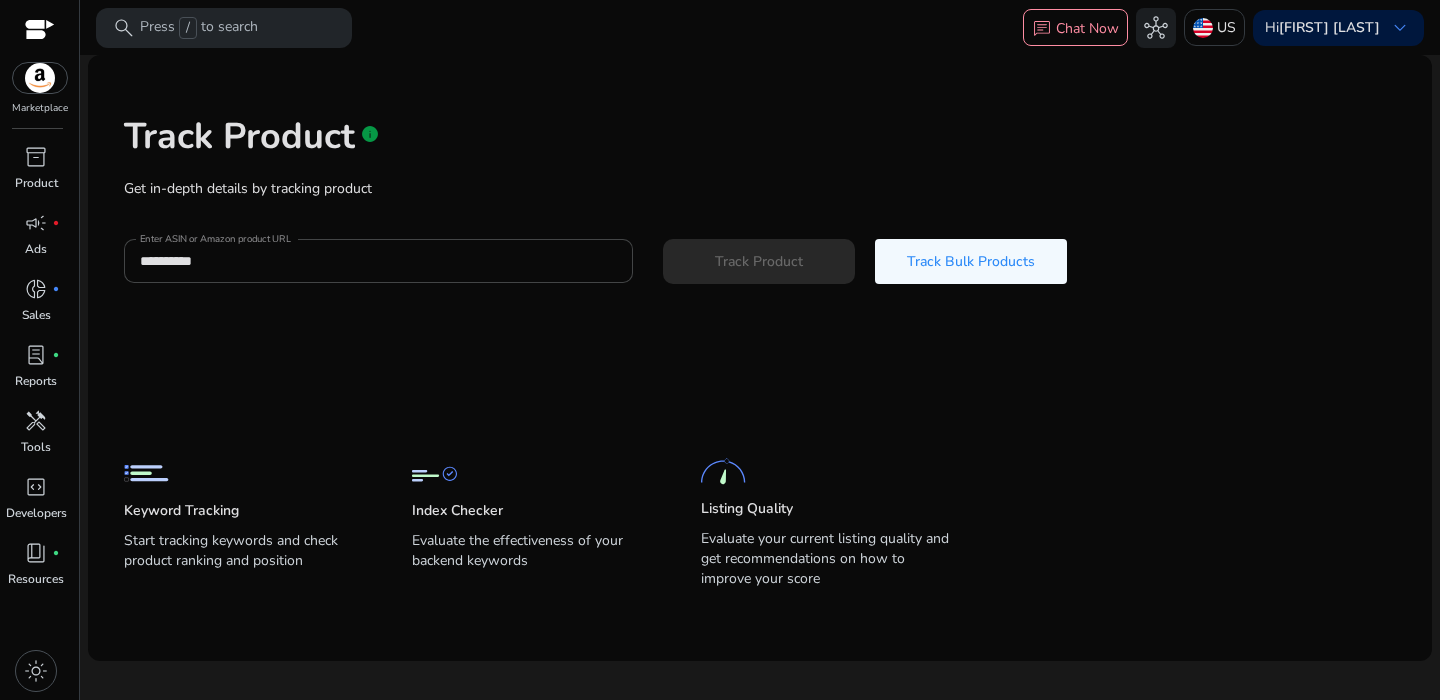 type 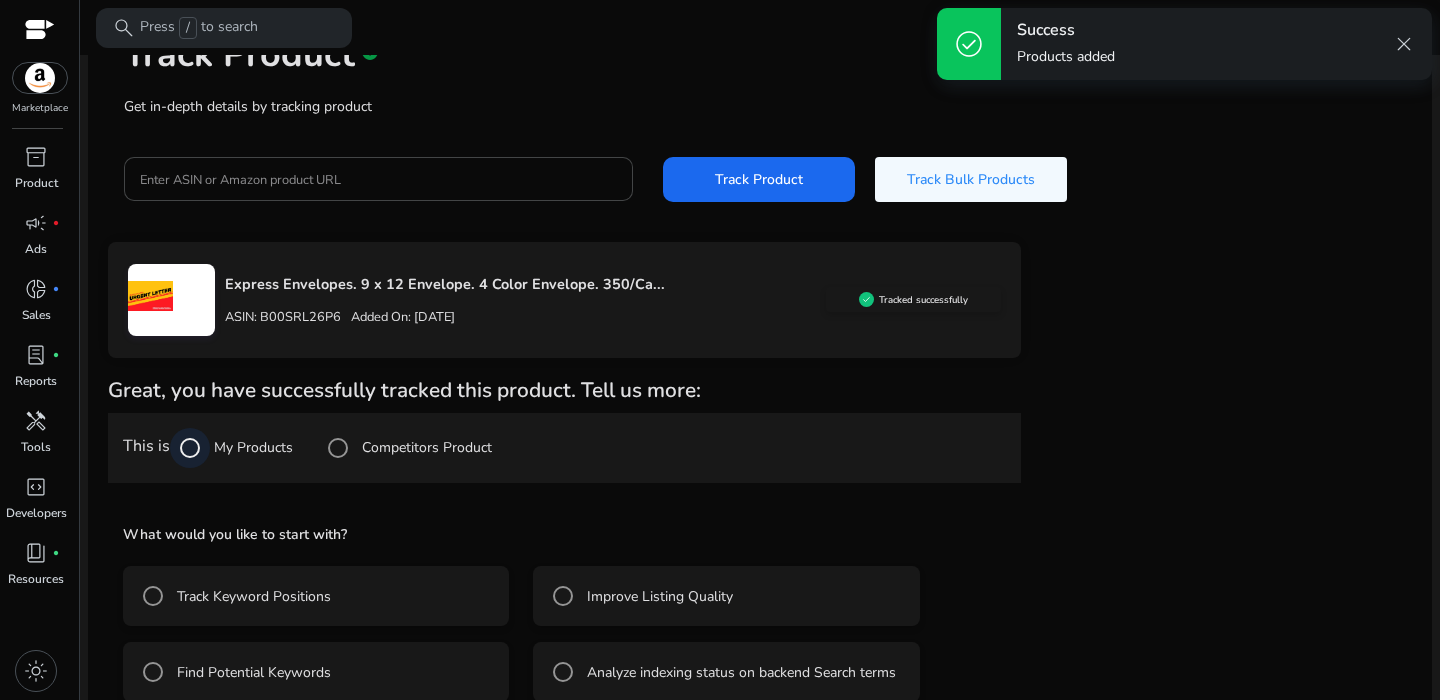 scroll, scrollTop: 114, scrollLeft: 0, axis: vertical 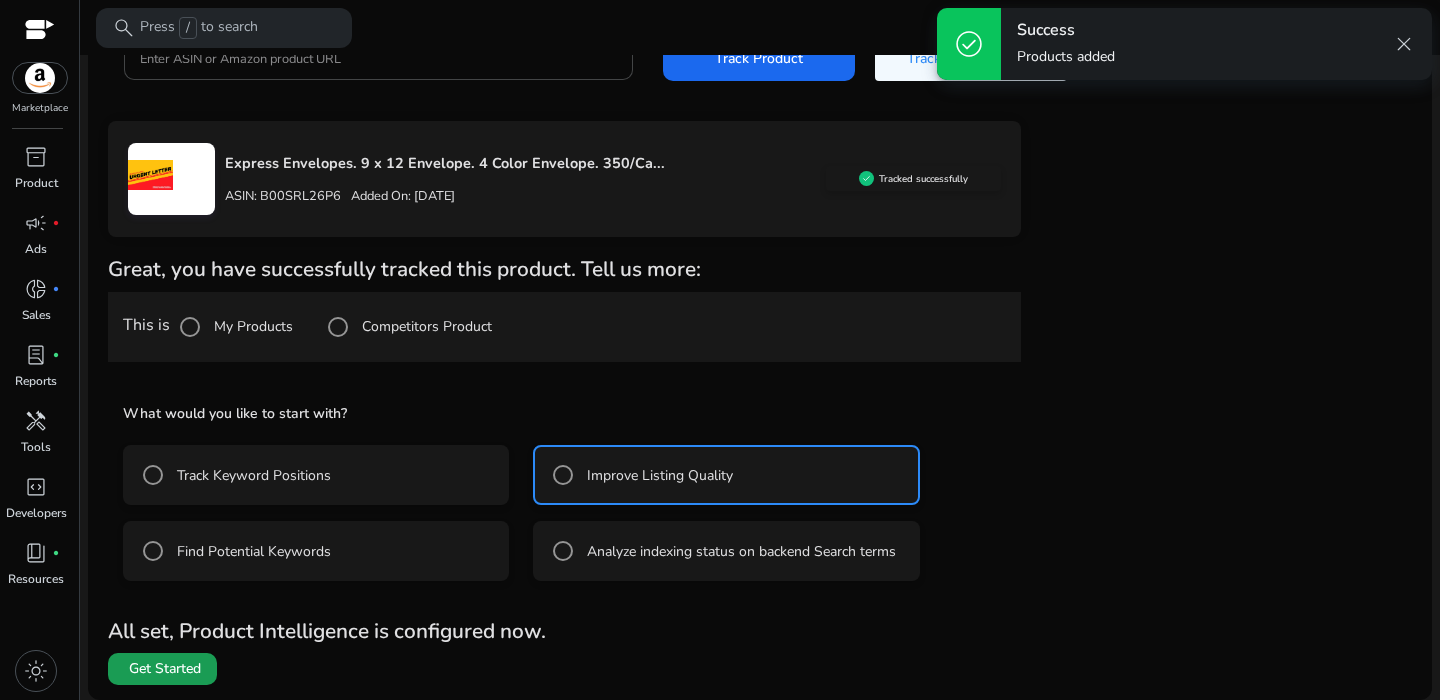 click on "Get Started" at bounding box center [165, 669] 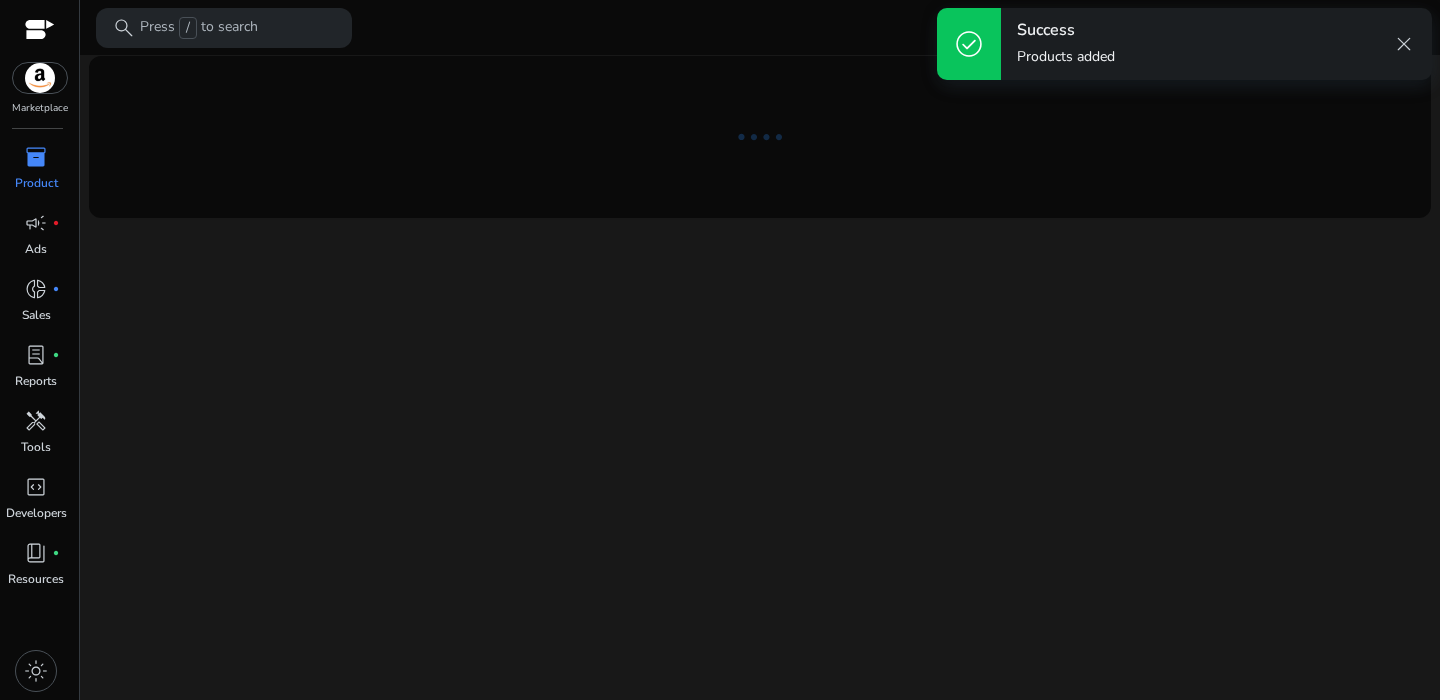scroll, scrollTop: 0, scrollLeft: 0, axis: both 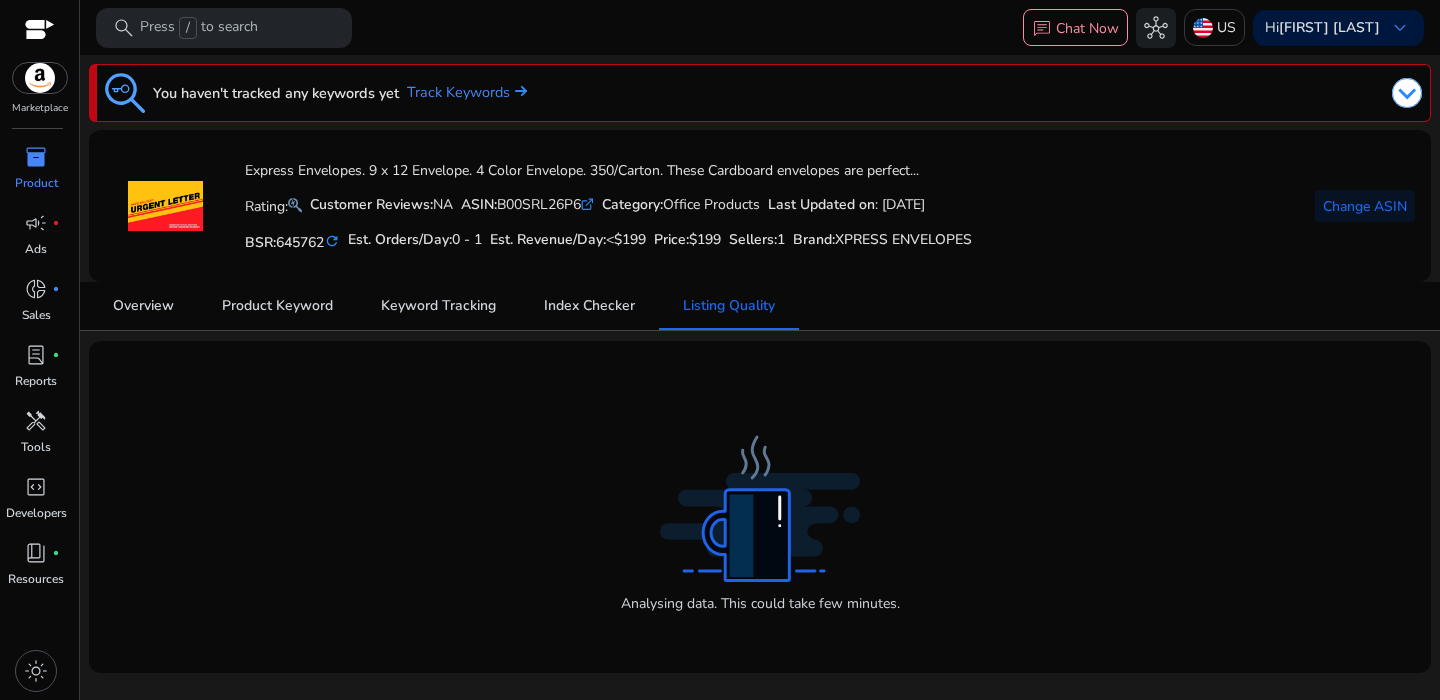 click on "Product" at bounding box center (36, 183) 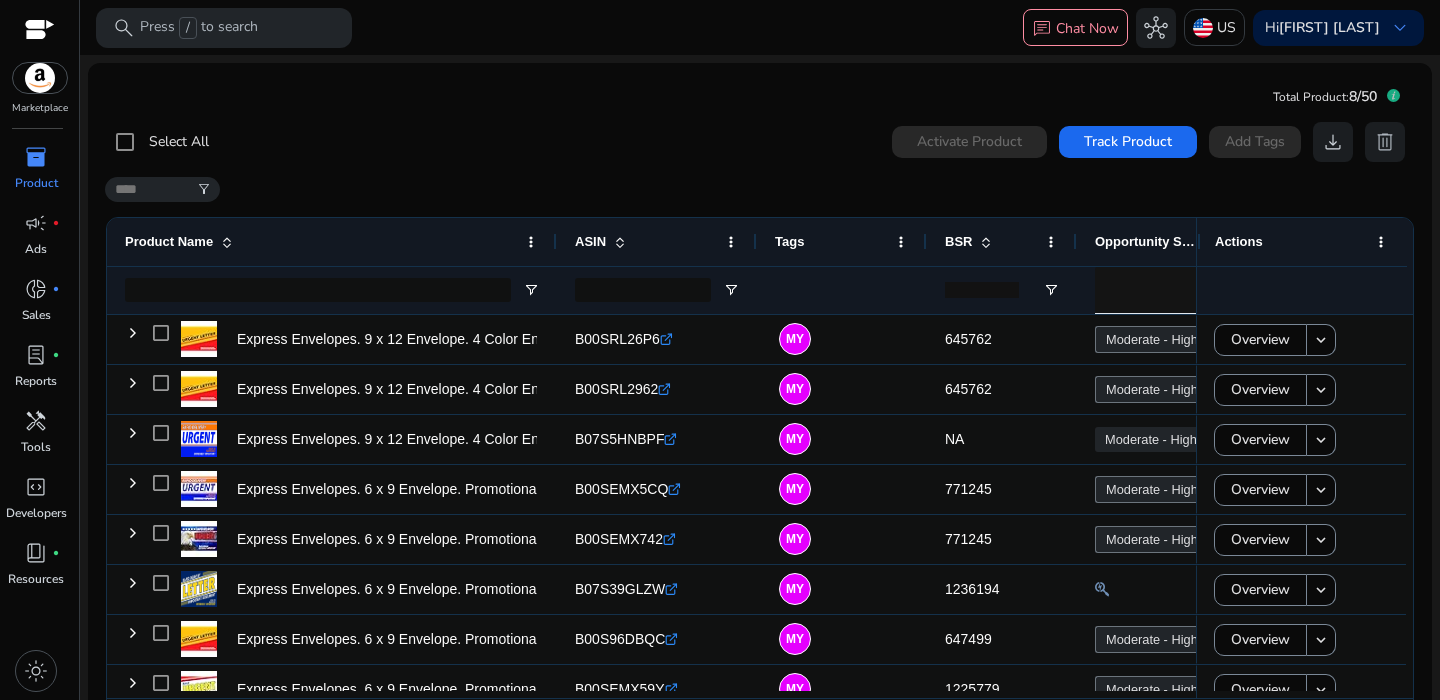 scroll, scrollTop: 74, scrollLeft: 0, axis: vertical 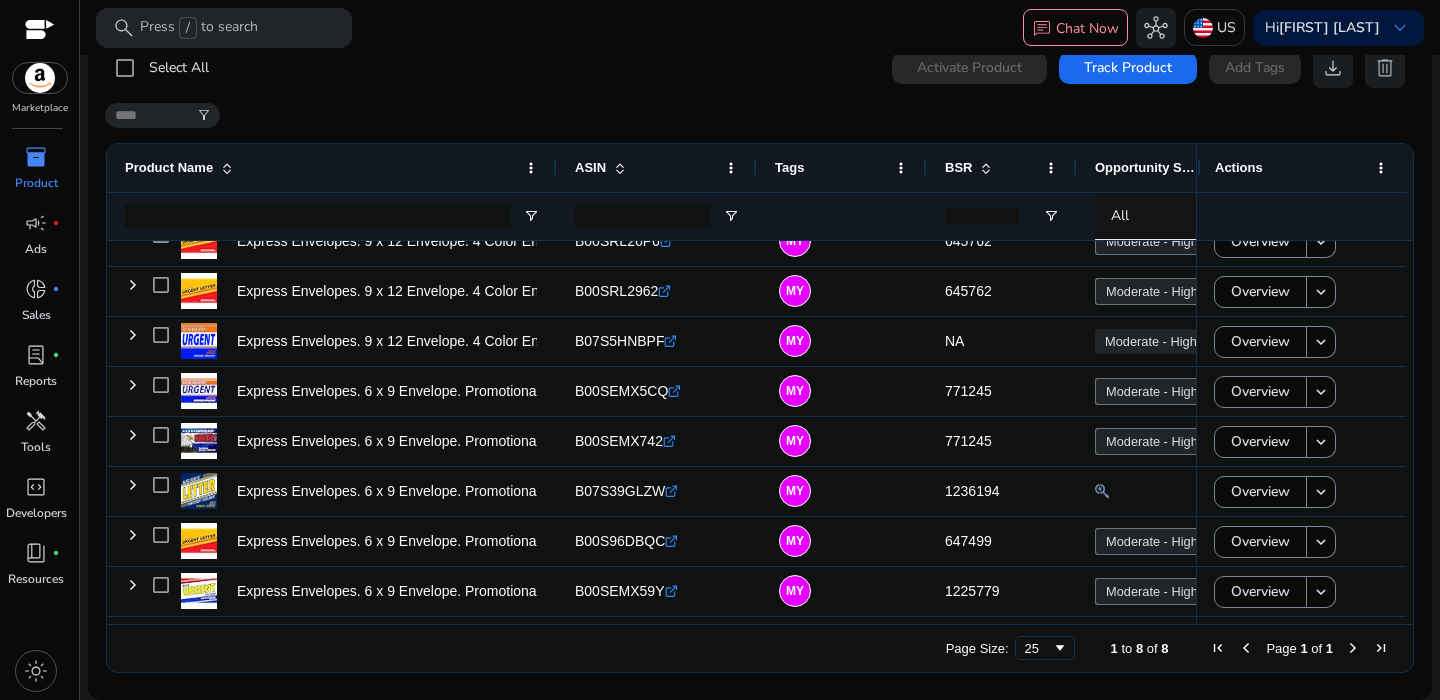 click on "BSR" 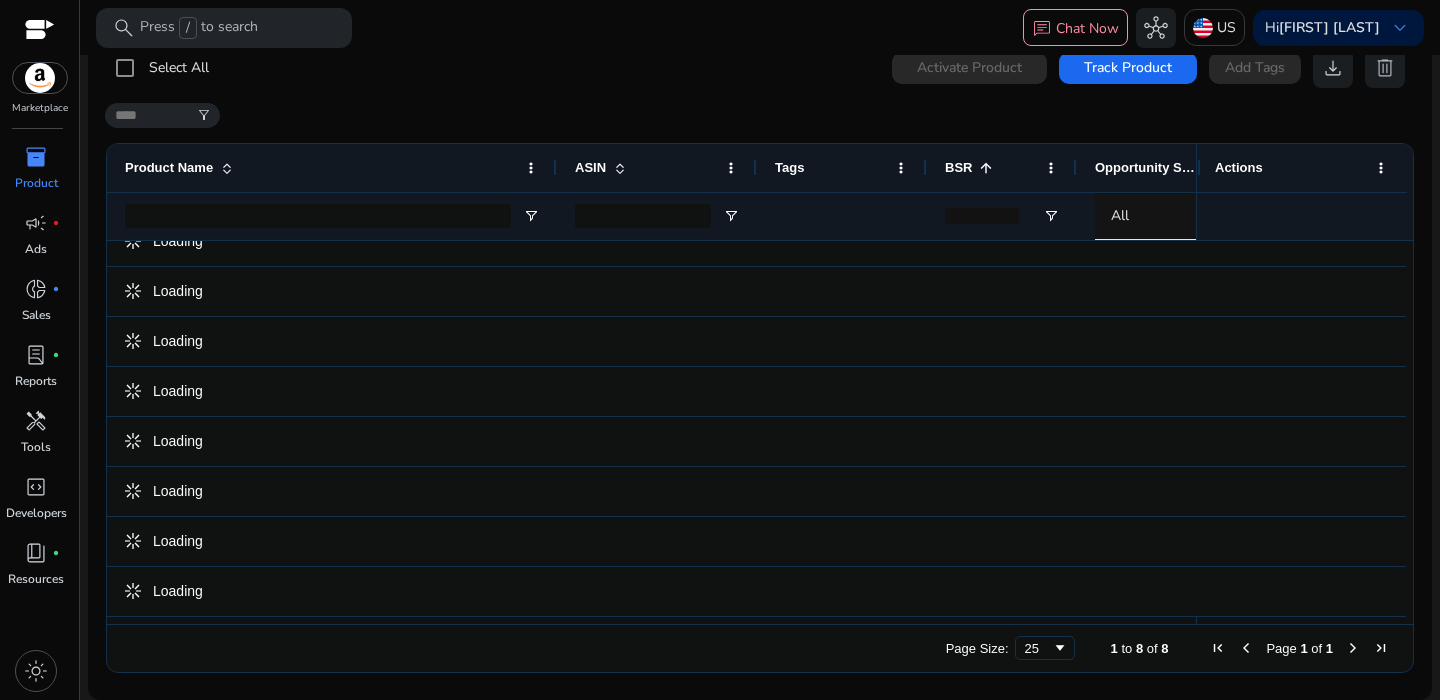 click on "BSR" 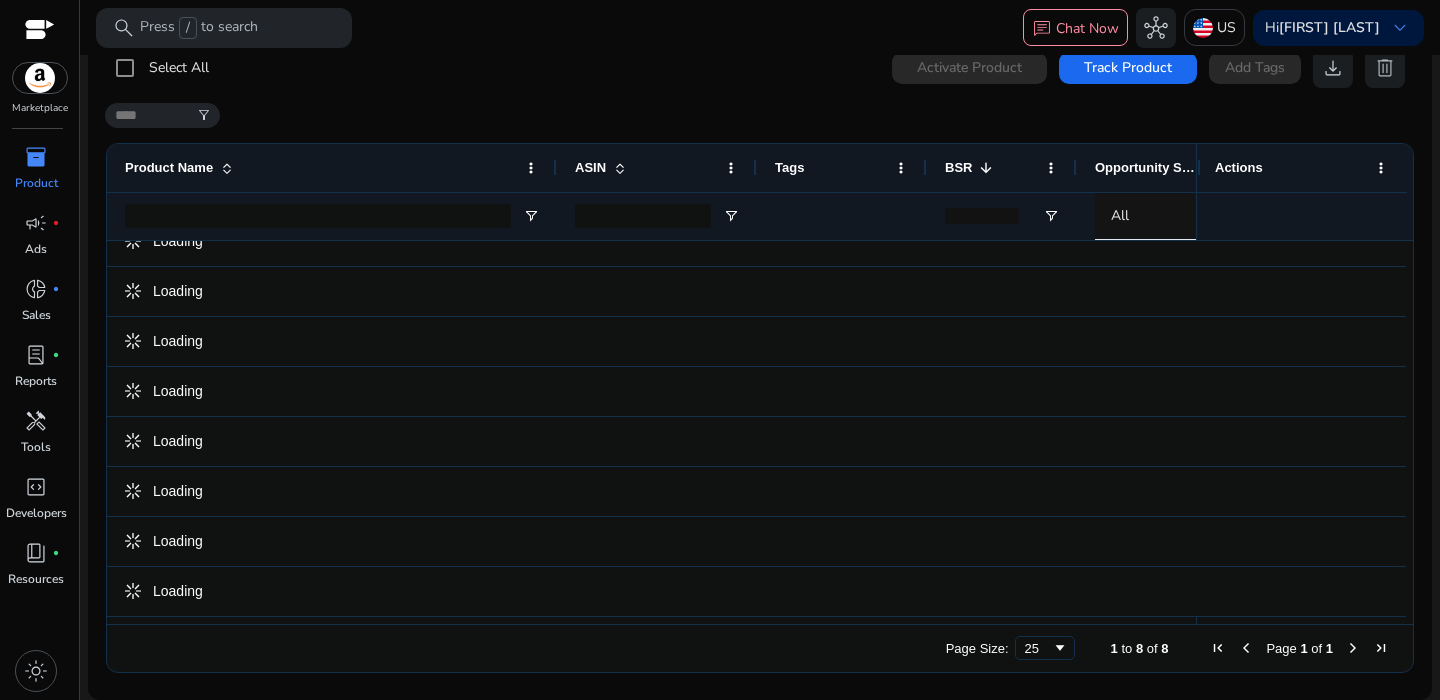 click on "BSR" 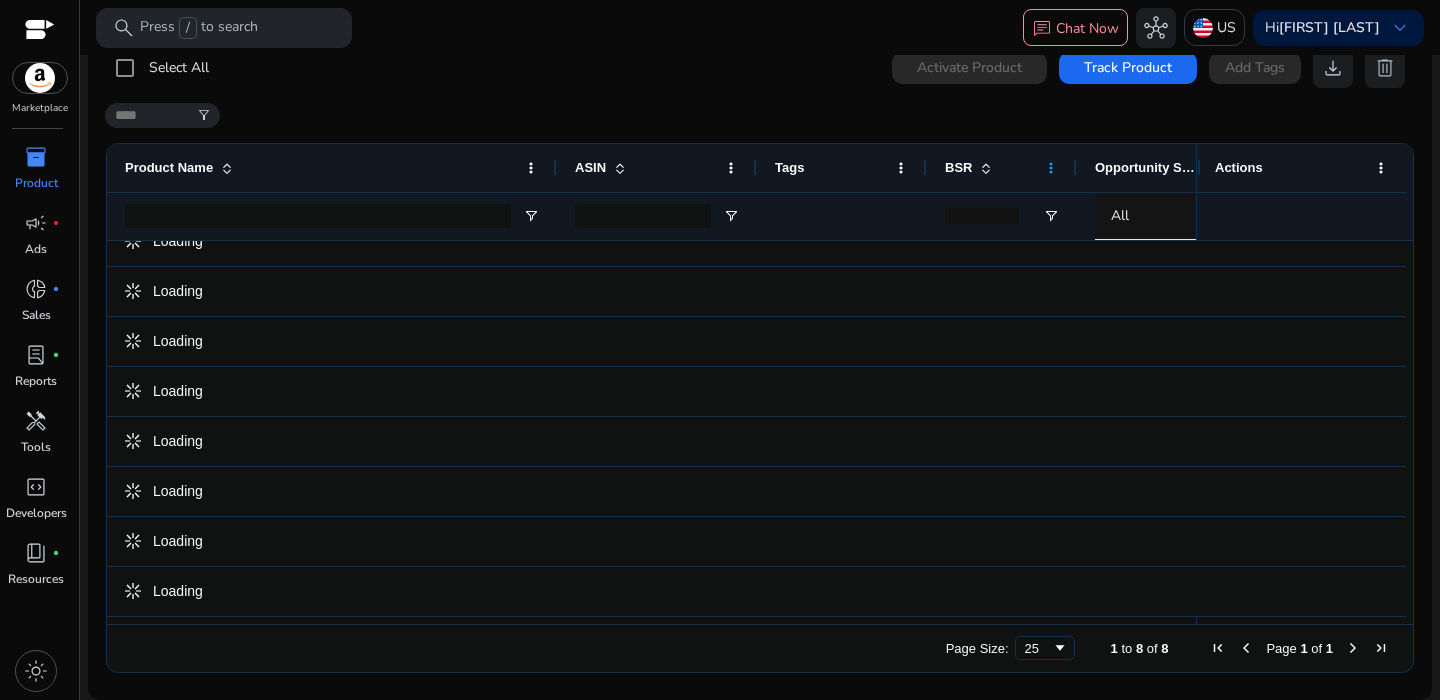 click 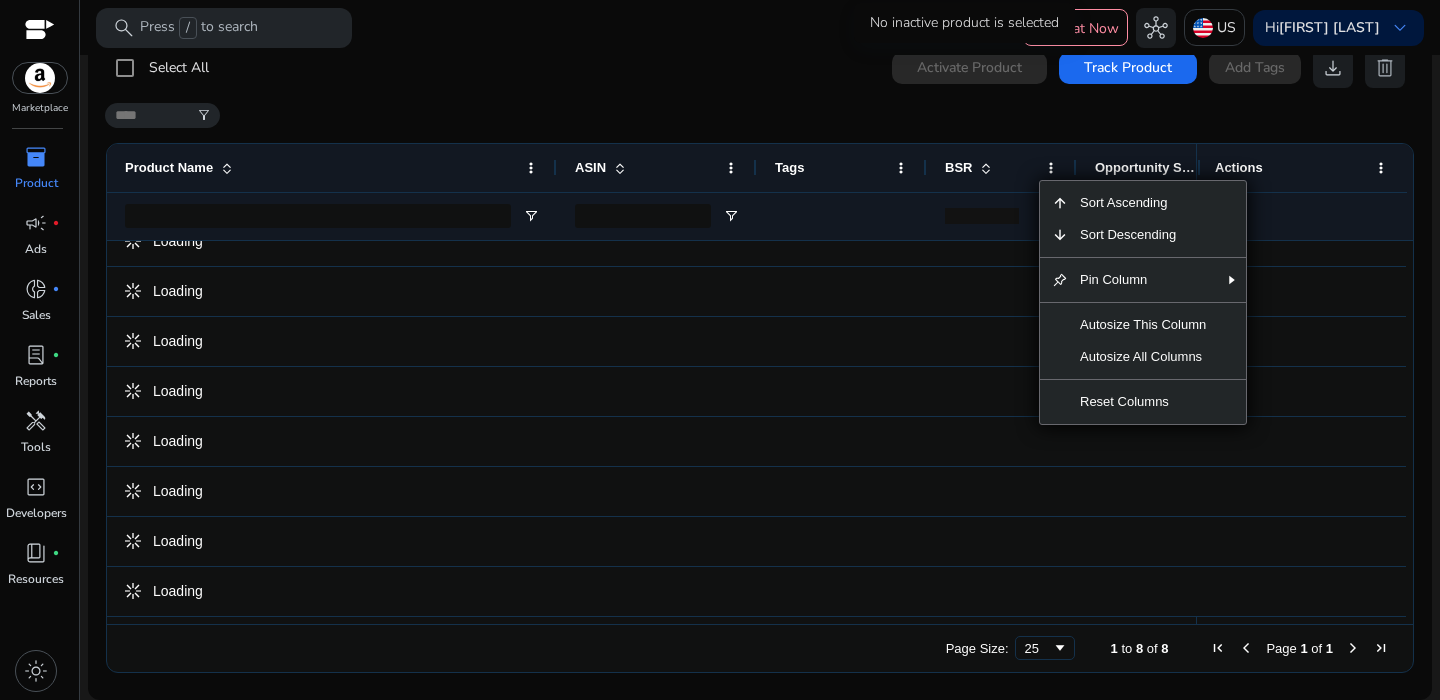 click on "Activate Product" 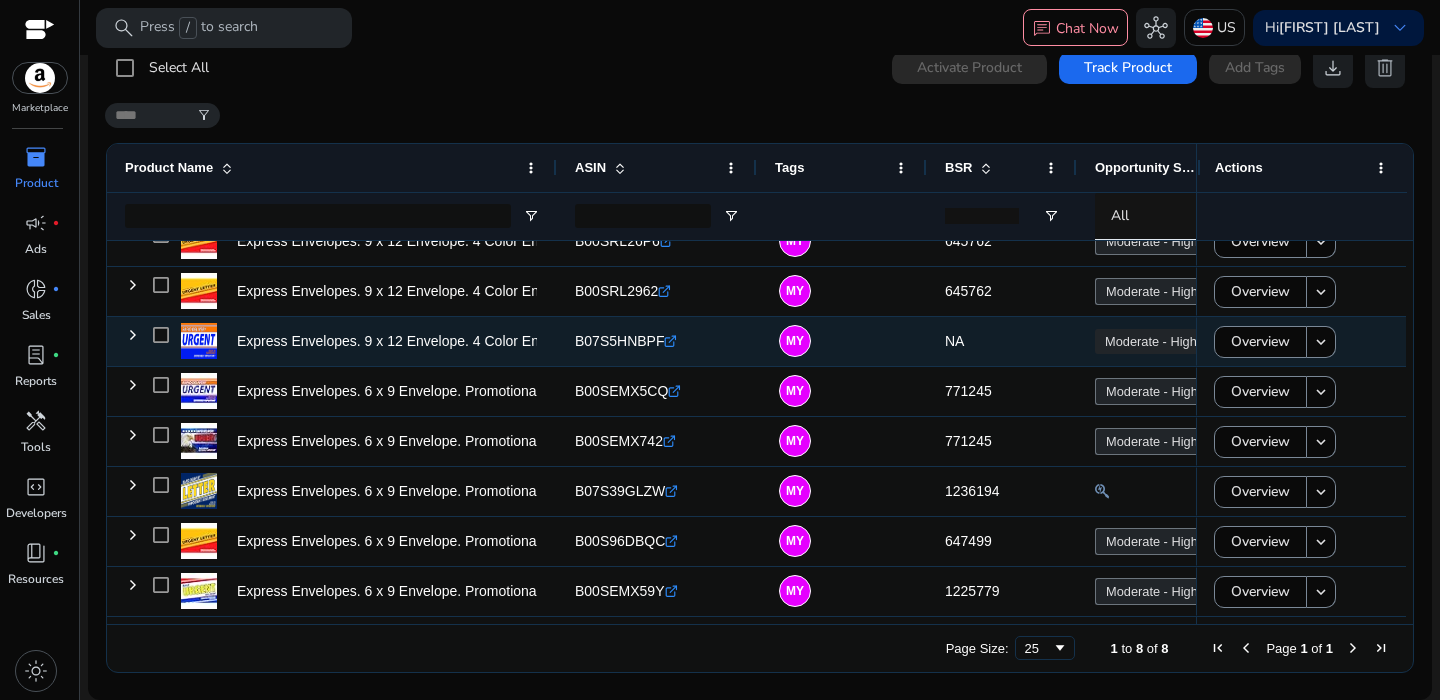 scroll, scrollTop: 0, scrollLeft: 0, axis: both 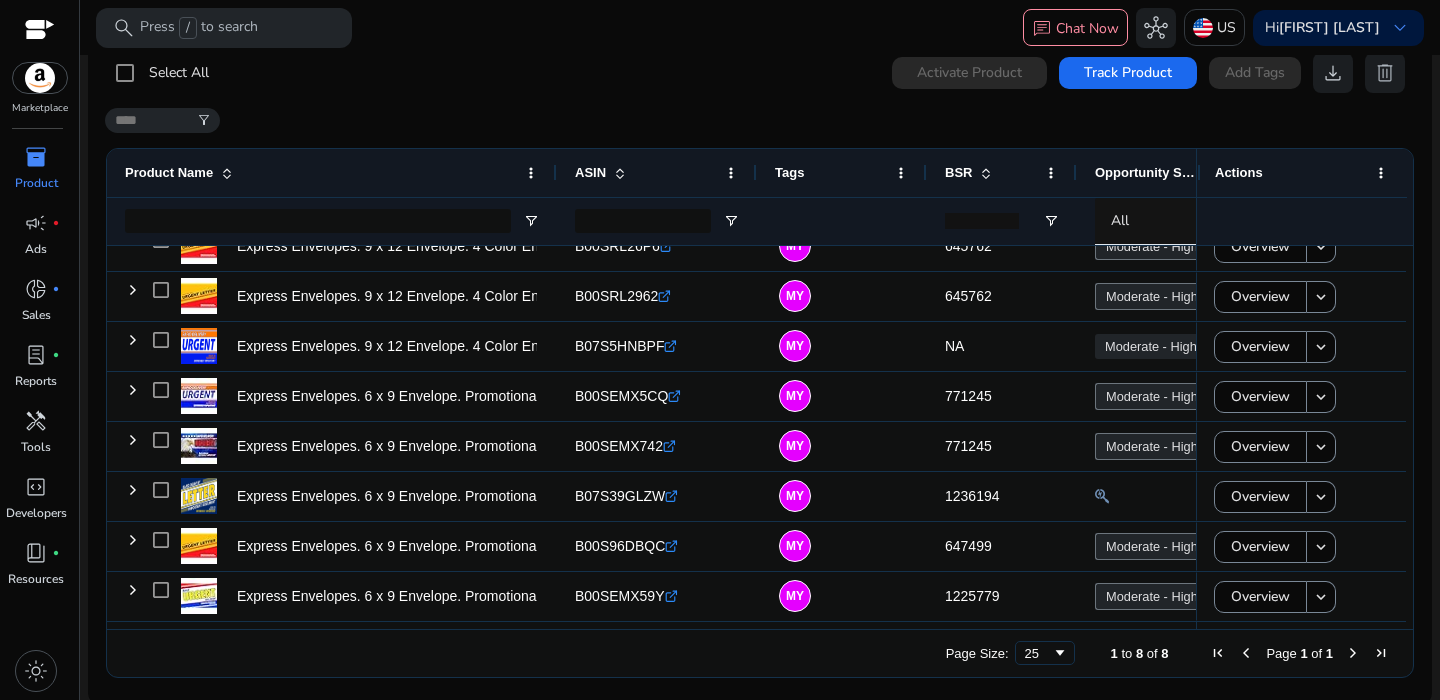 click on "BSR" 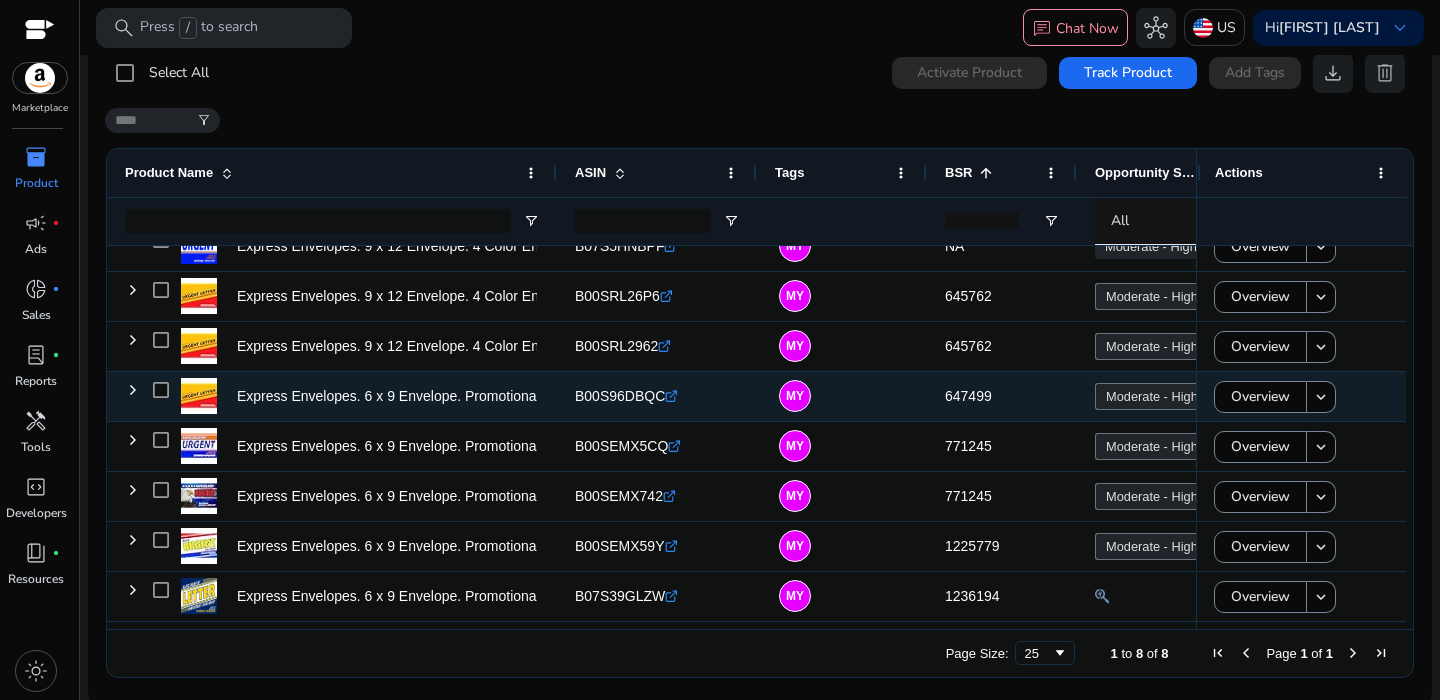 scroll, scrollTop: 0, scrollLeft: 0, axis: both 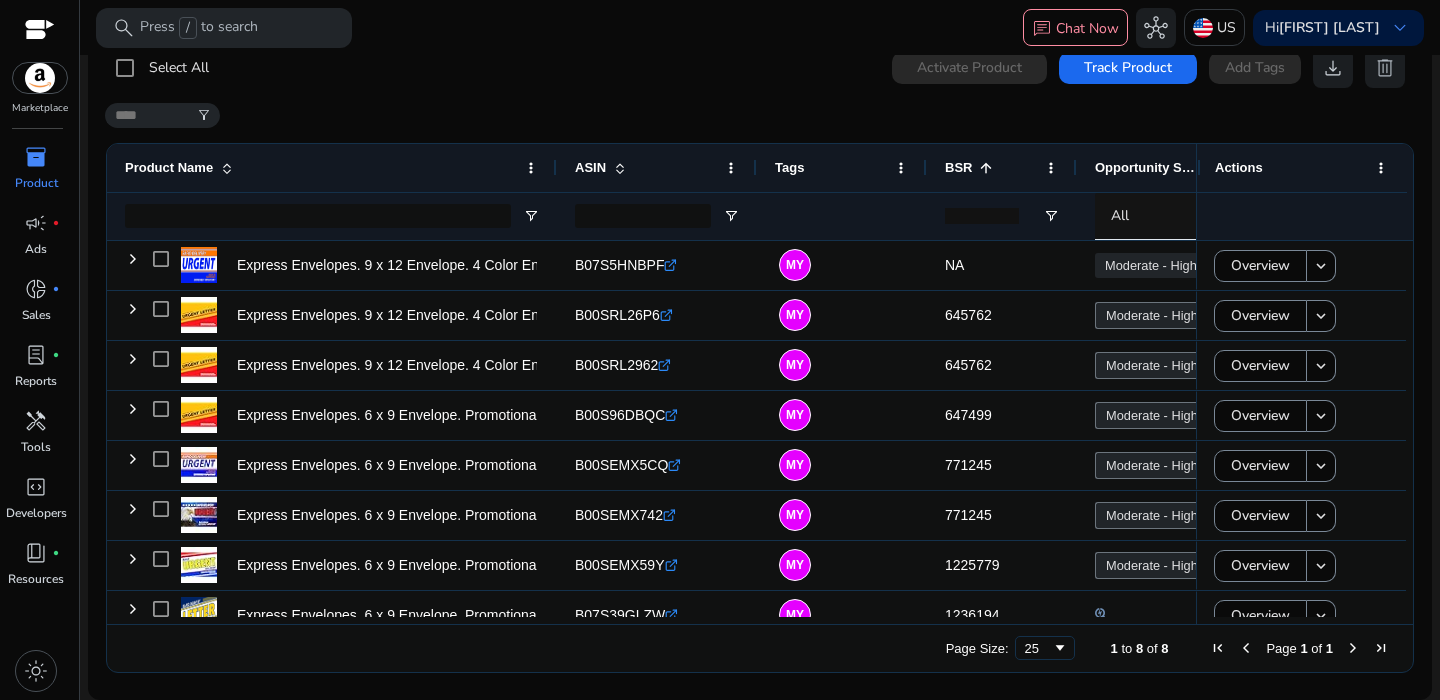 click on "BSR" 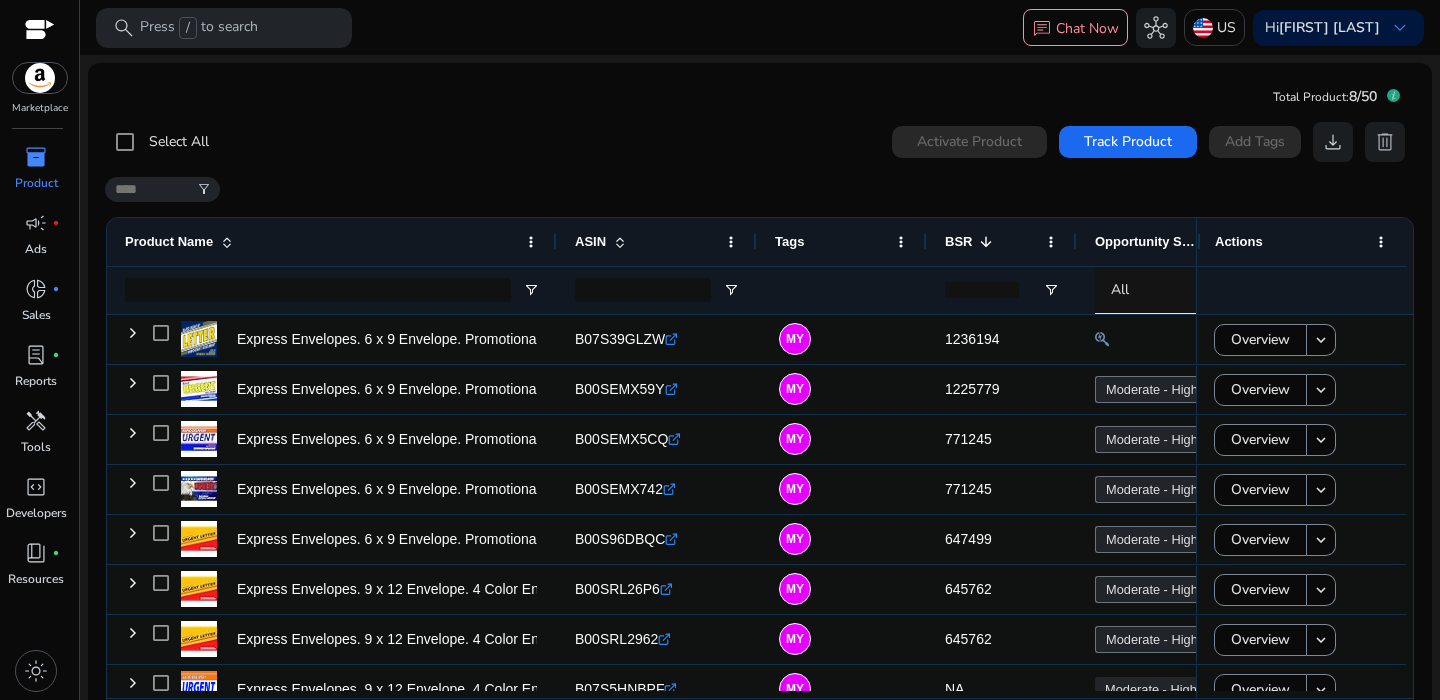 click on "BSR
1" 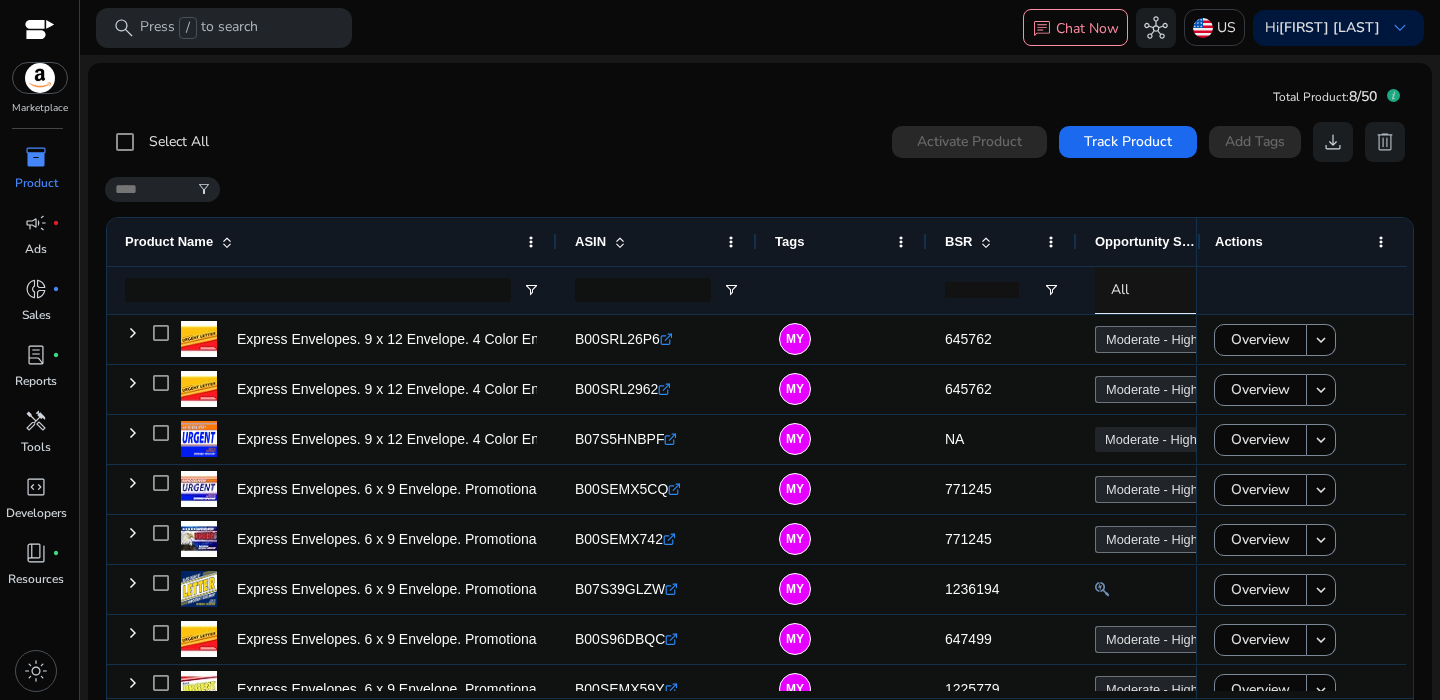 click on "BSR" 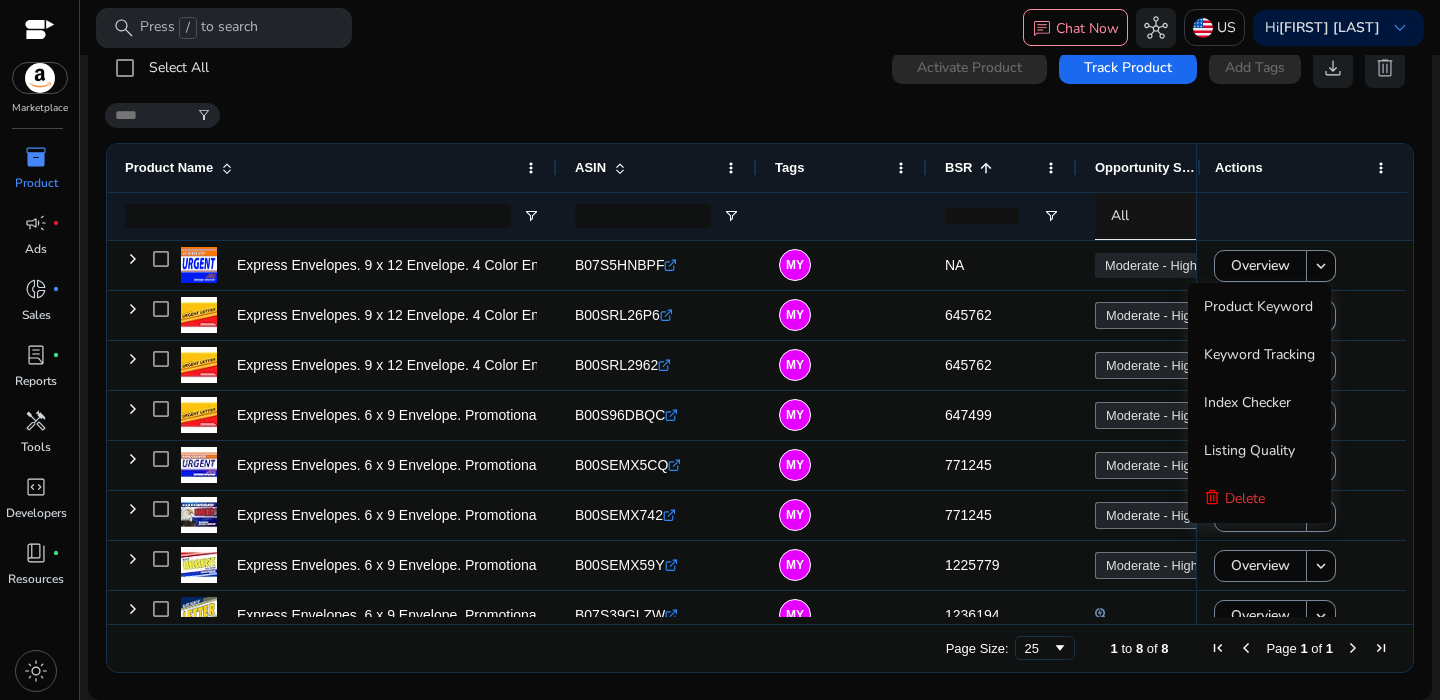 click on "filter_alt" 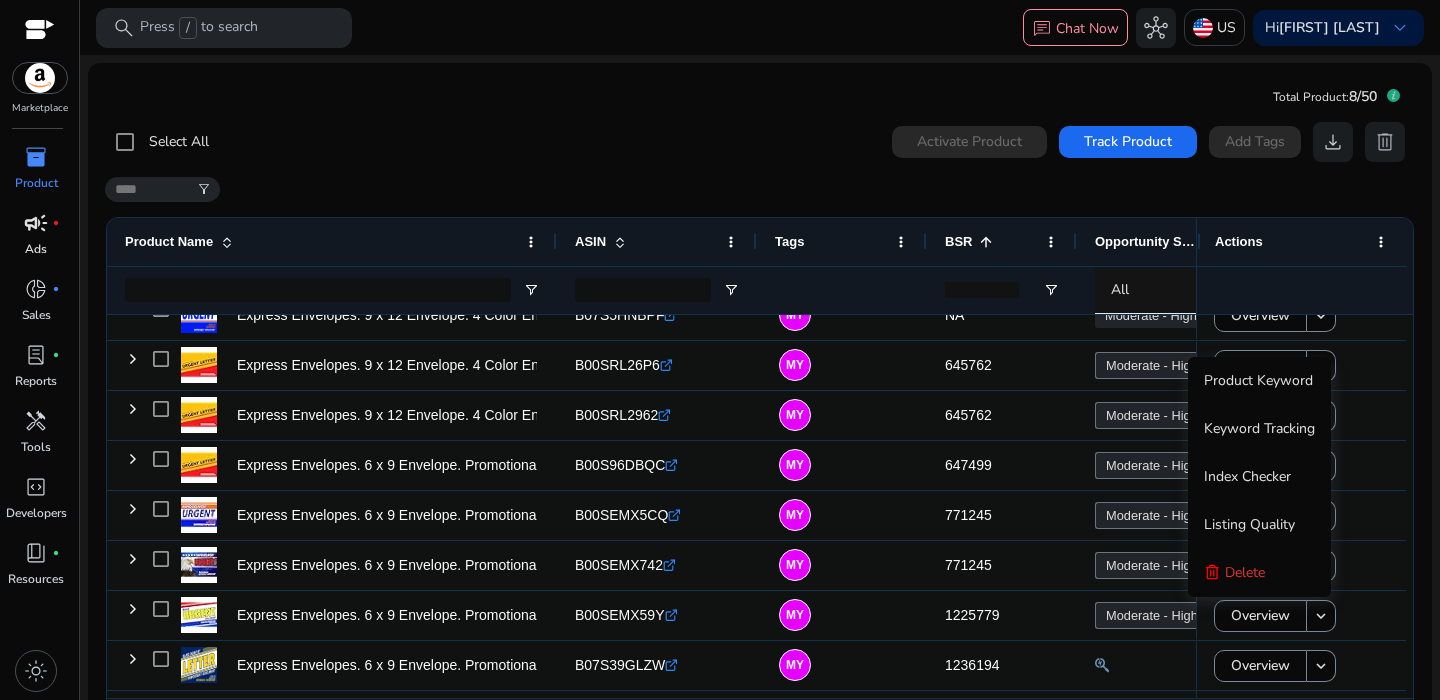 click on "campaign" at bounding box center (36, 223) 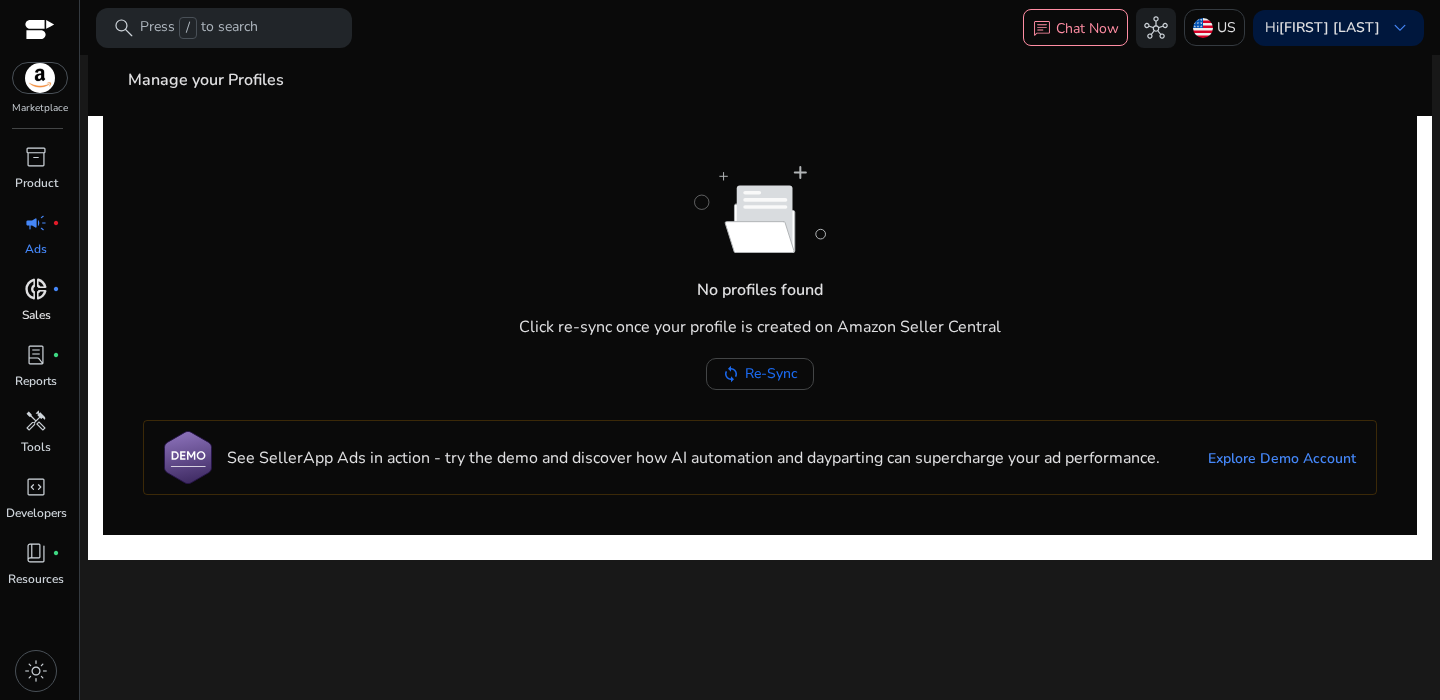 click on "donut_small" at bounding box center [36, 289] 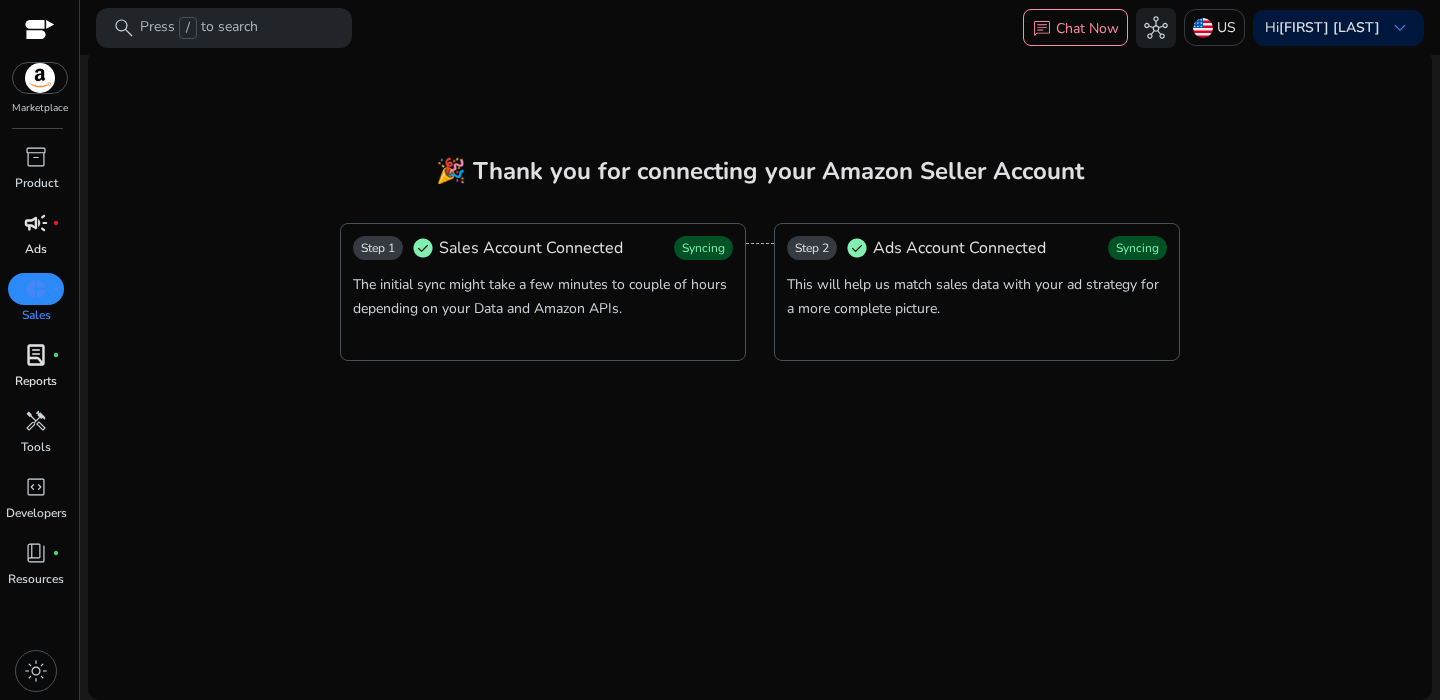 click on "lab_profile" at bounding box center (36, 355) 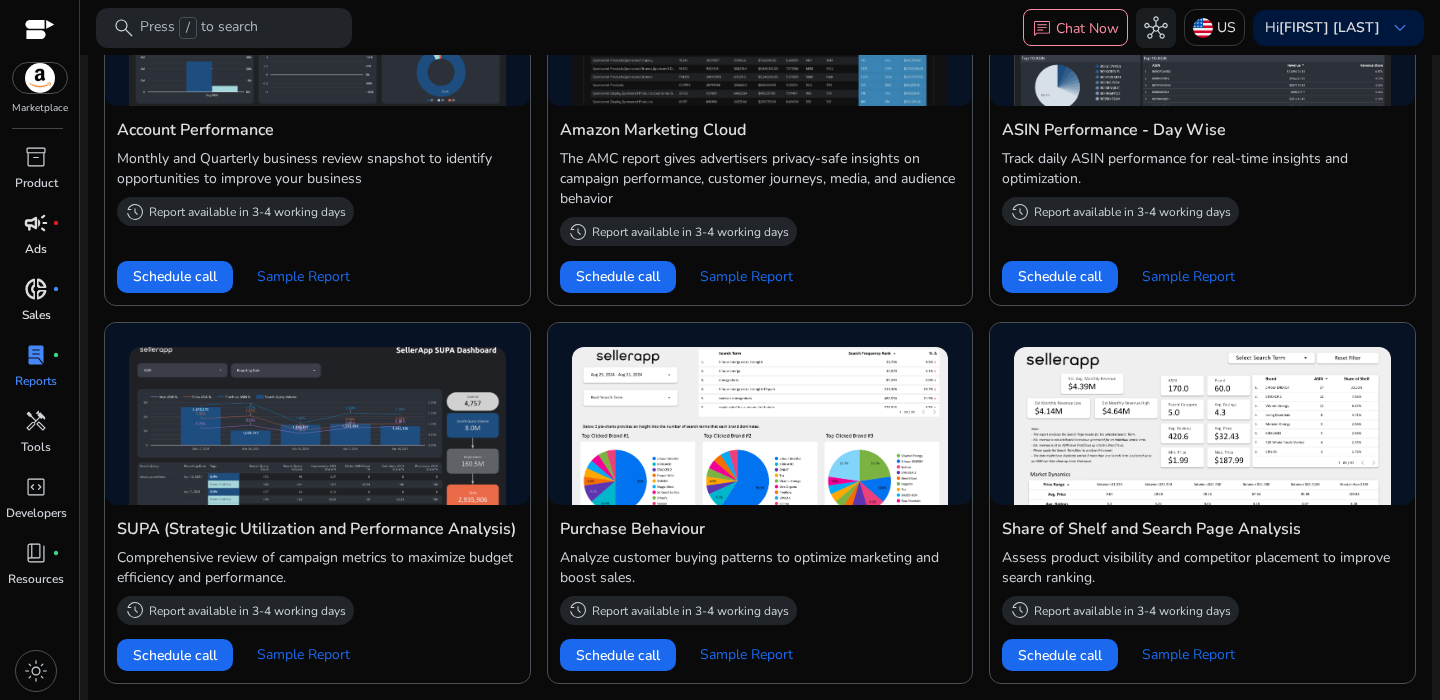 click on "campaign" at bounding box center (36, 223) 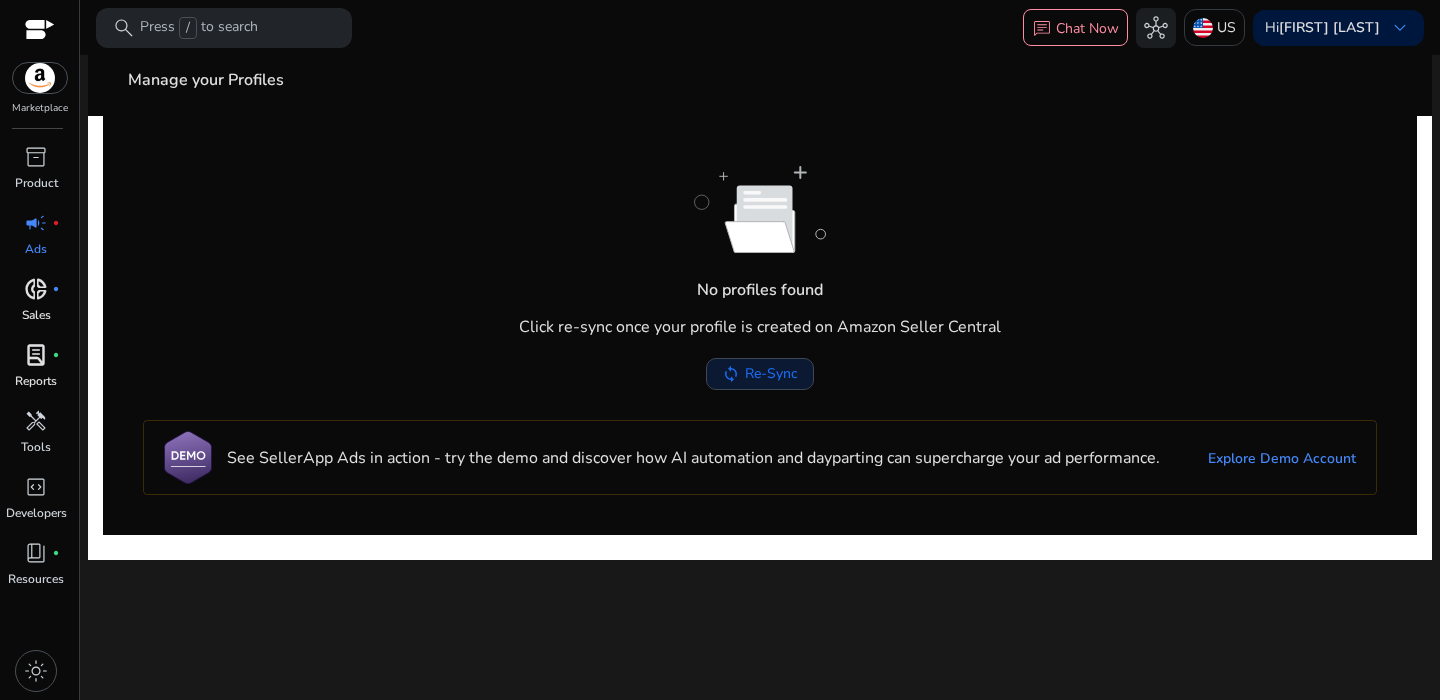 click on "Re-Sync" 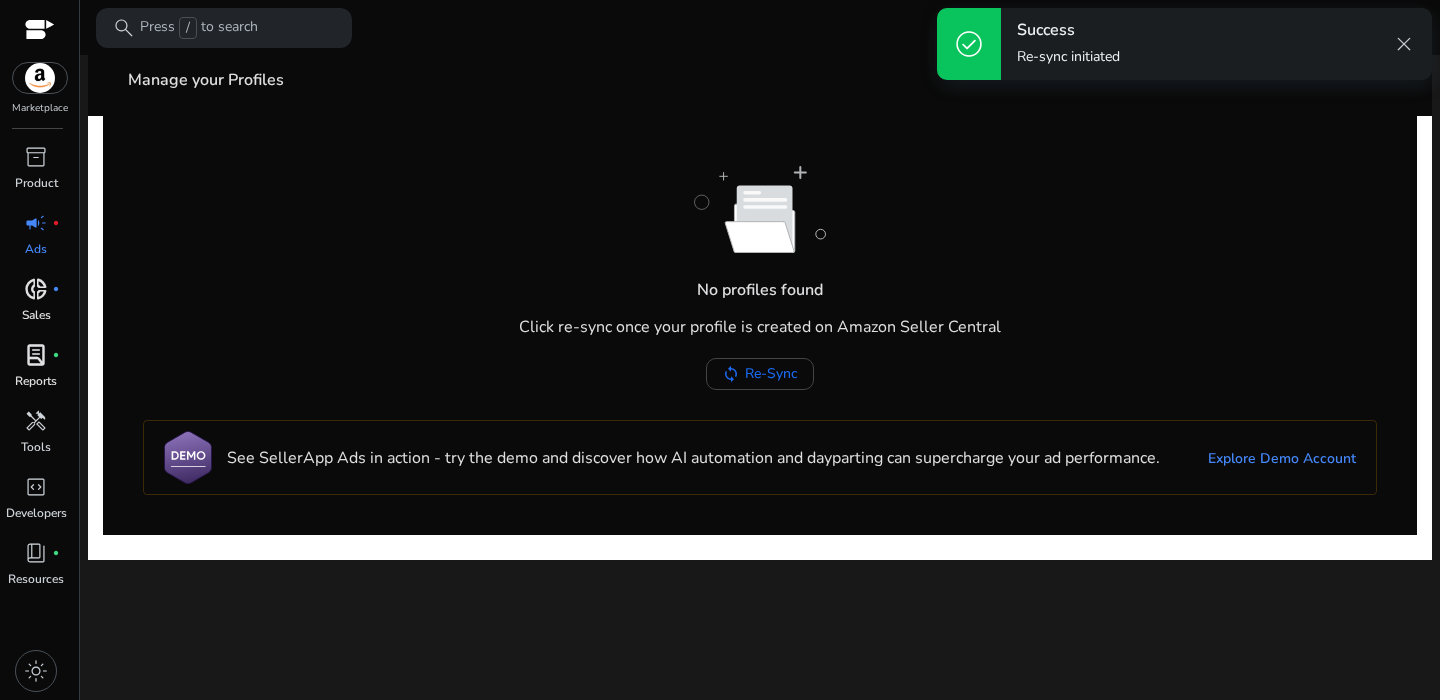click on "No profiles found   Click re-sync once your profile is created on Amazon Seller Central  sync Re-Sync" 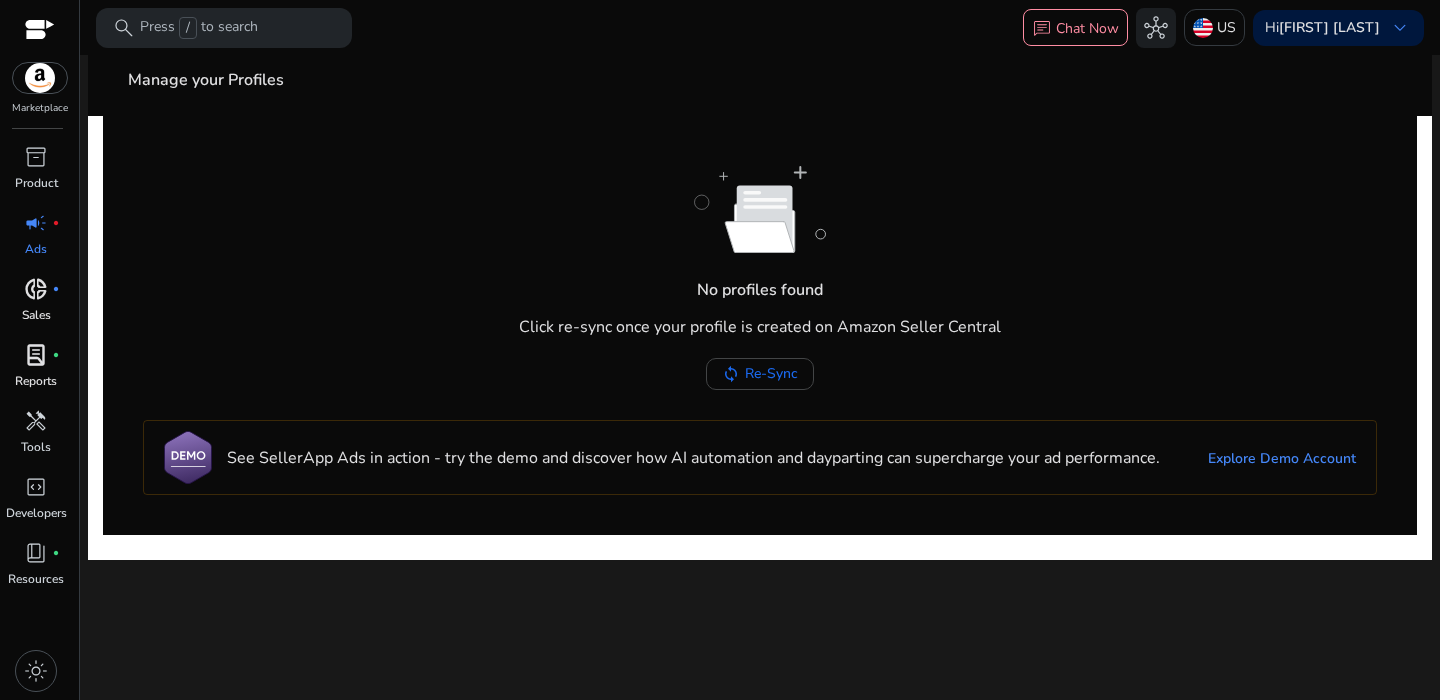 click on "donut_small" at bounding box center (36, 289) 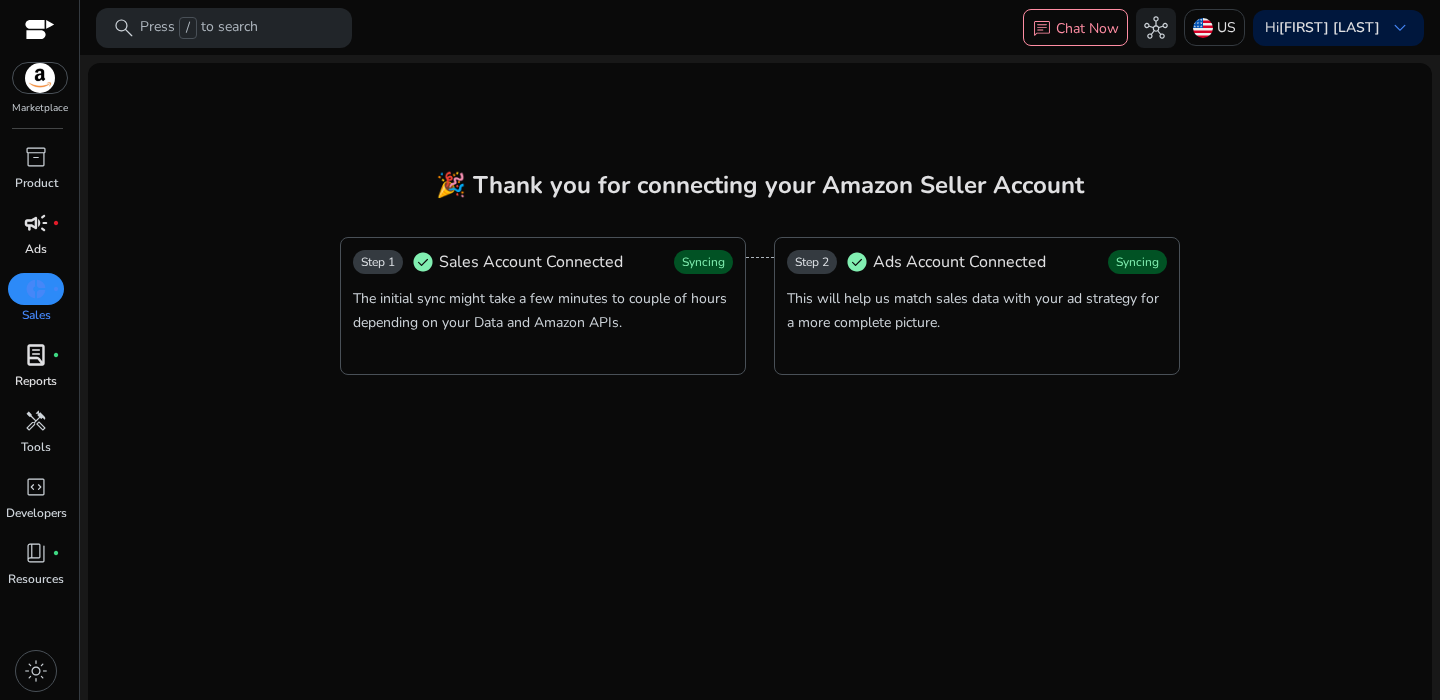 click on "🎉 Thank you for connecting your Amazon Seller Account  Step 1  check_circle   Sales Account Connected  Syncing  The initial sync might take a few minutes to couple of hours depending on your Data and Amazon APIs.  Step 2  check_circle   Ads Account Connected  Syncing  This will help us match sales data with your ad strategy for a more complete picture." 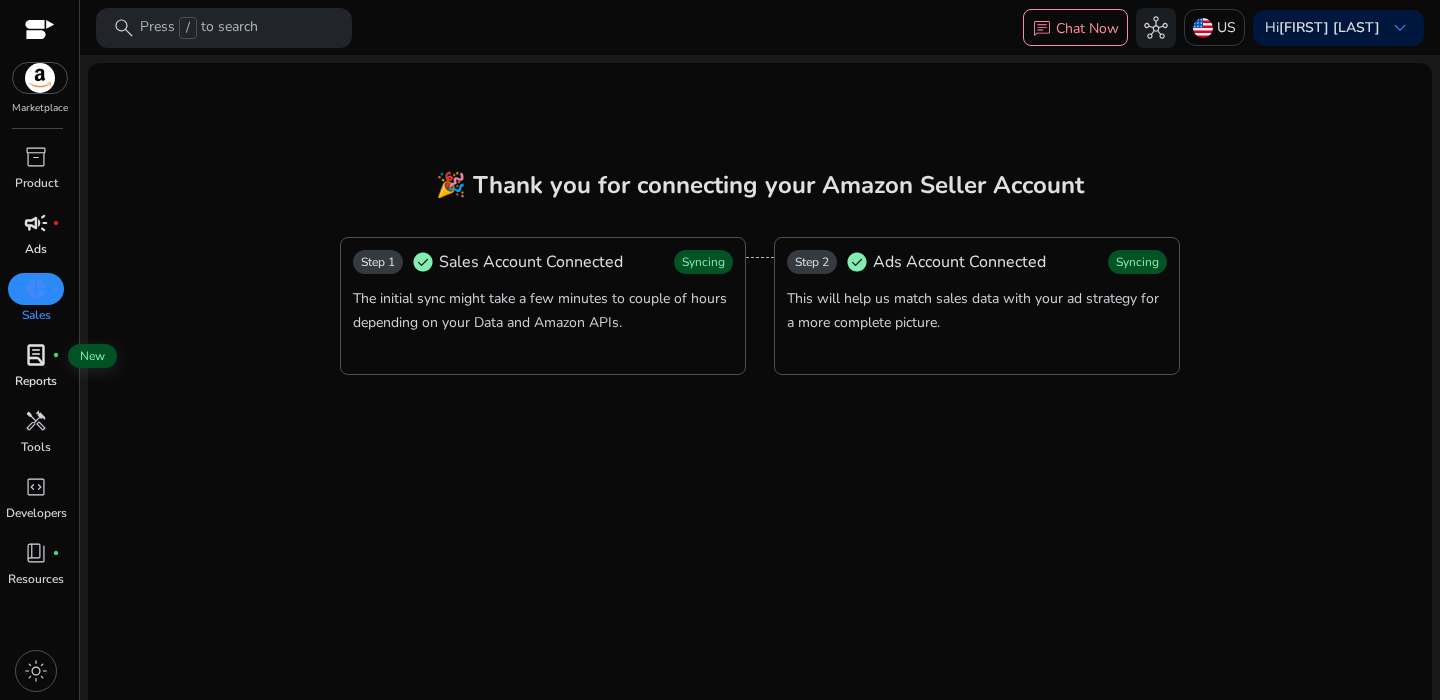 click on "lab_profile" at bounding box center (36, 355) 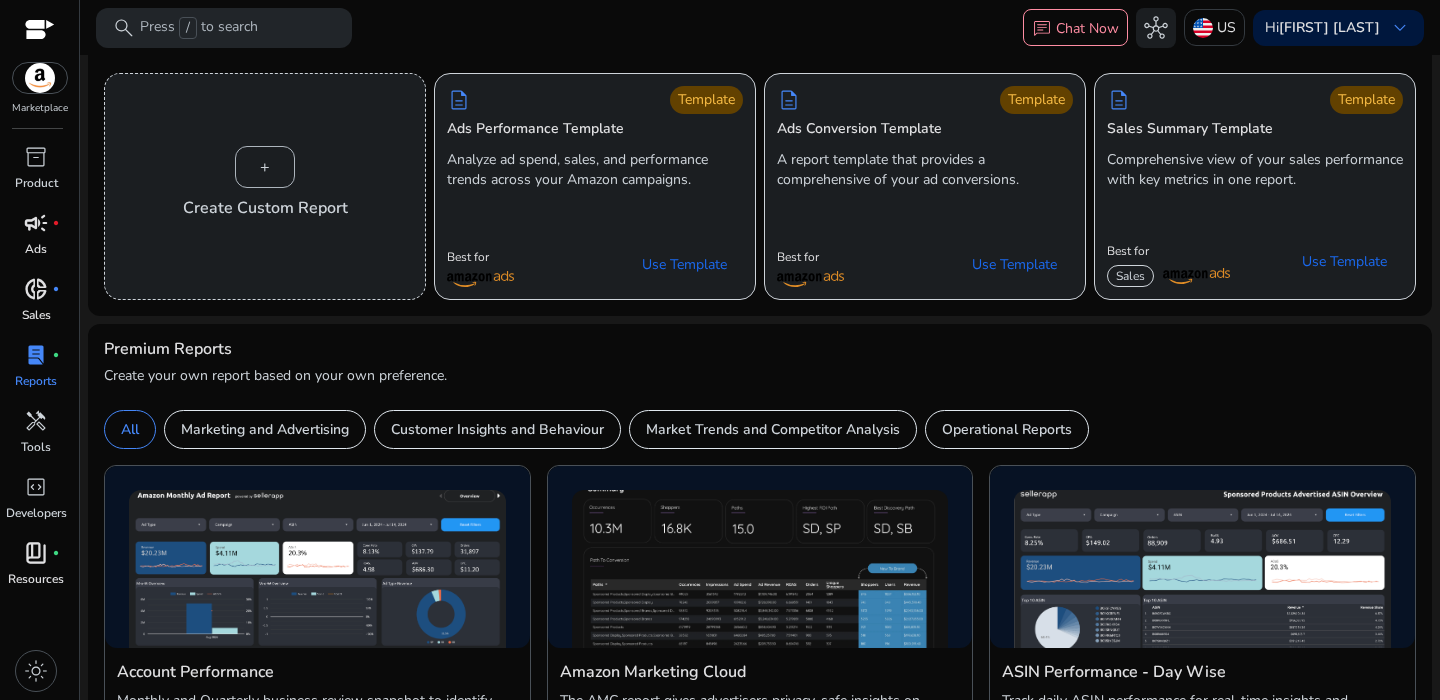 click on "book_4" at bounding box center (36, 553) 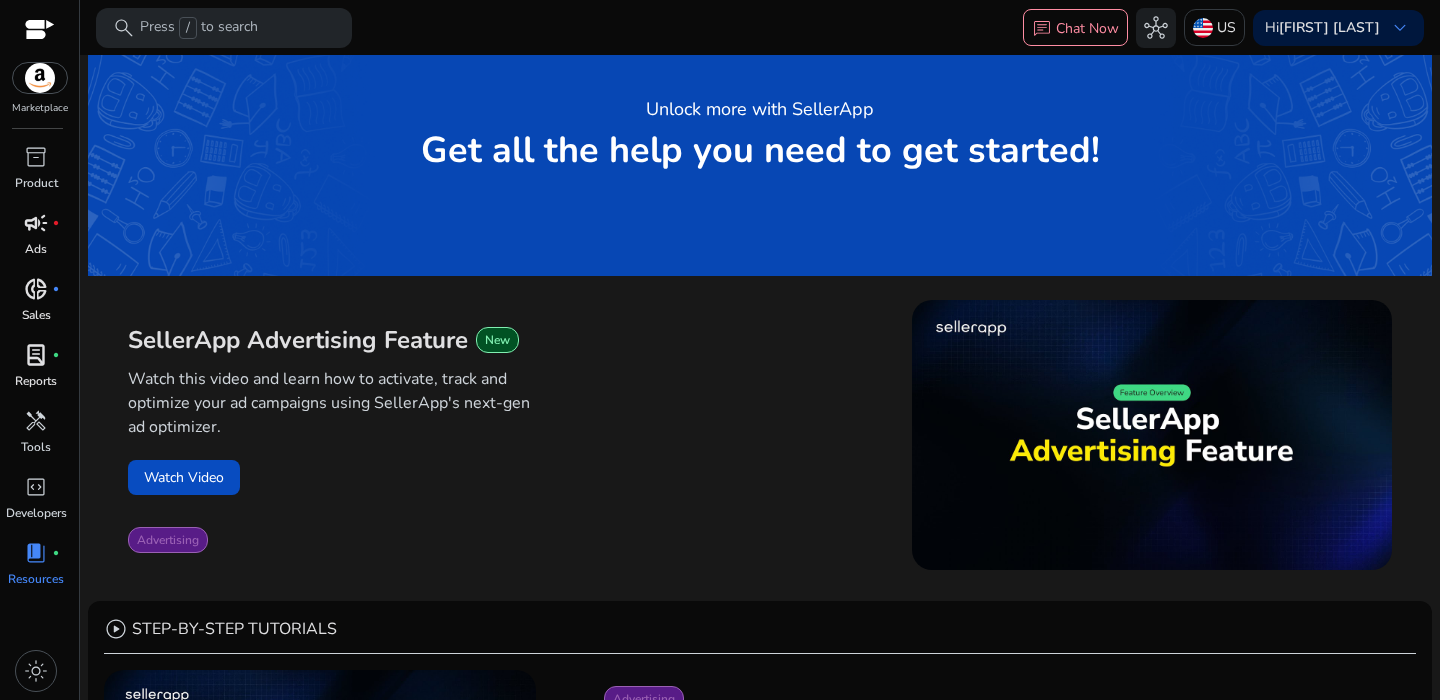 scroll, scrollTop: 0, scrollLeft: 0, axis: both 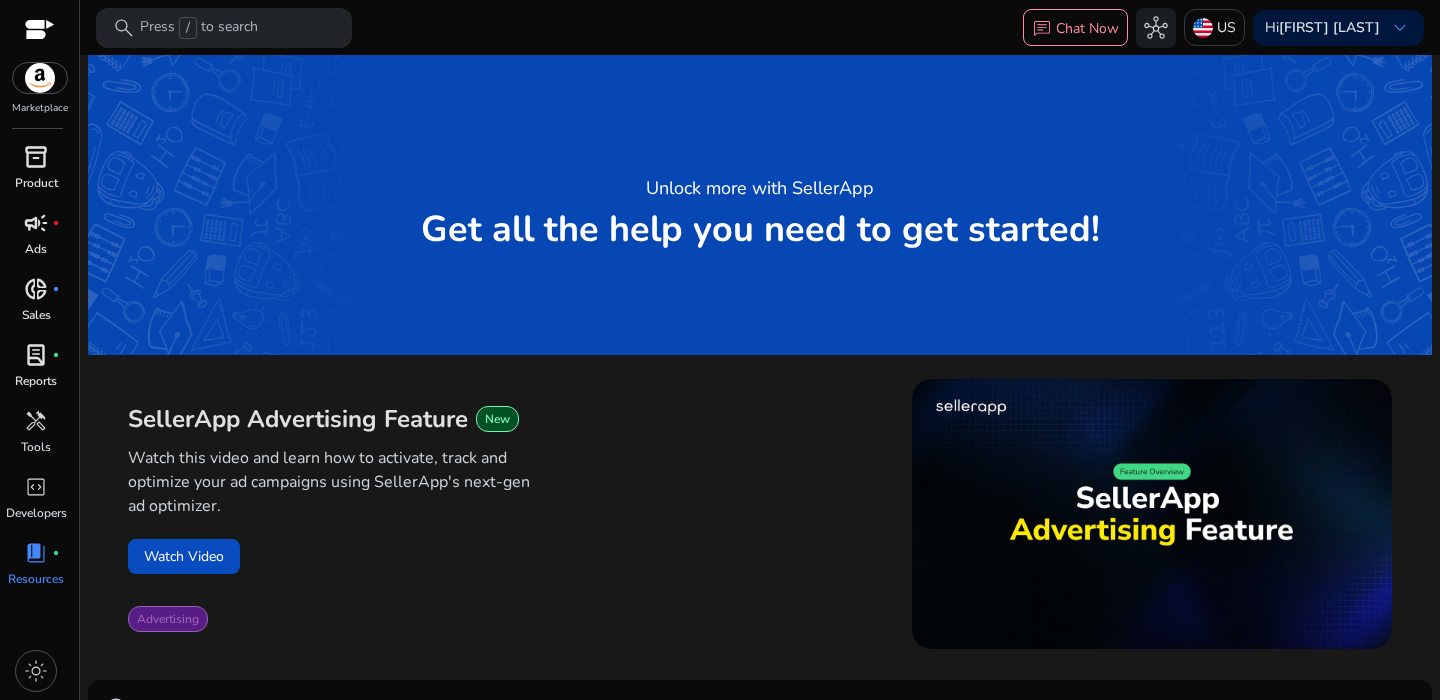 click on "inventory_2   Product" at bounding box center (36, 174) 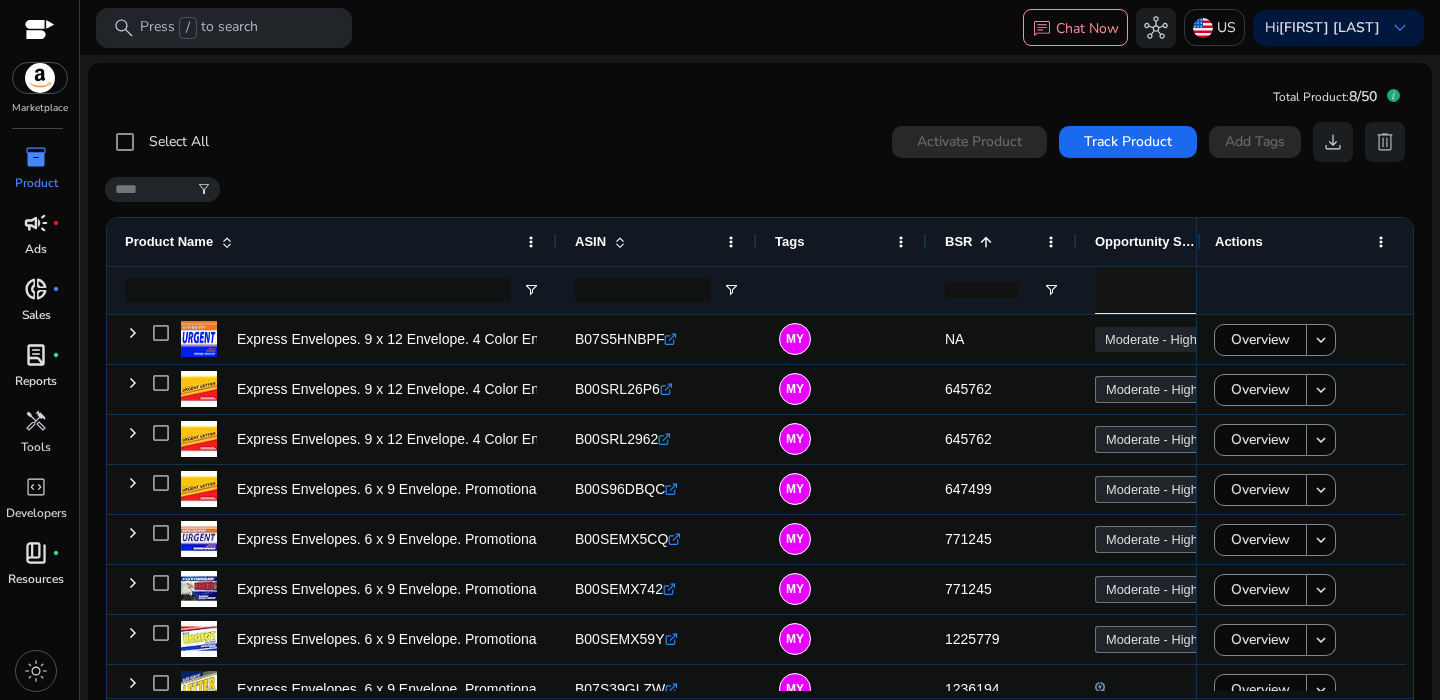 scroll, scrollTop: 74, scrollLeft: 0, axis: vertical 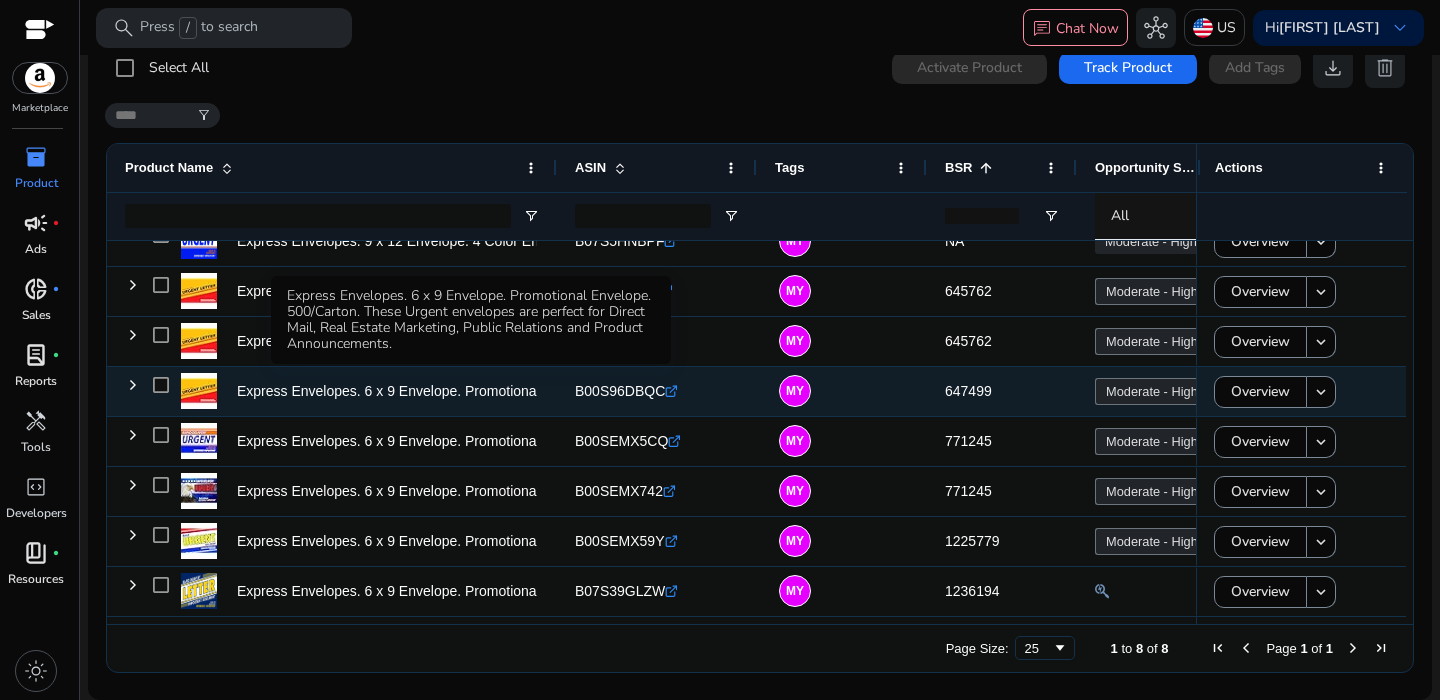 click on "Express Envelopes. 6 x 9 Envelope. Promotional Envelope. 500/Carton...." 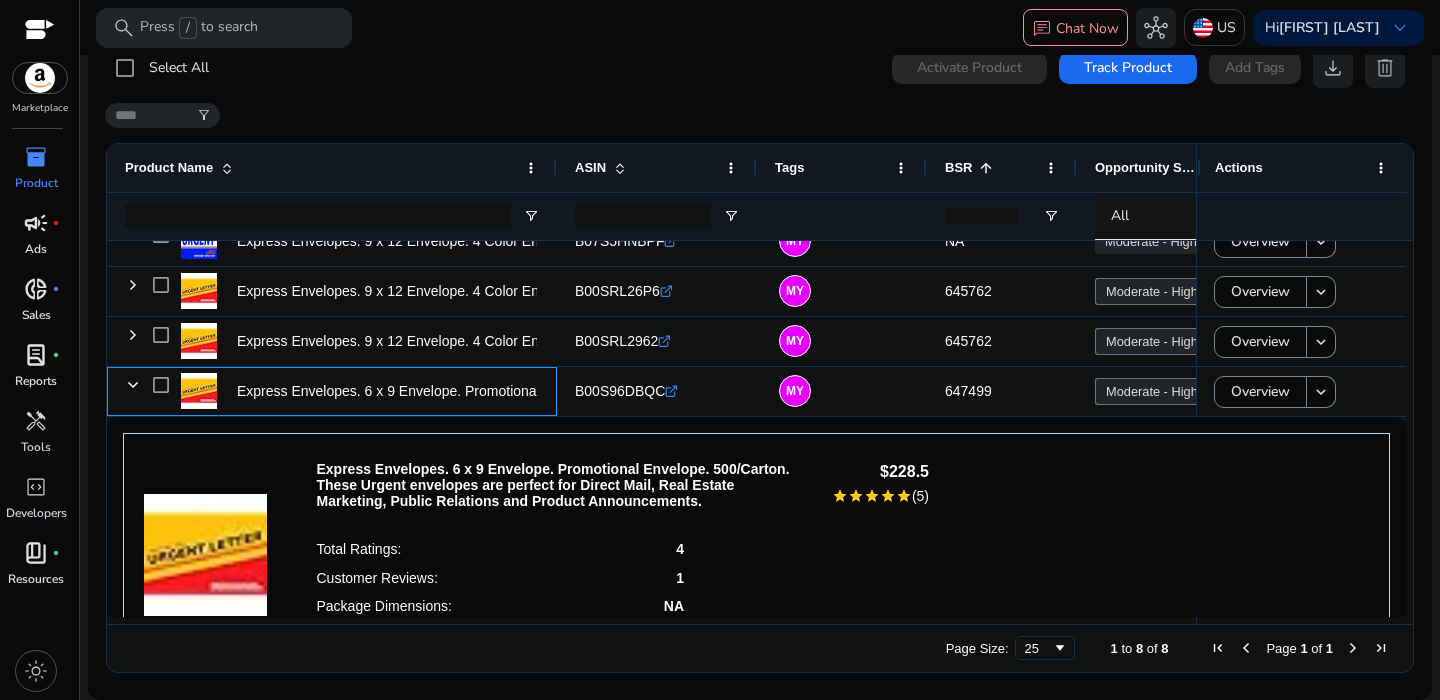 scroll, scrollTop: 98, scrollLeft: 0, axis: vertical 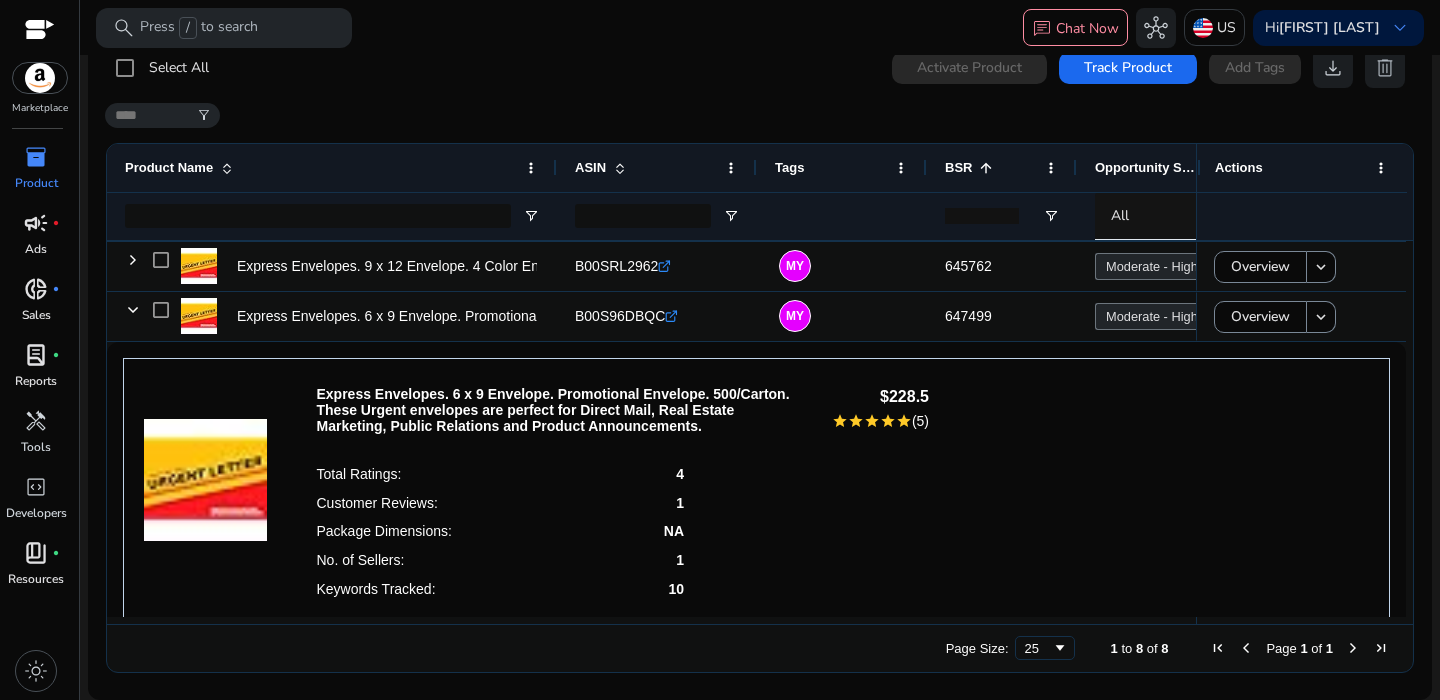 click on "Express Envelopes. 6 x 9 Envelope. Promotional Envelope. 500/Carton. These Urgent envelopes are perfect for Direct Mail, Real Estate Marketing, Public Relations and Product Announcements." 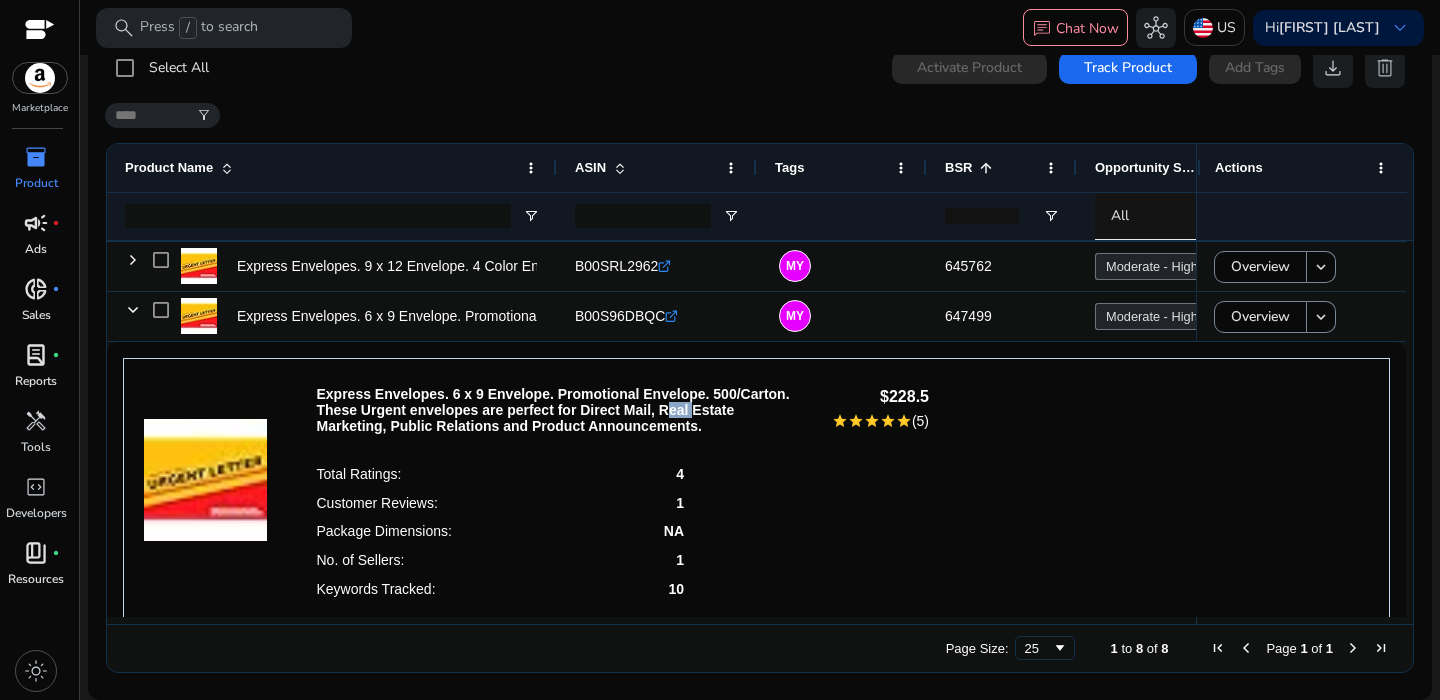 click on "Express Envelopes. 6 x 9 Envelope. Promotional Envelope. 500/Carton. These Urgent envelopes are perfect for Direct Mail, Real Estate Marketing, Public Relations and Product Announcements." 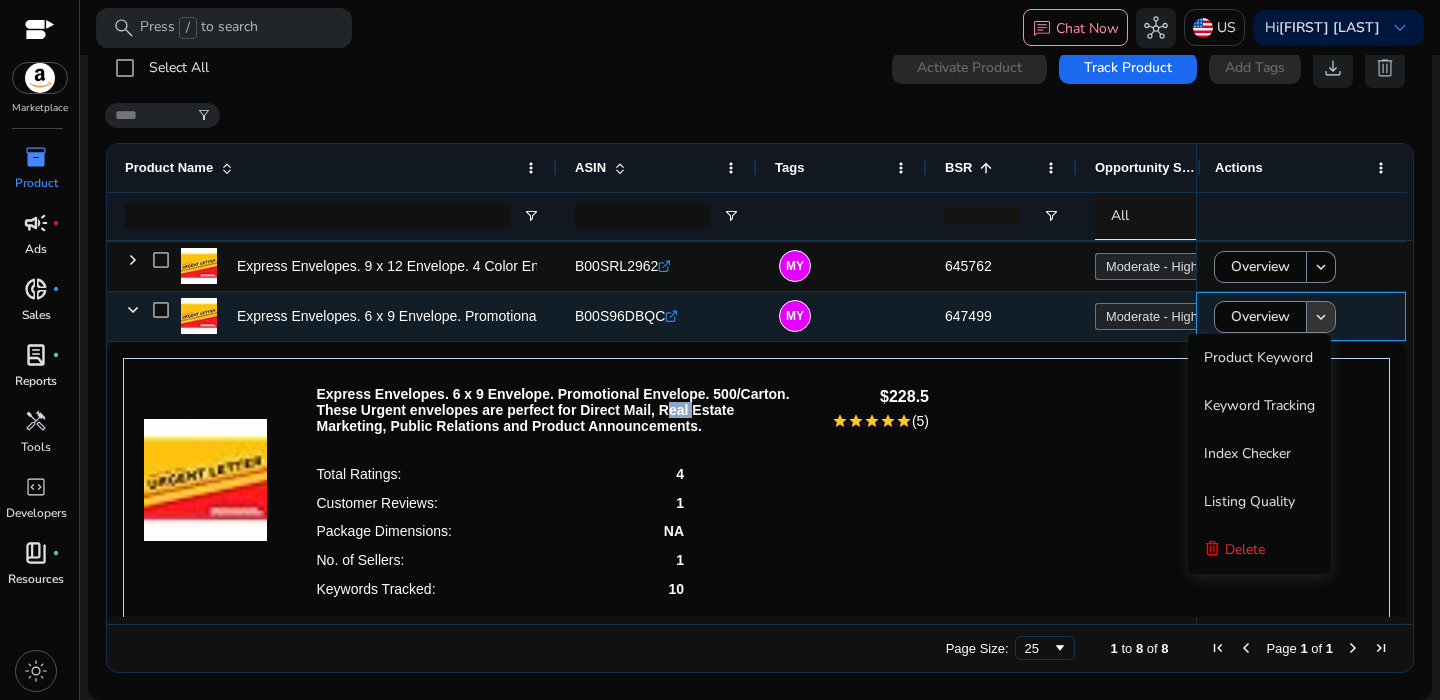 click 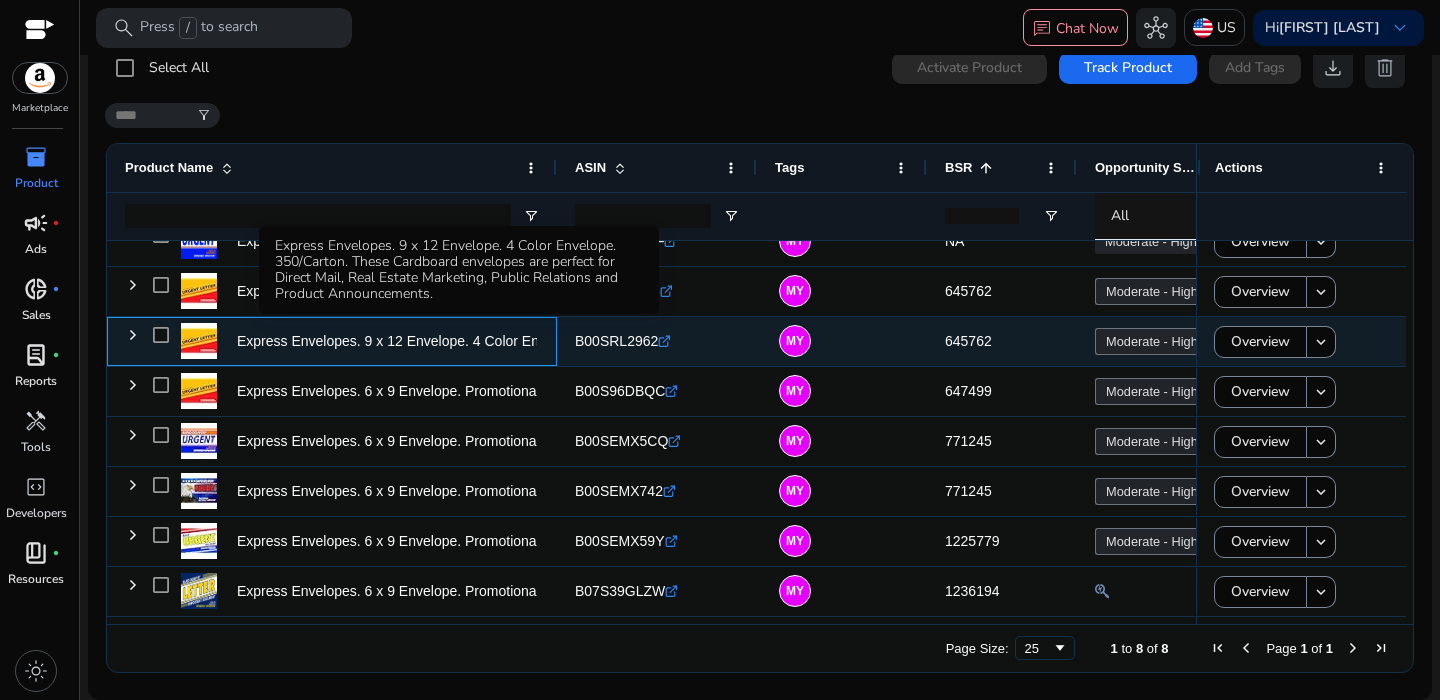 click on "Express Envelopes. 9 x 12 Envelope. 4 Color Envelope. 350/Carton...." 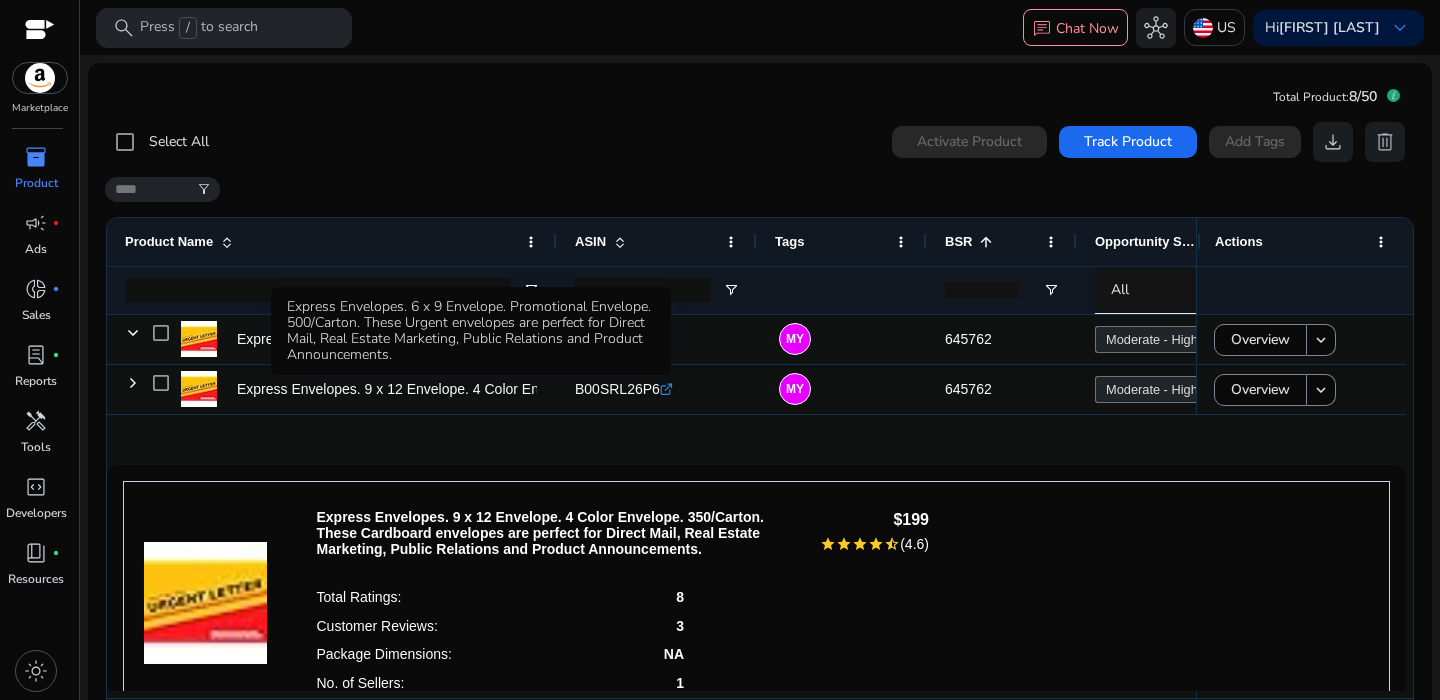 scroll, scrollTop: 0, scrollLeft: 0, axis: both 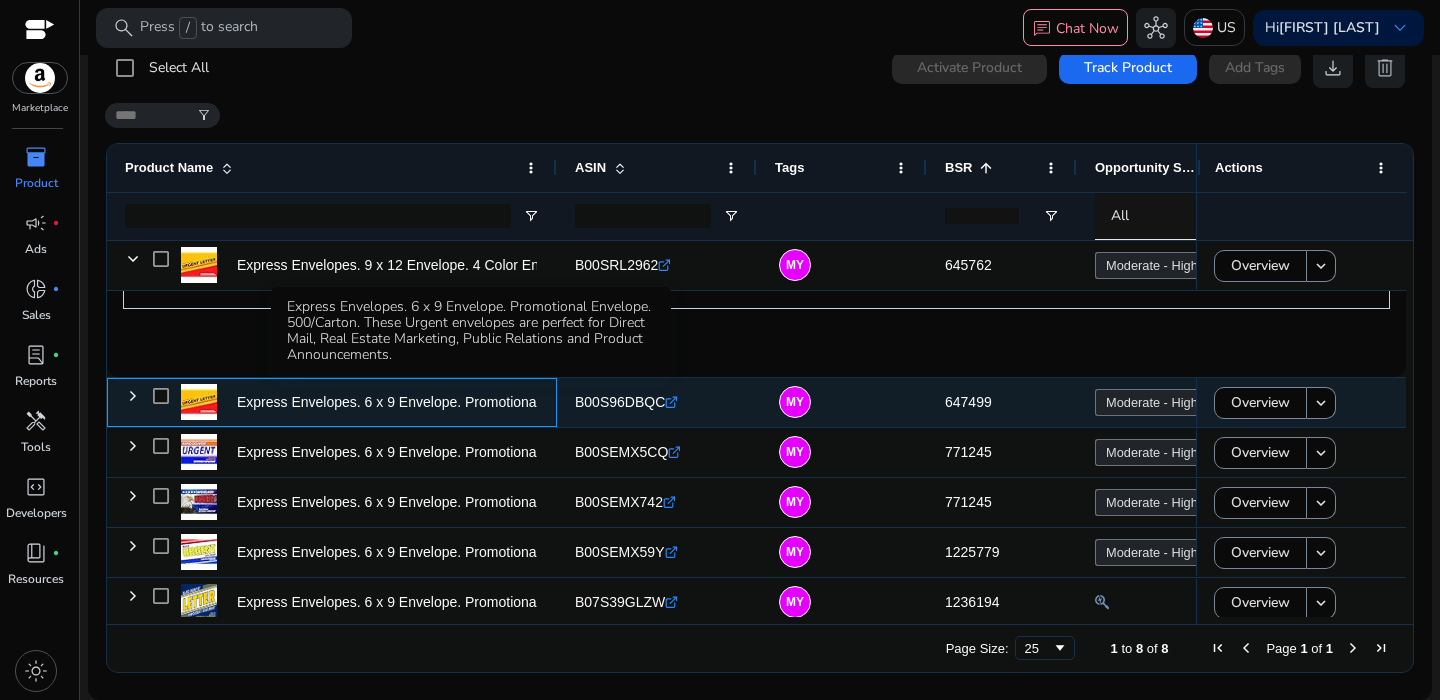 click on "Express Envelopes. 6 x 9 Envelope. Promotional Envelope. 500/Carton...." 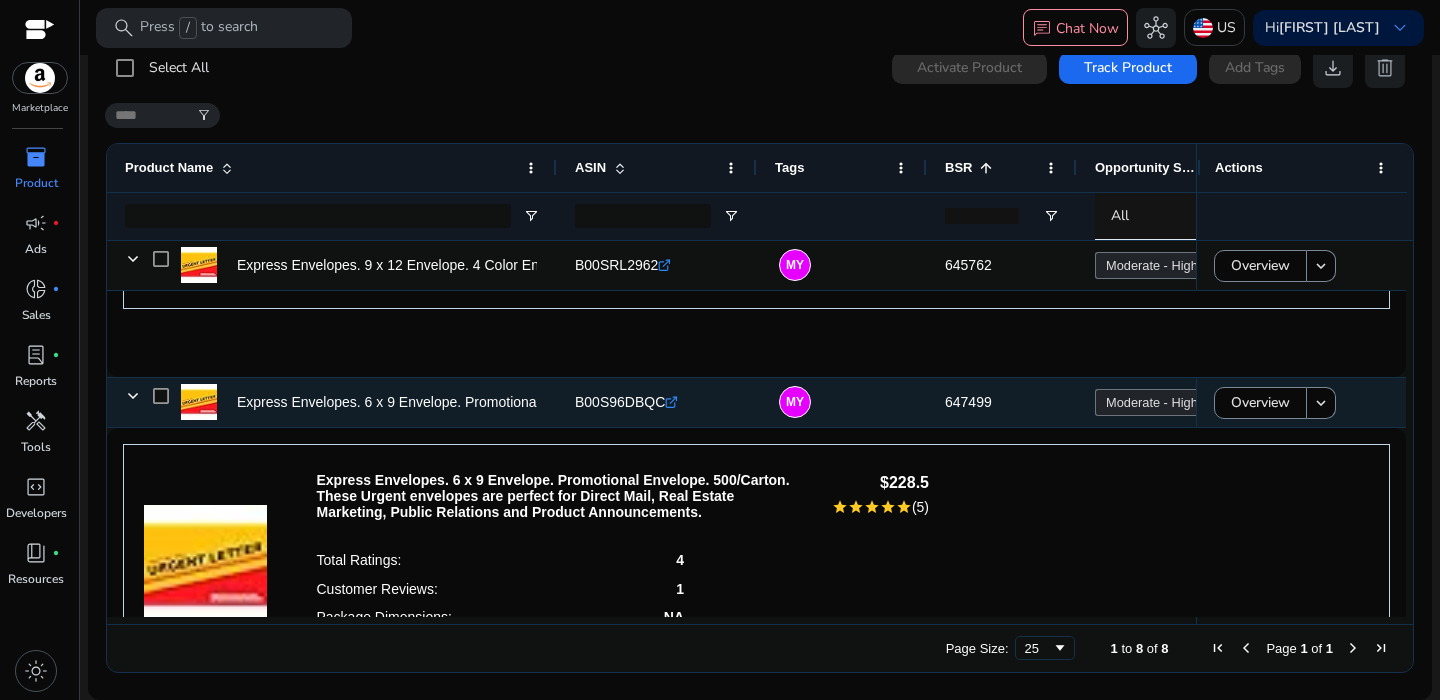 click on "B00S96DBQC" 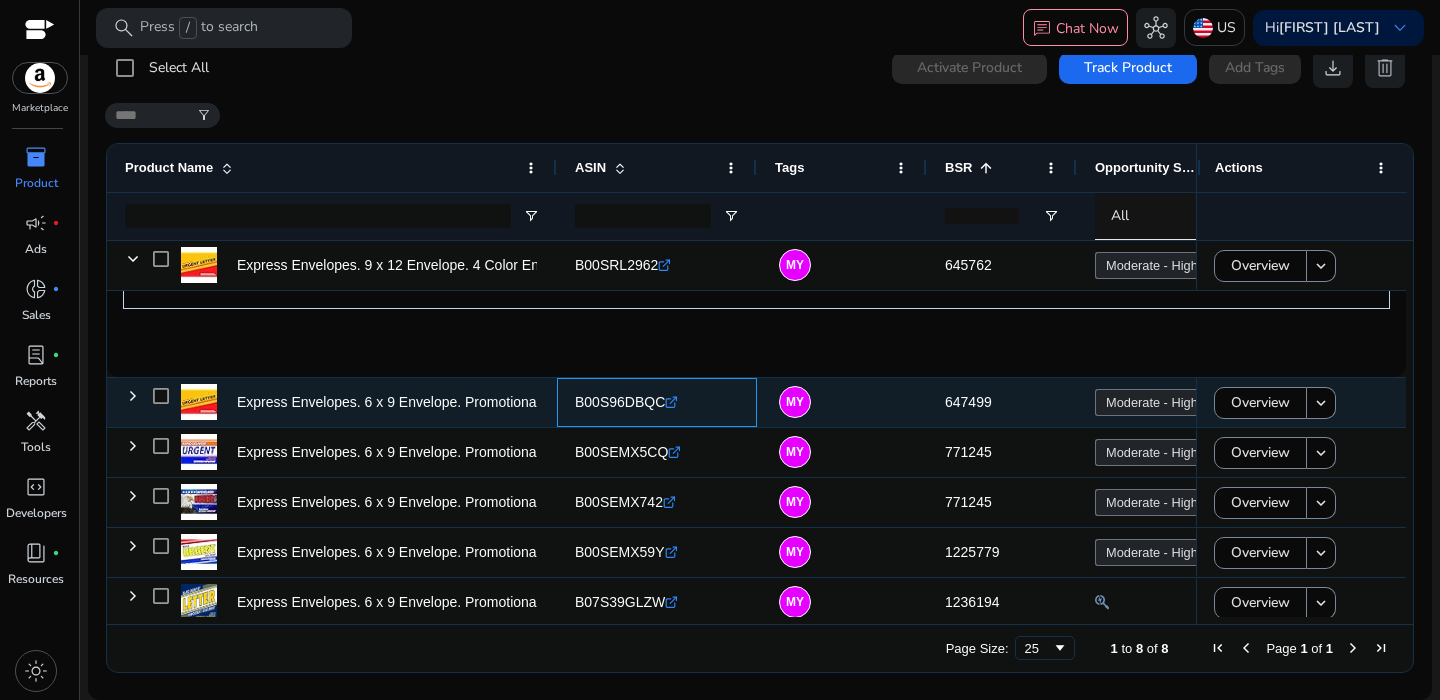 click on "B00S96DBQC" 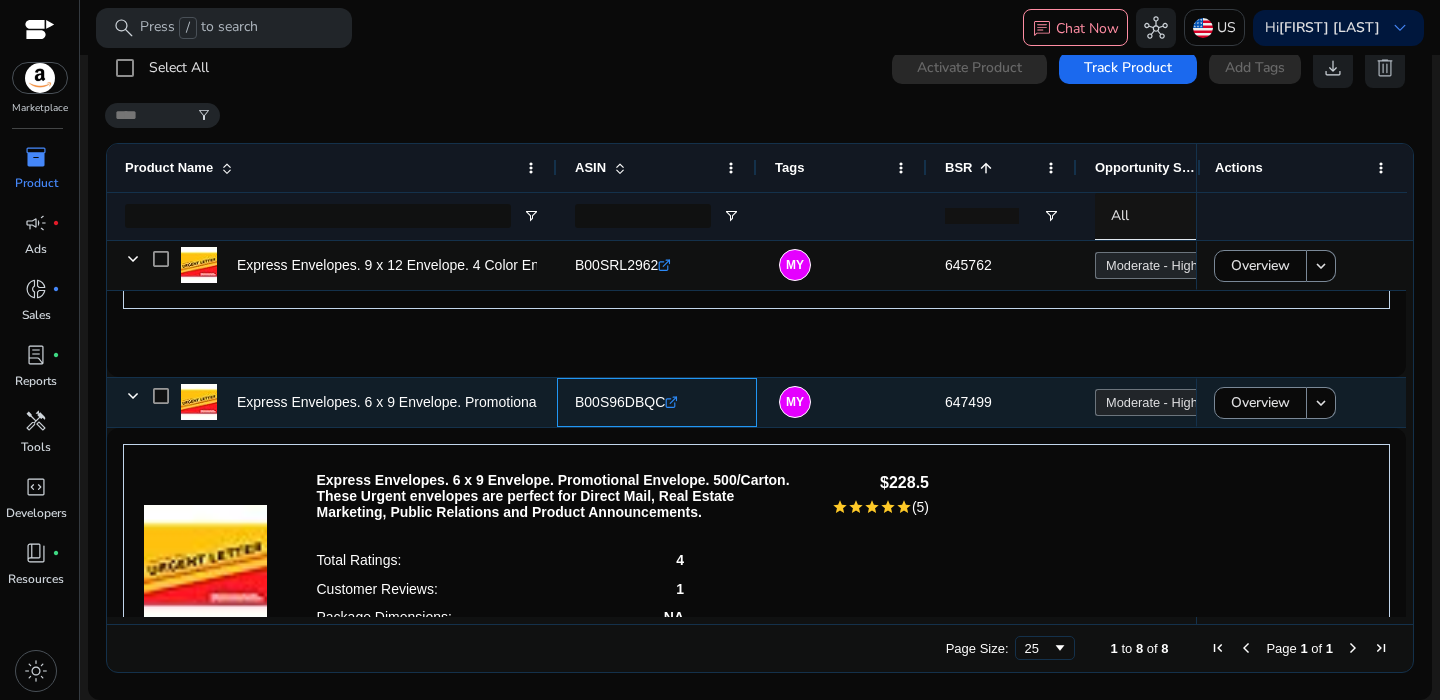 click on ".st0{fill:#2c8af8}" 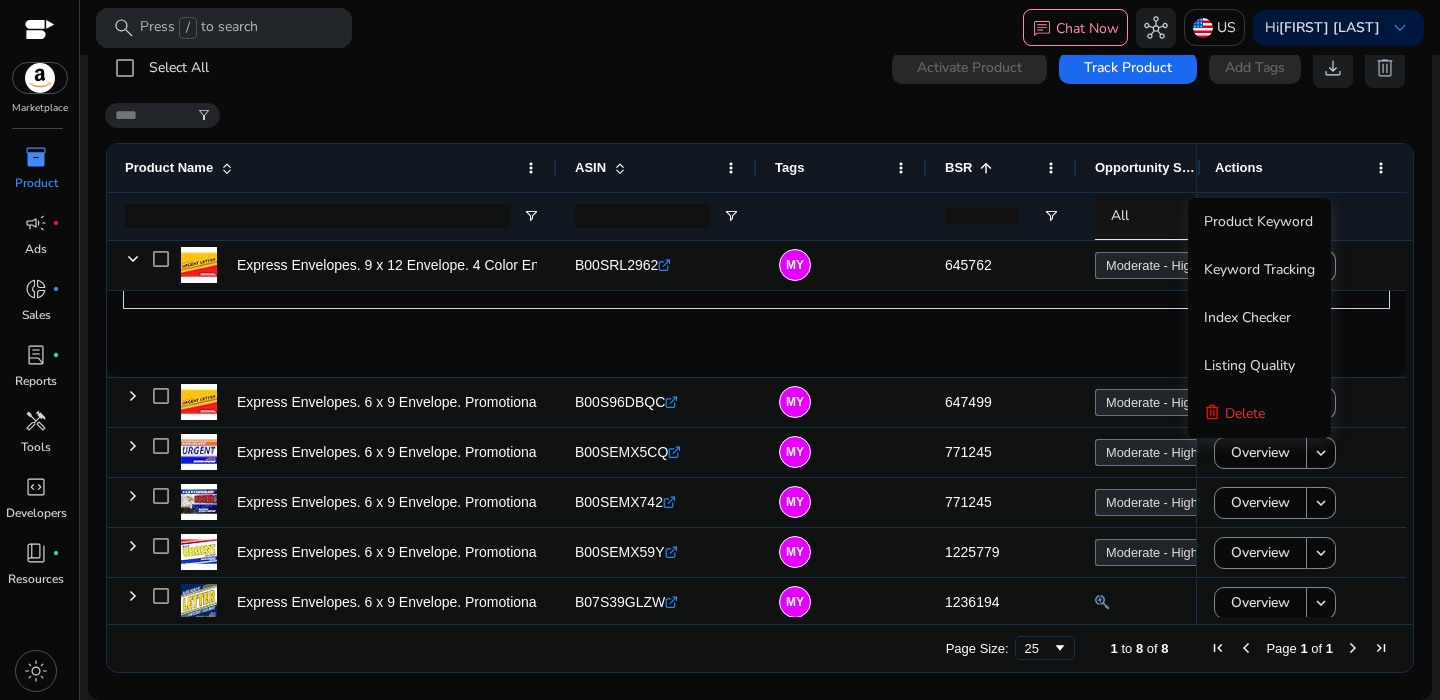 click on "Express Envelopes. 9 x 12 Envelope. 4 Color Envelope. 350/Carton. These Cardboard envelopes are perfect for Direct Mail, Real Estate Marketing, Public Relations and Product Announcements.   $199  star star star star star_half (4.6) Total Ratings:  8  Customer Reviews:  3  Package Dimensions:   NA  No. of Sellers:  1  Keywords Tracked:  0" 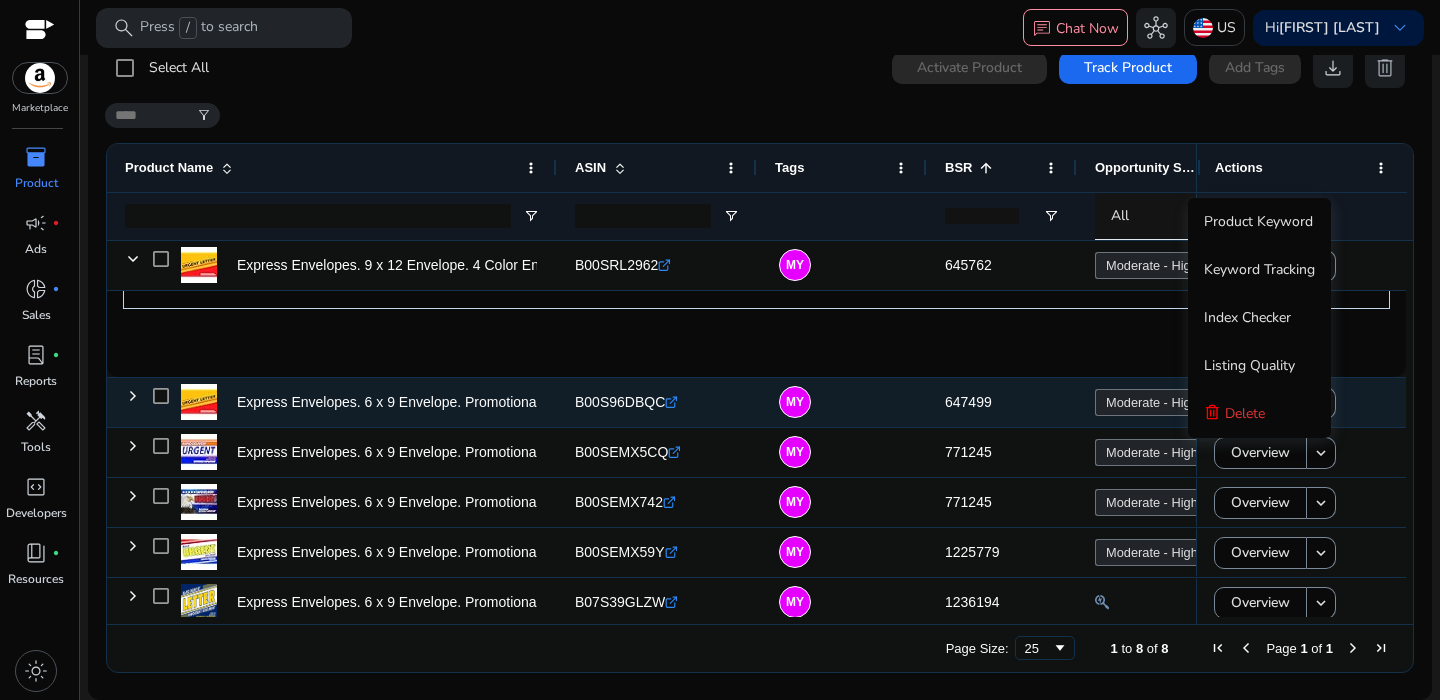 click on "Moderate - High  64.13" 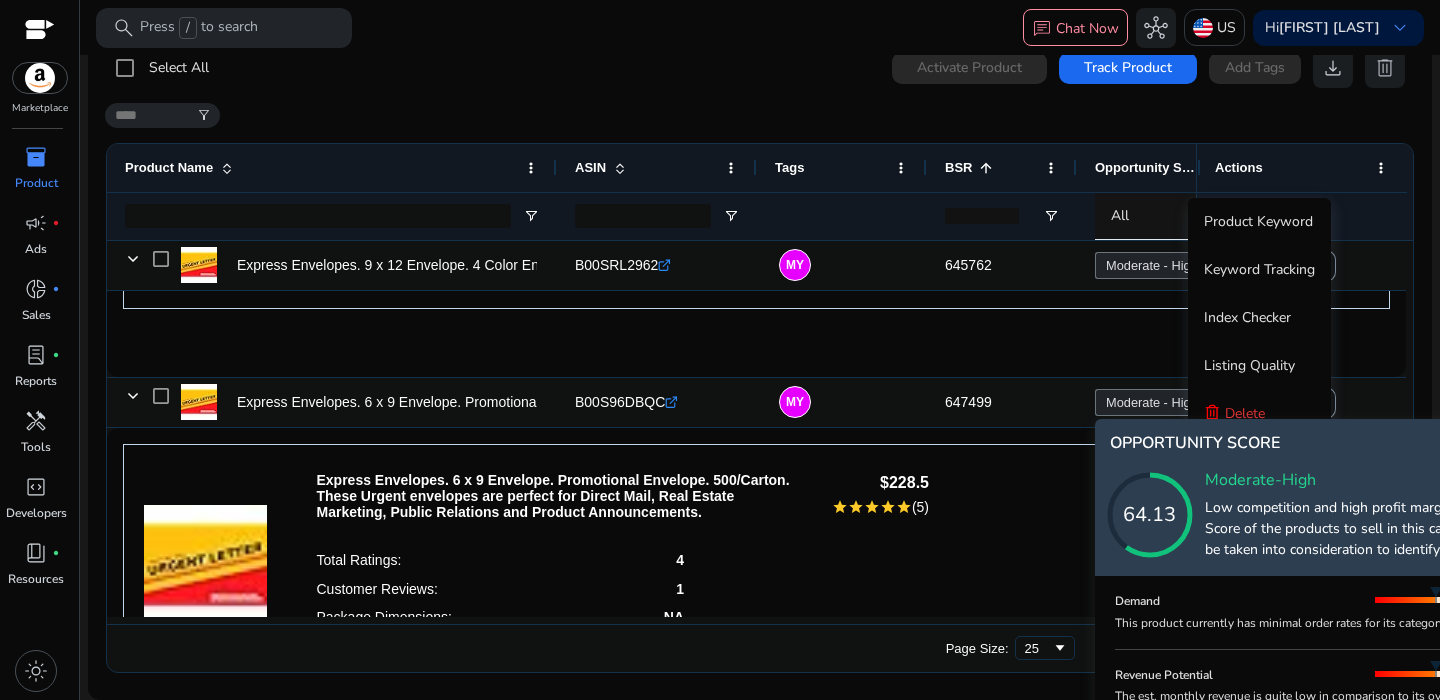 click 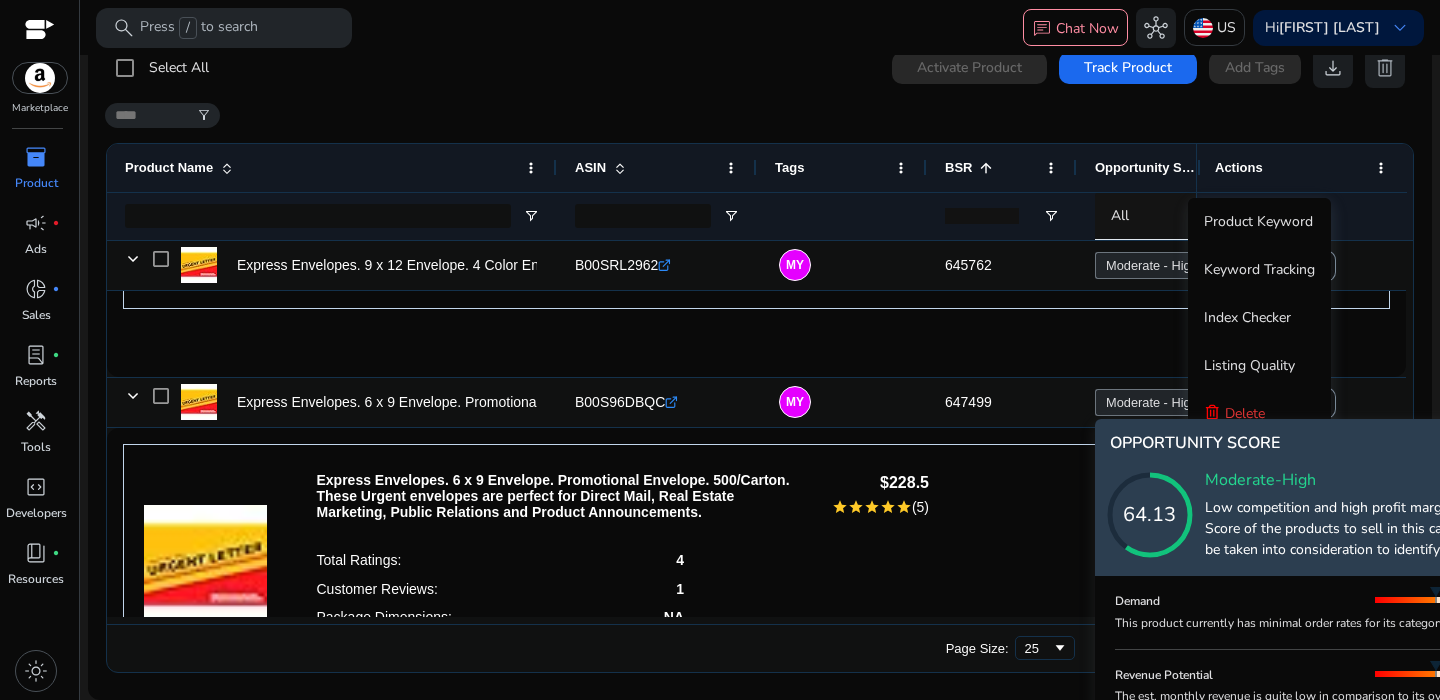 click 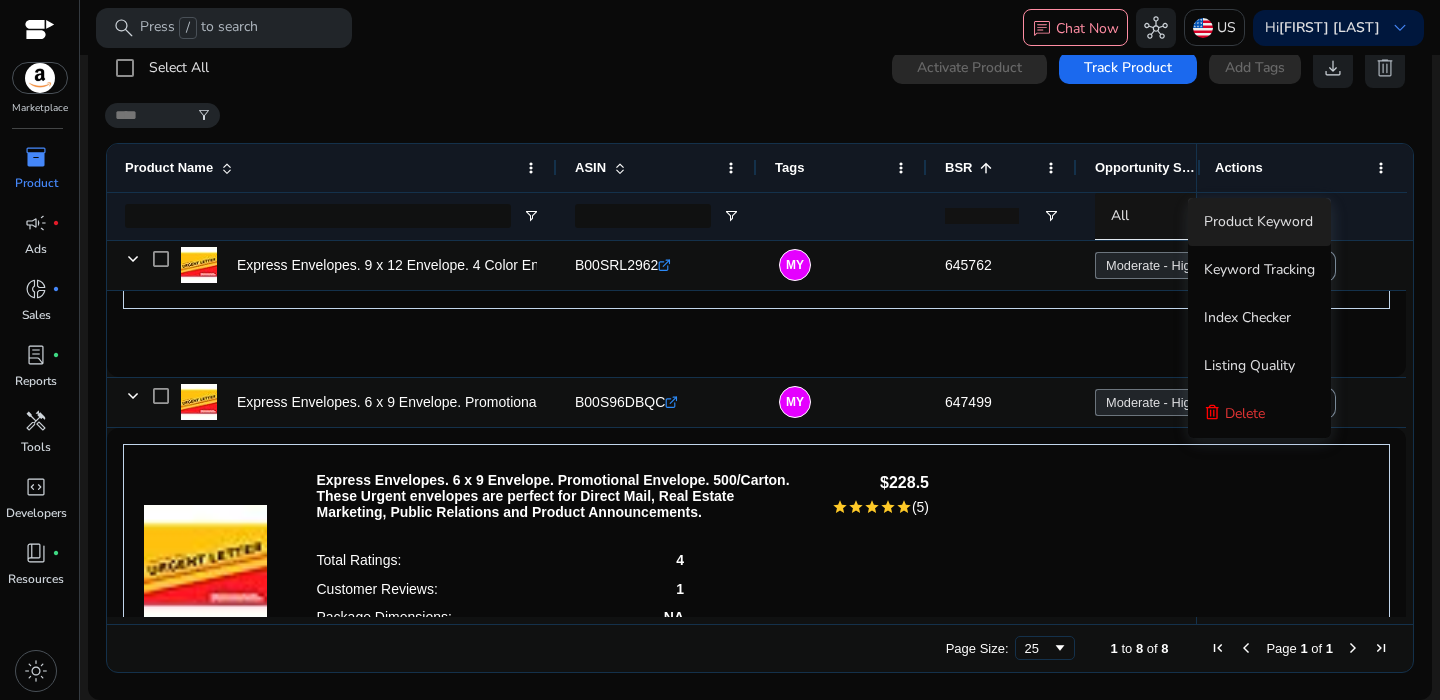 scroll, scrollTop: 435, scrollLeft: 0, axis: vertical 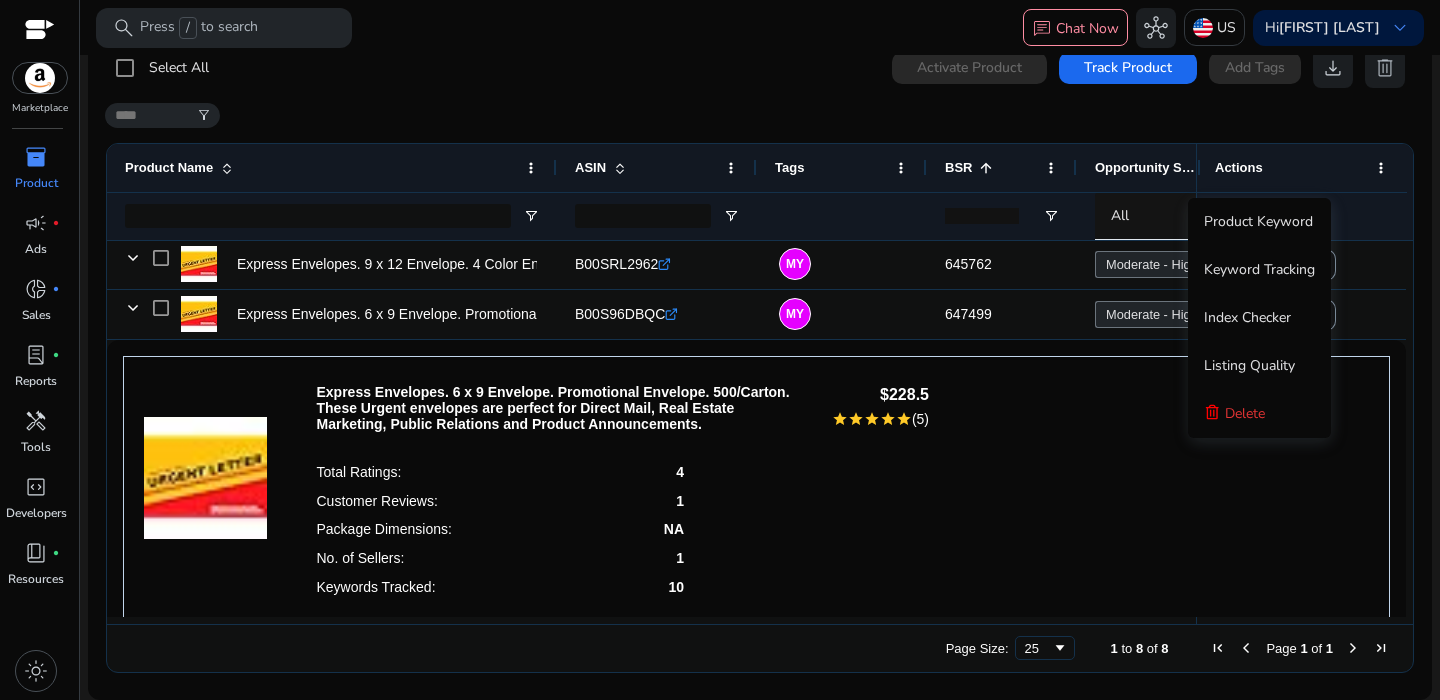 click on "Express Envelopes. 6 x 9 Envelope. Promotional Envelope. 500/Carton. These Urgent envelopes are perfect for Direct Mail, Real Estate Marketing, Public Relations and Product Announcements.   $228.5  star star star star star (5) Total Ratings:  4  Customer Reviews:  1  Package Dimensions:   NA  No. of Sellers:  1  Keywords Tracked:  10" 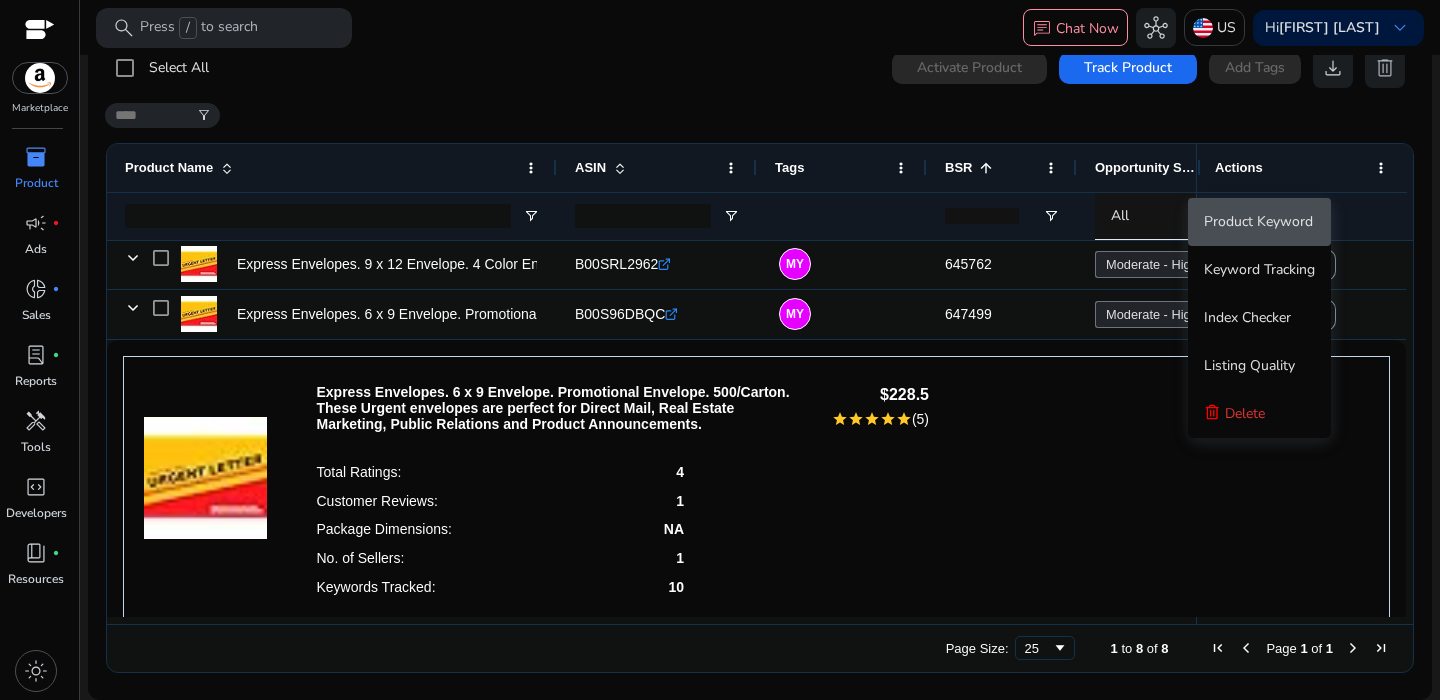 click on "Product Keyword" at bounding box center (1258, 221) 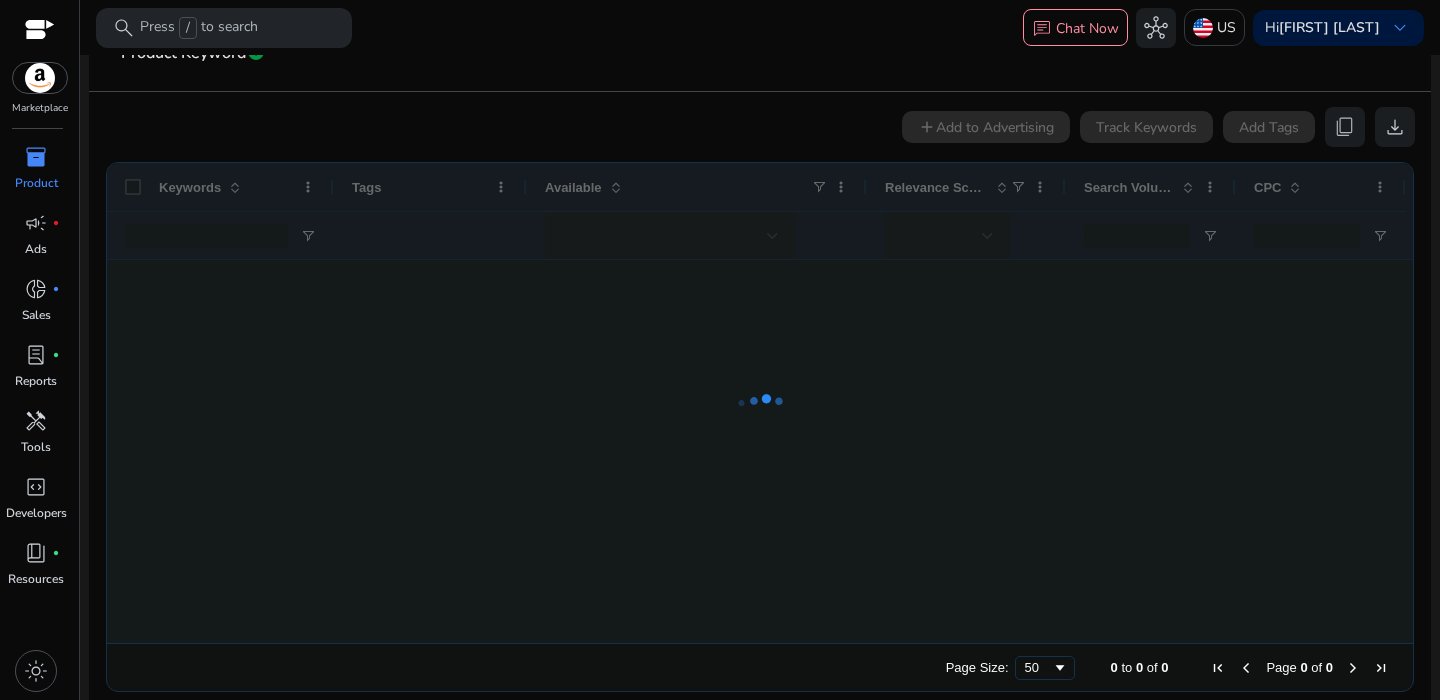scroll, scrollTop: 339, scrollLeft: 0, axis: vertical 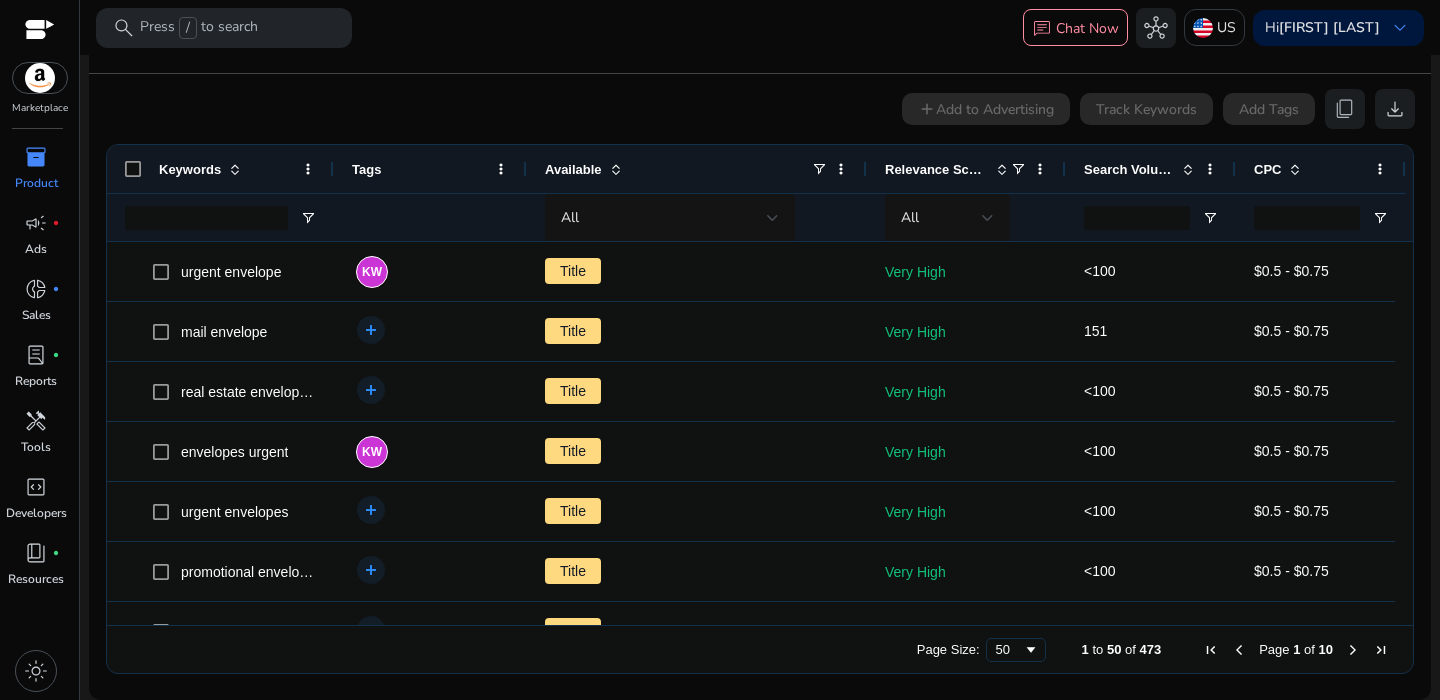 click 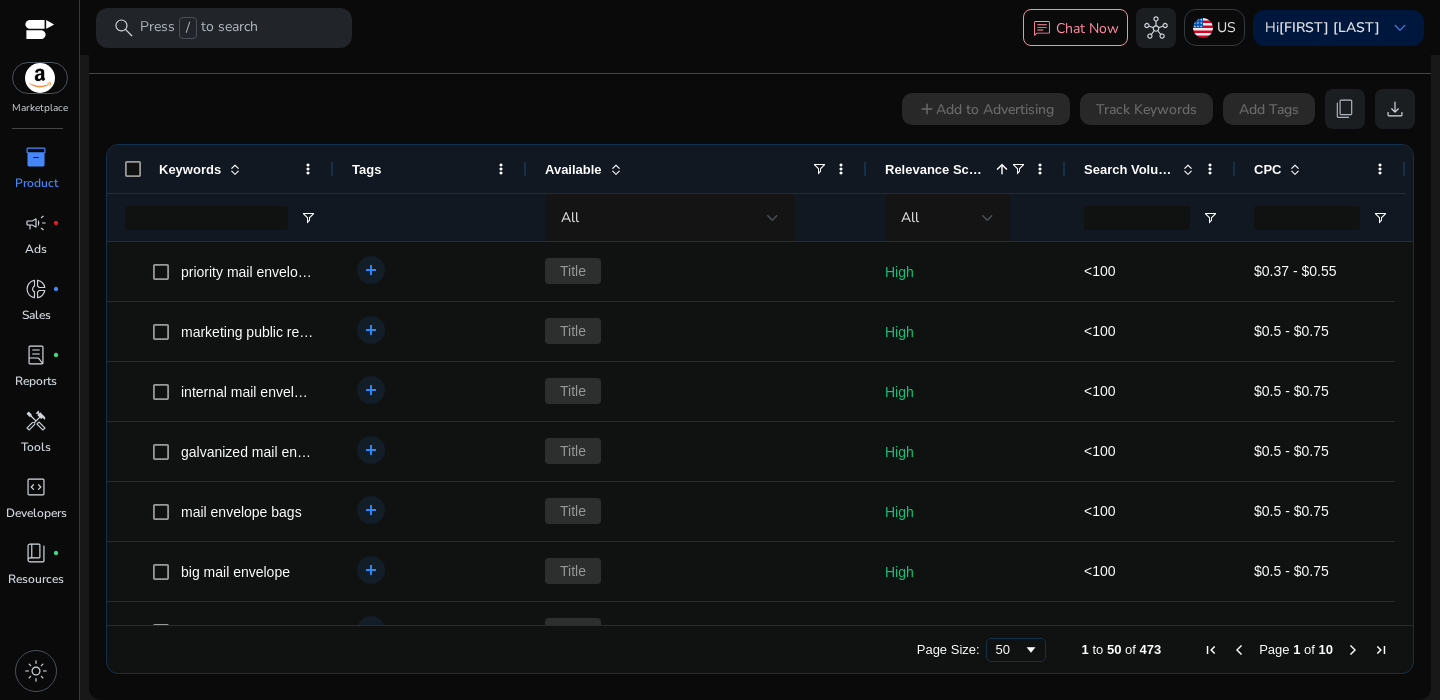 click 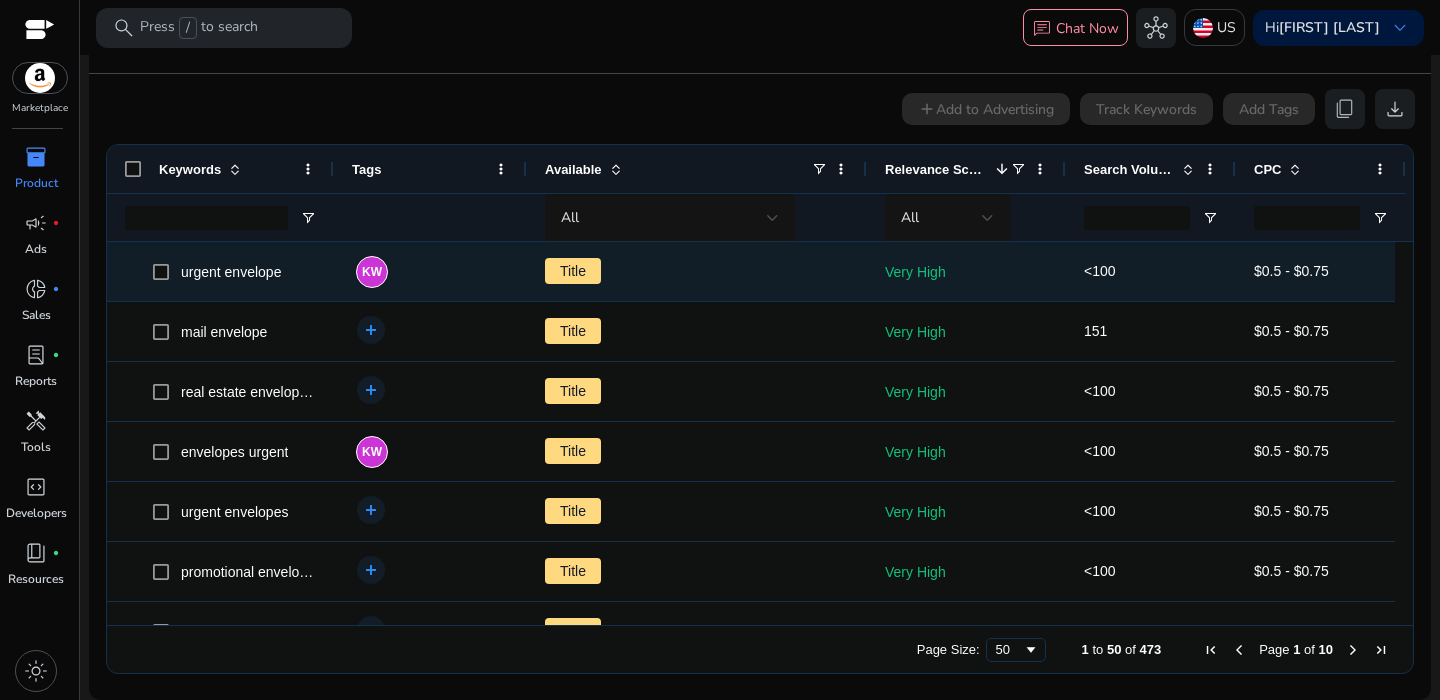 scroll, scrollTop: 5, scrollLeft: 0, axis: vertical 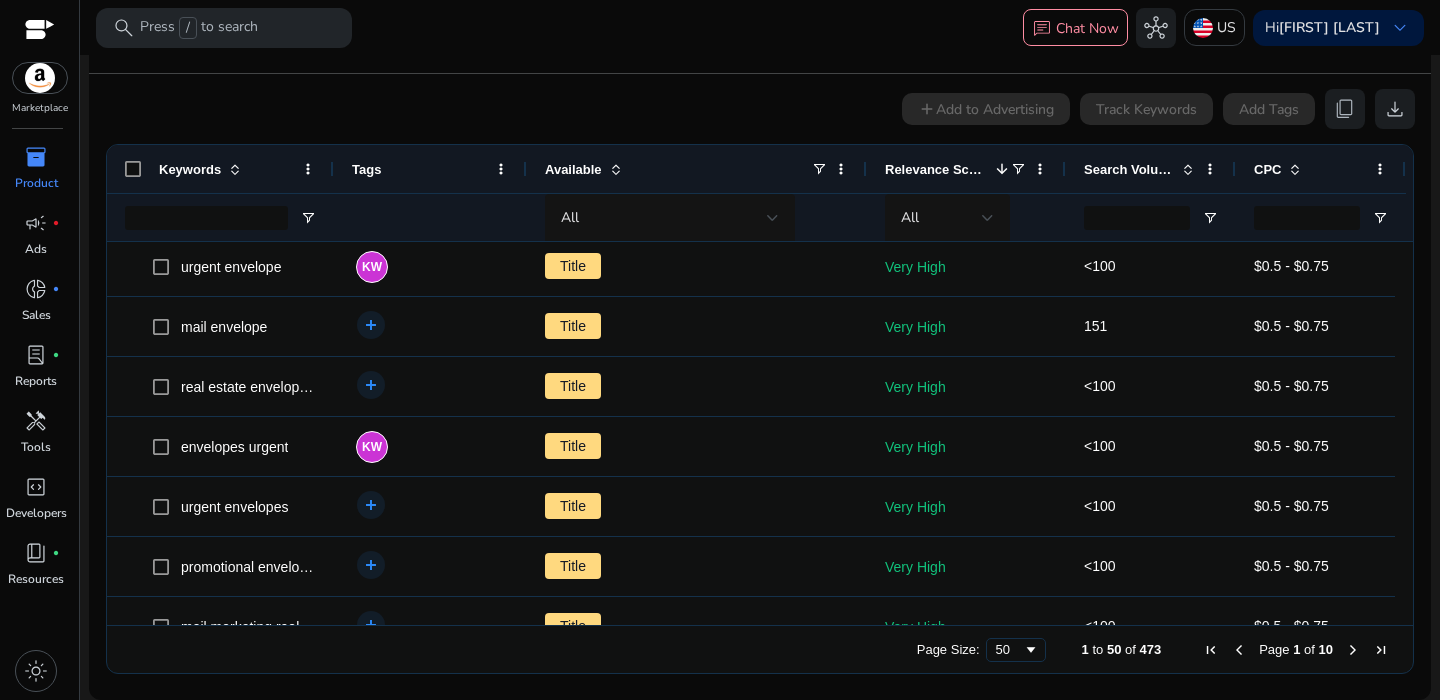 click 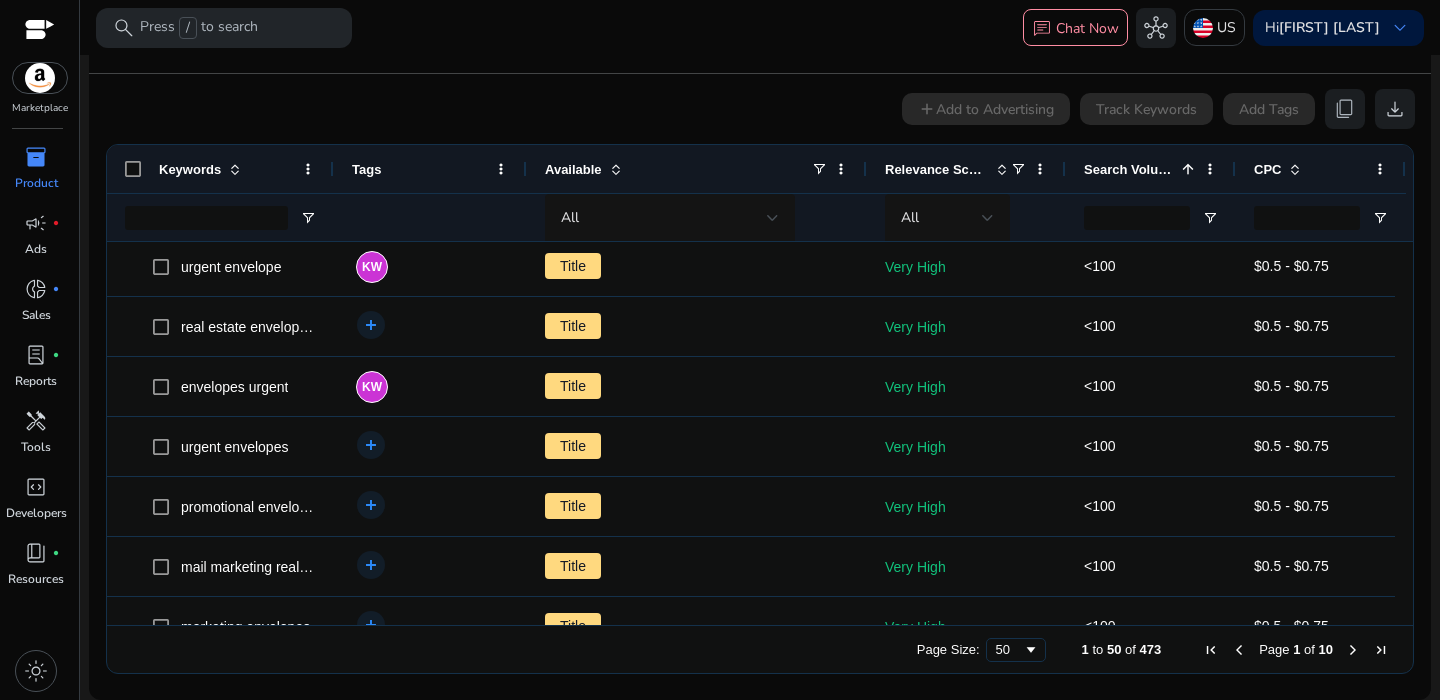 click 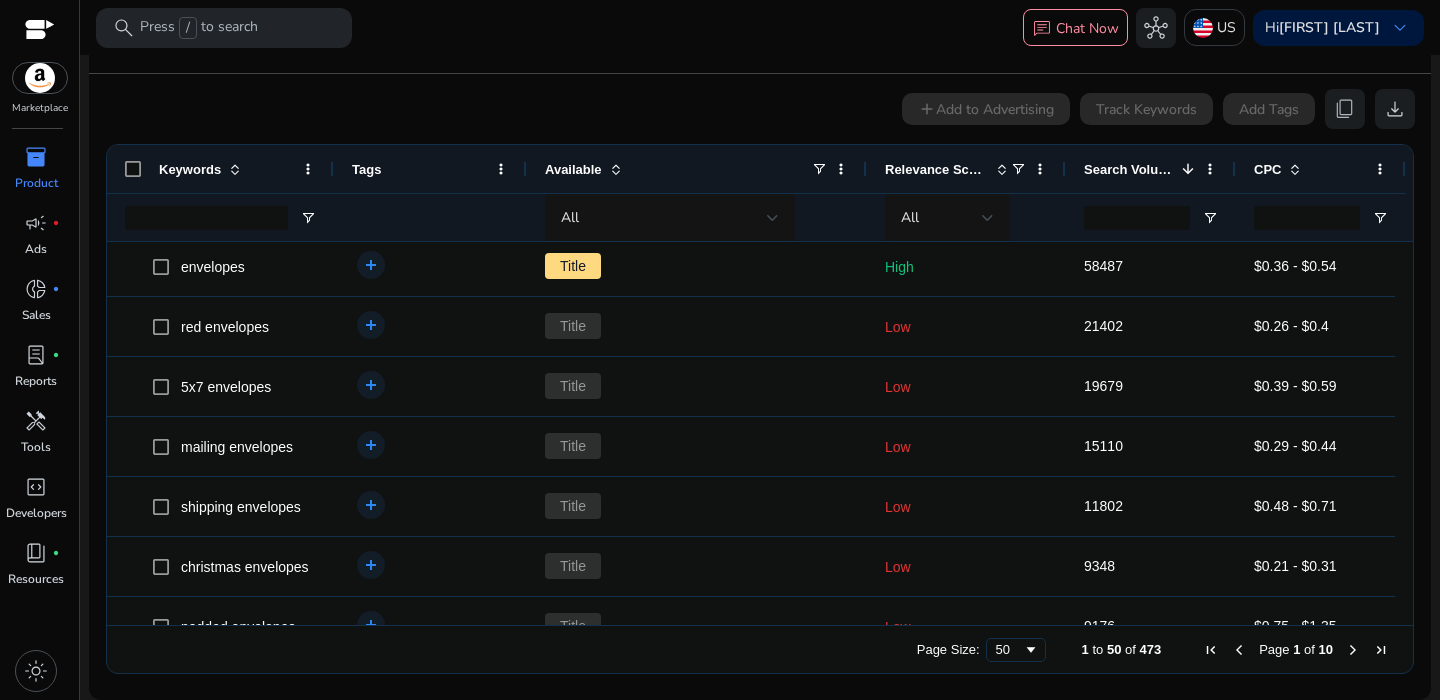 click 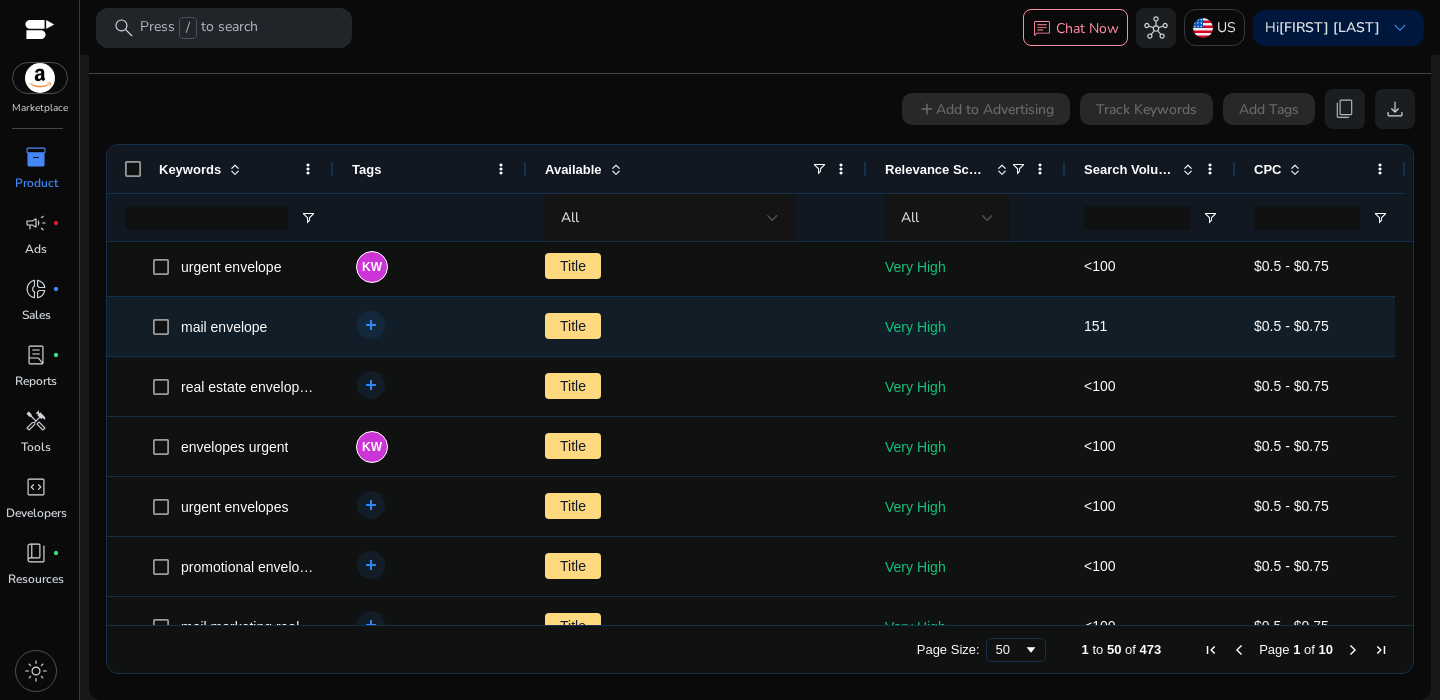 scroll, scrollTop: 11, scrollLeft: 0, axis: vertical 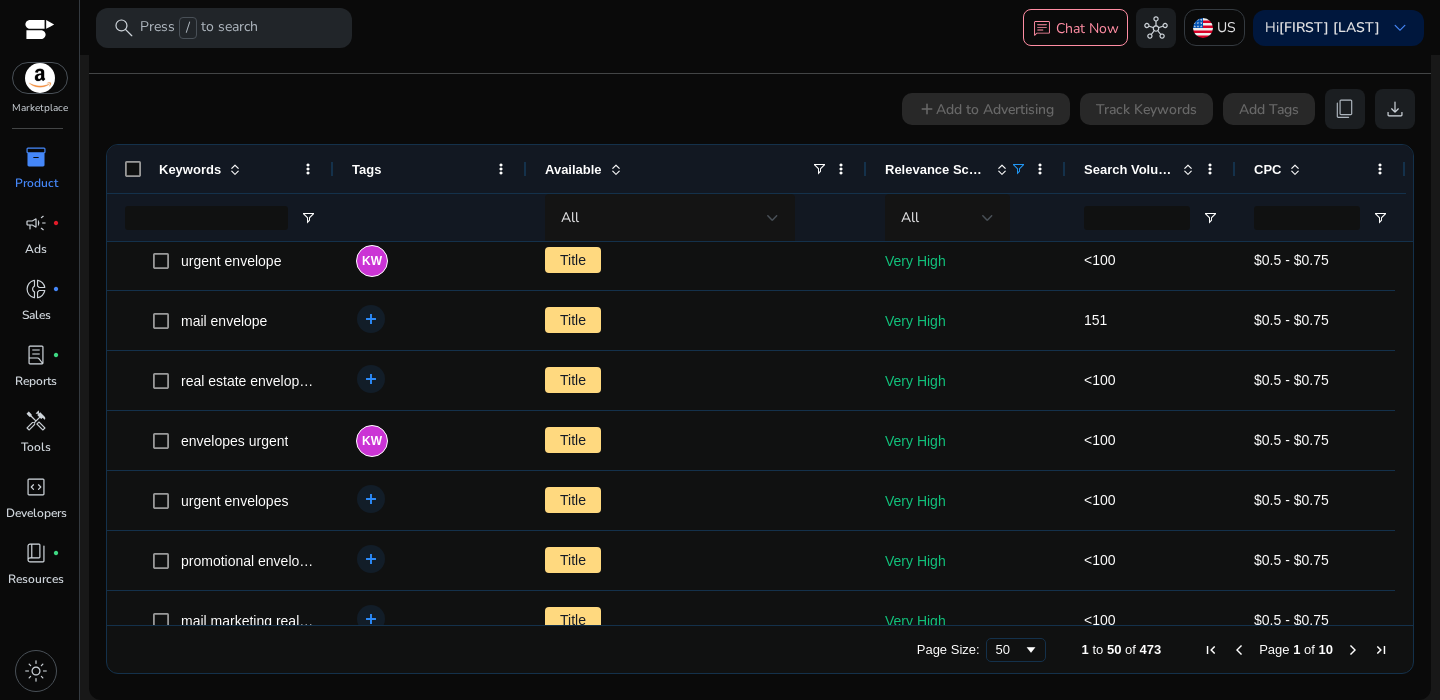 click 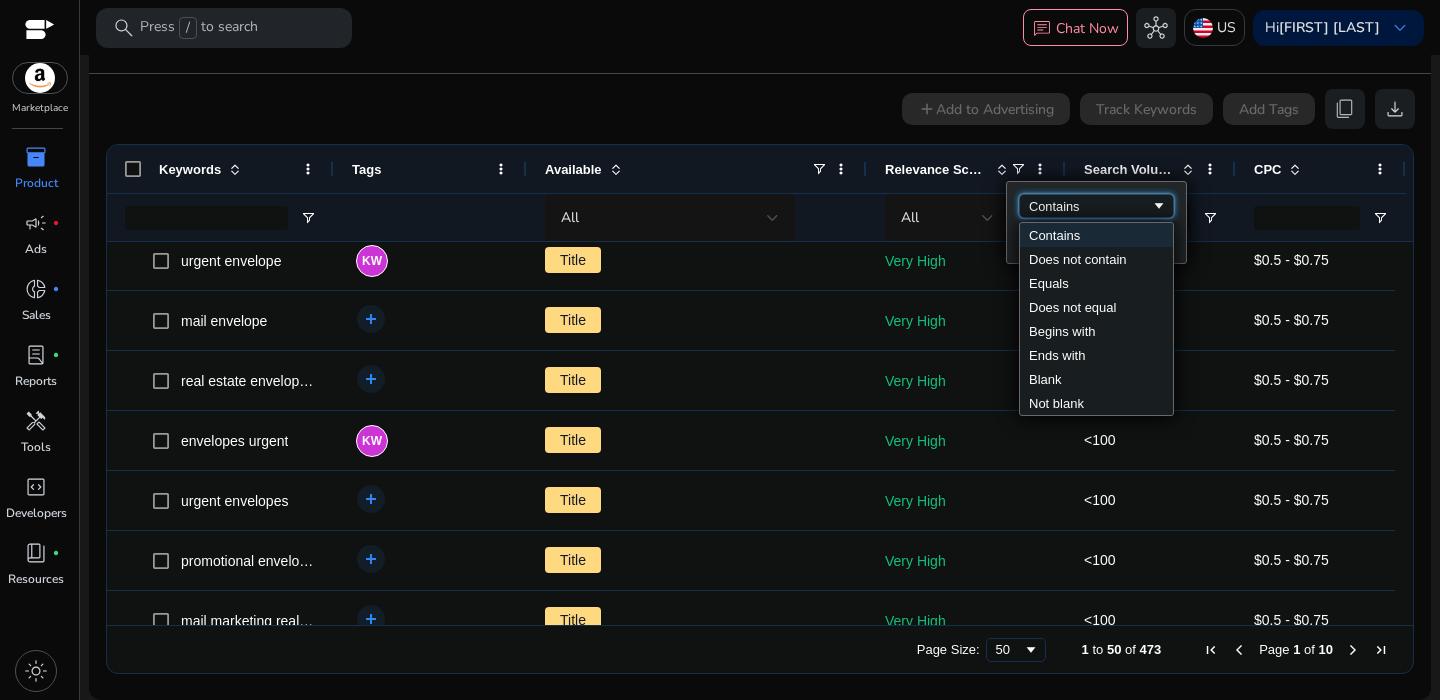 click on "Contains" at bounding box center [1090, 206] 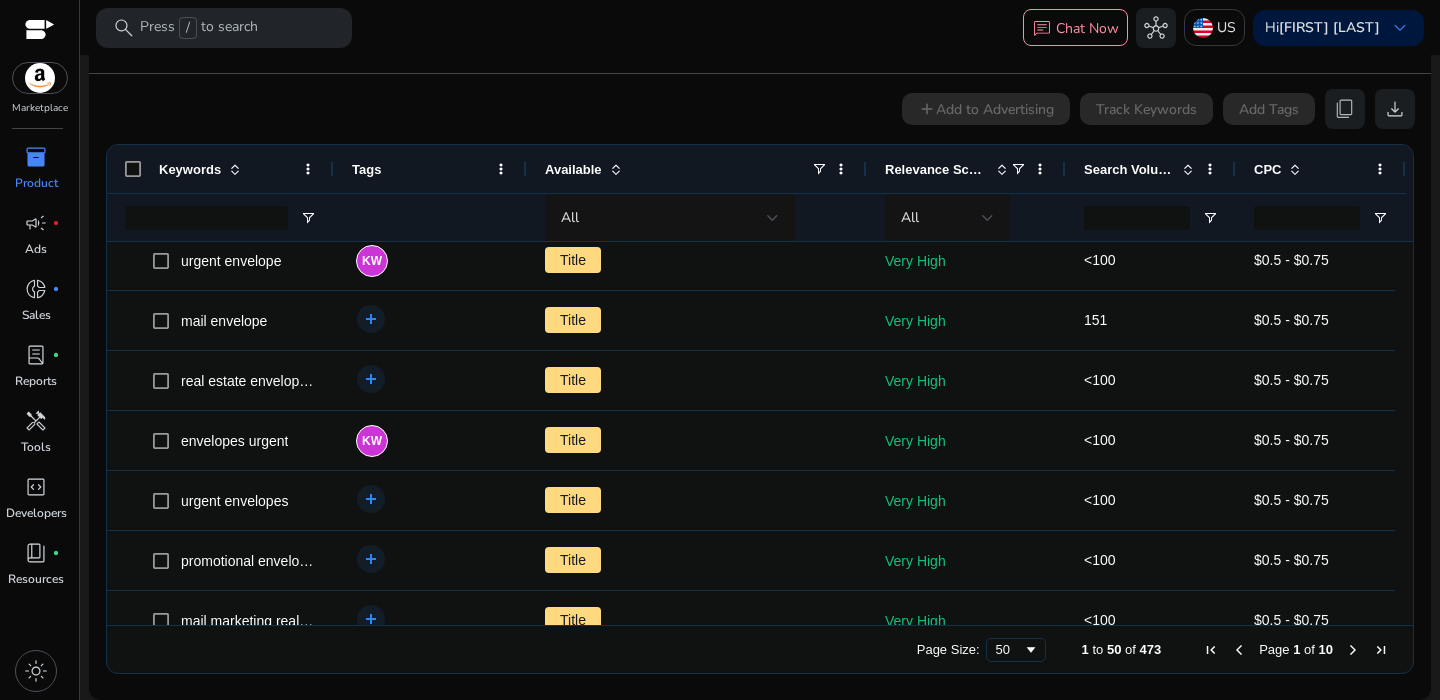 click on "add  Add to Advertising   Track Keywords   Add Tags   content_copy   download" 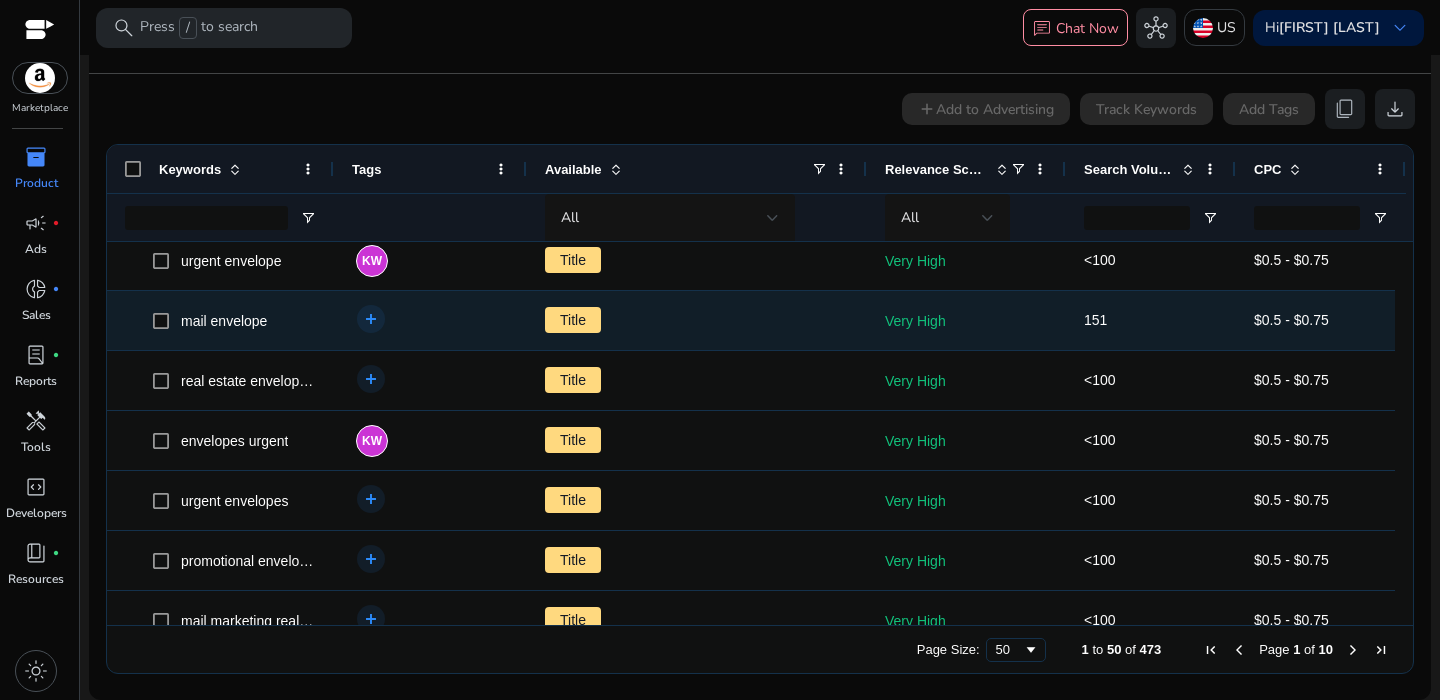 scroll, scrollTop: 0, scrollLeft: 0, axis: both 